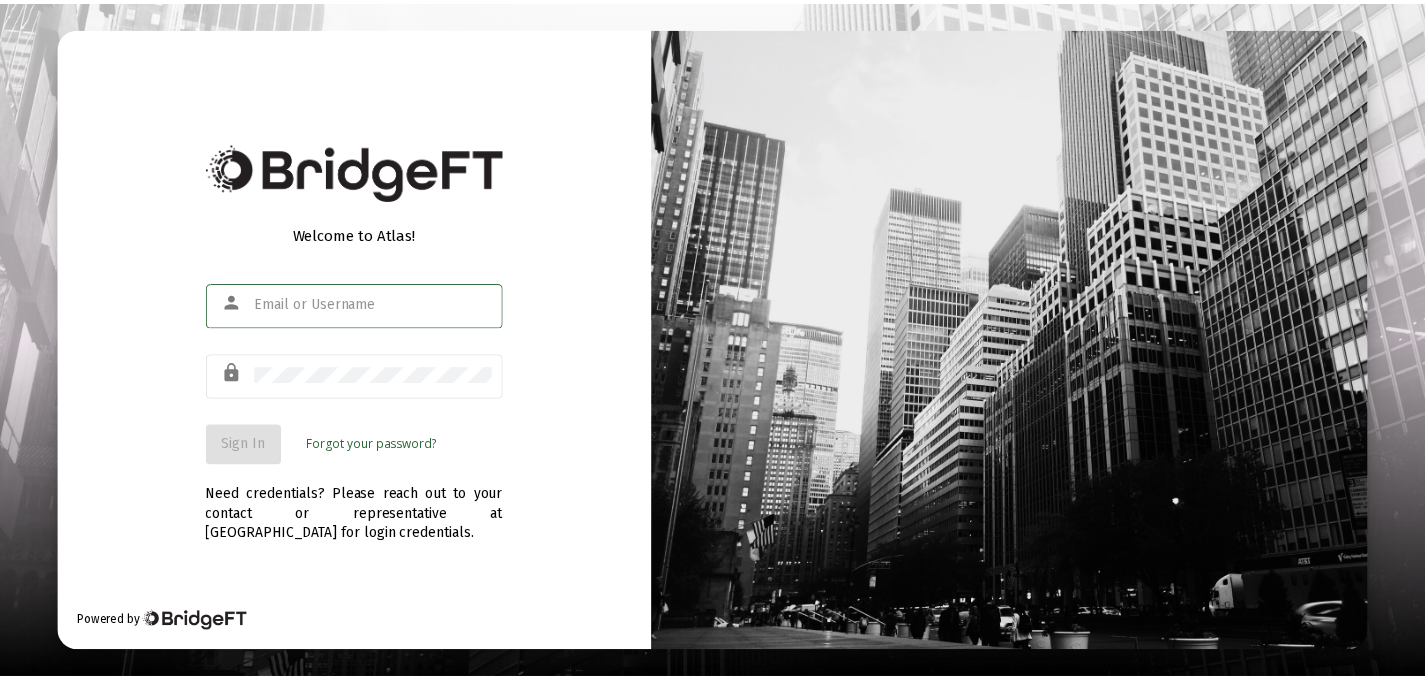 scroll, scrollTop: 0, scrollLeft: 0, axis: both 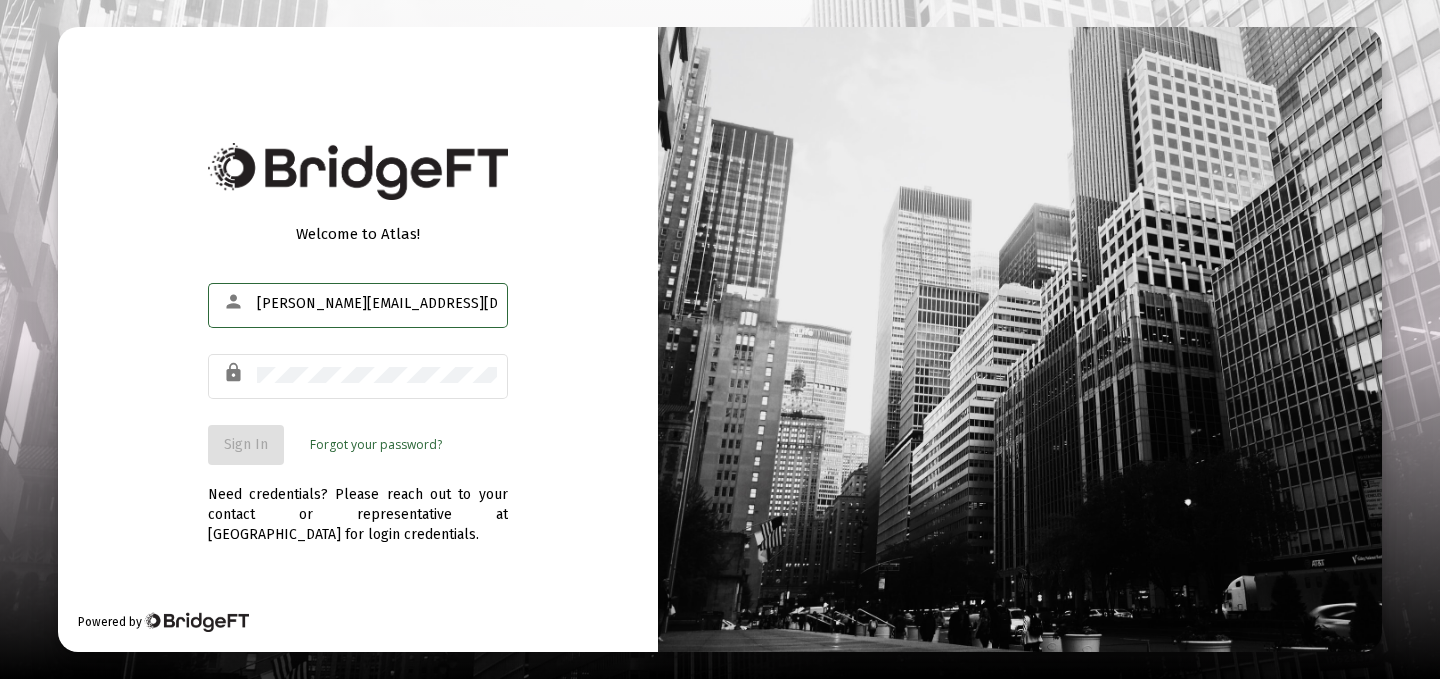 type on "[PERSON_NAME][EMAIL_ADDRESS][DOMAIN_NAME]" 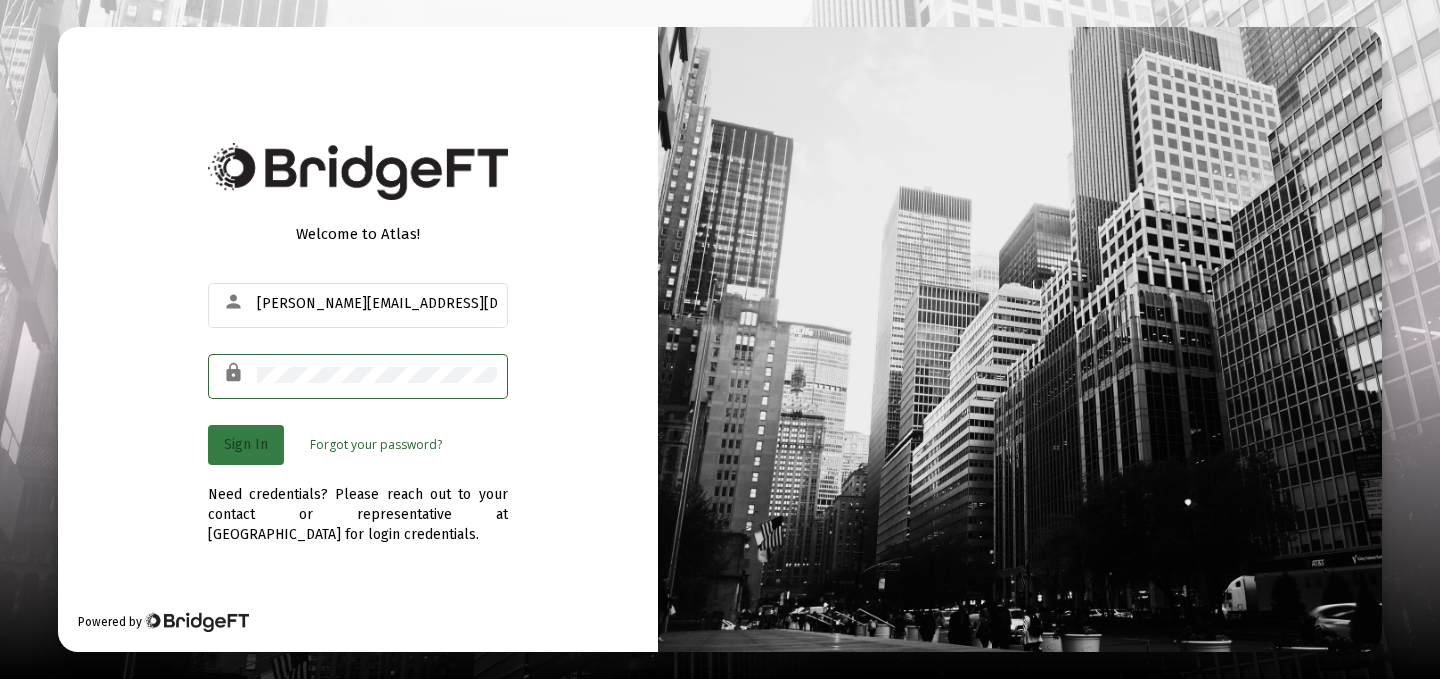 click on "Sign In" 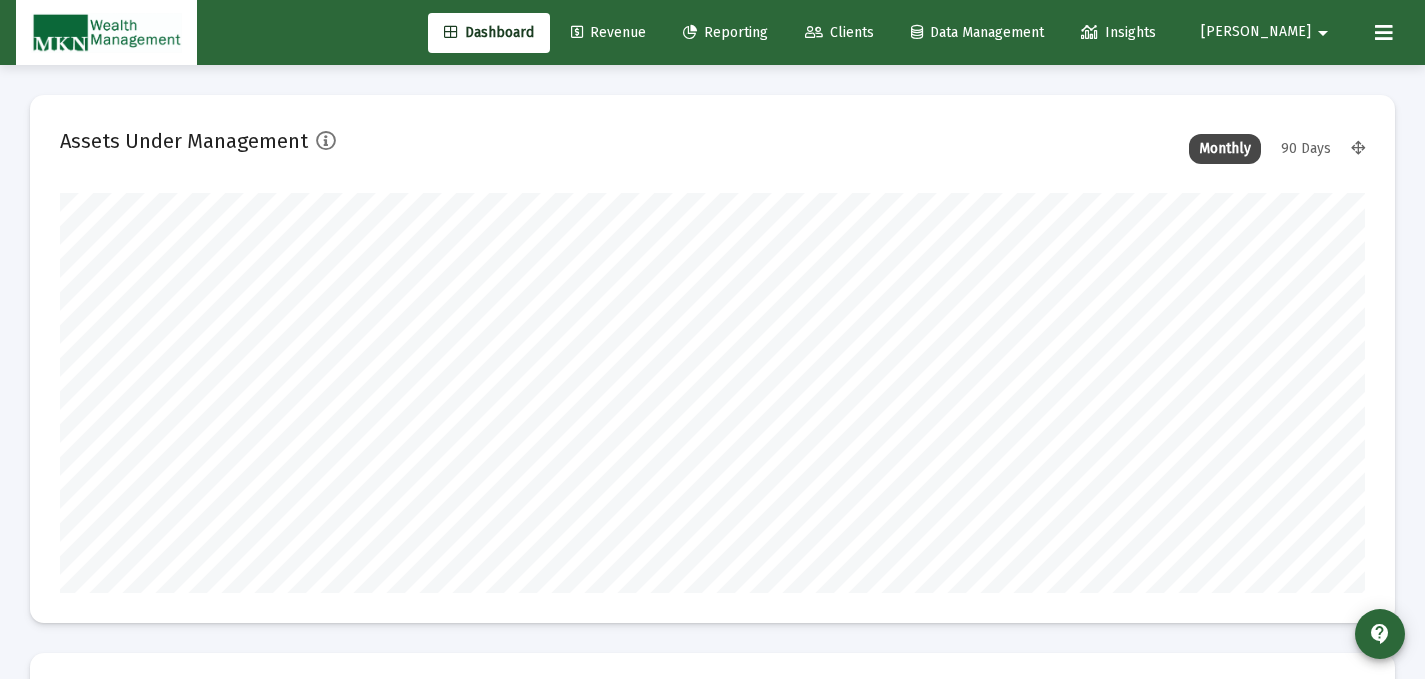 type on "[DATE]" 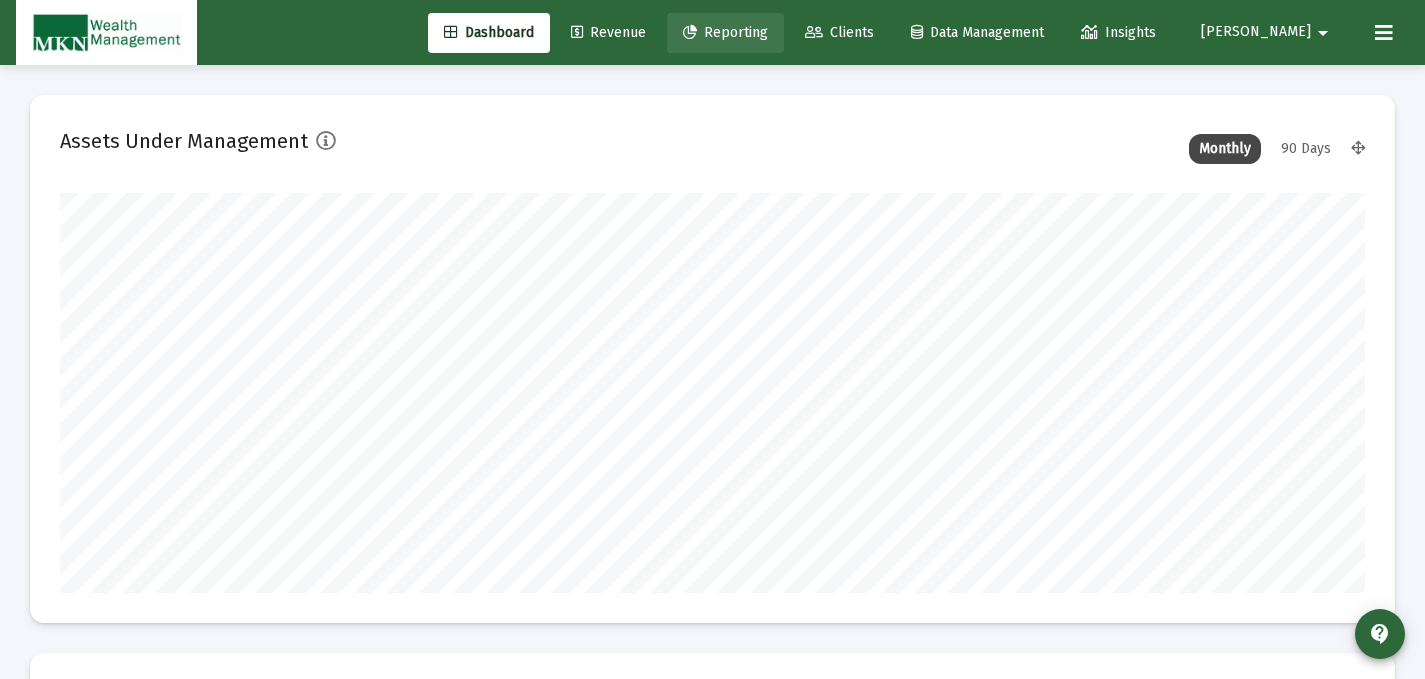 click on "Reporting" 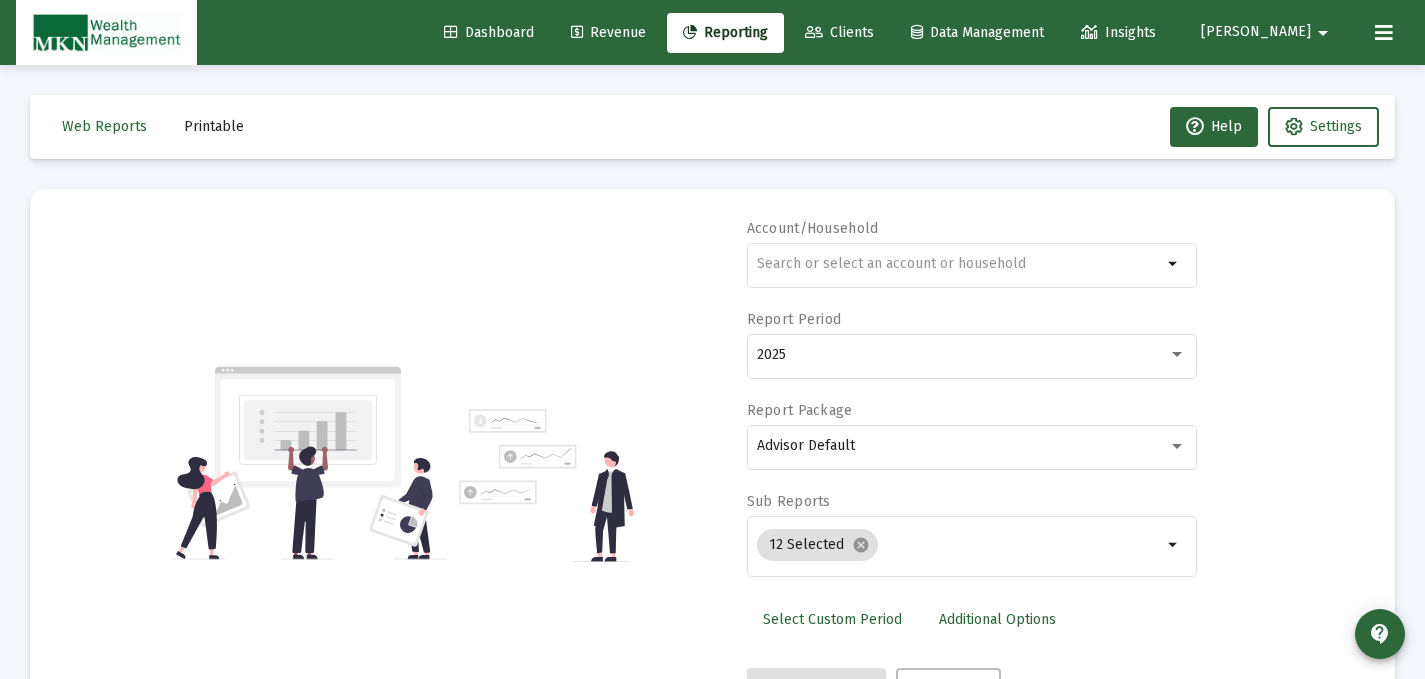 click on "Printable" 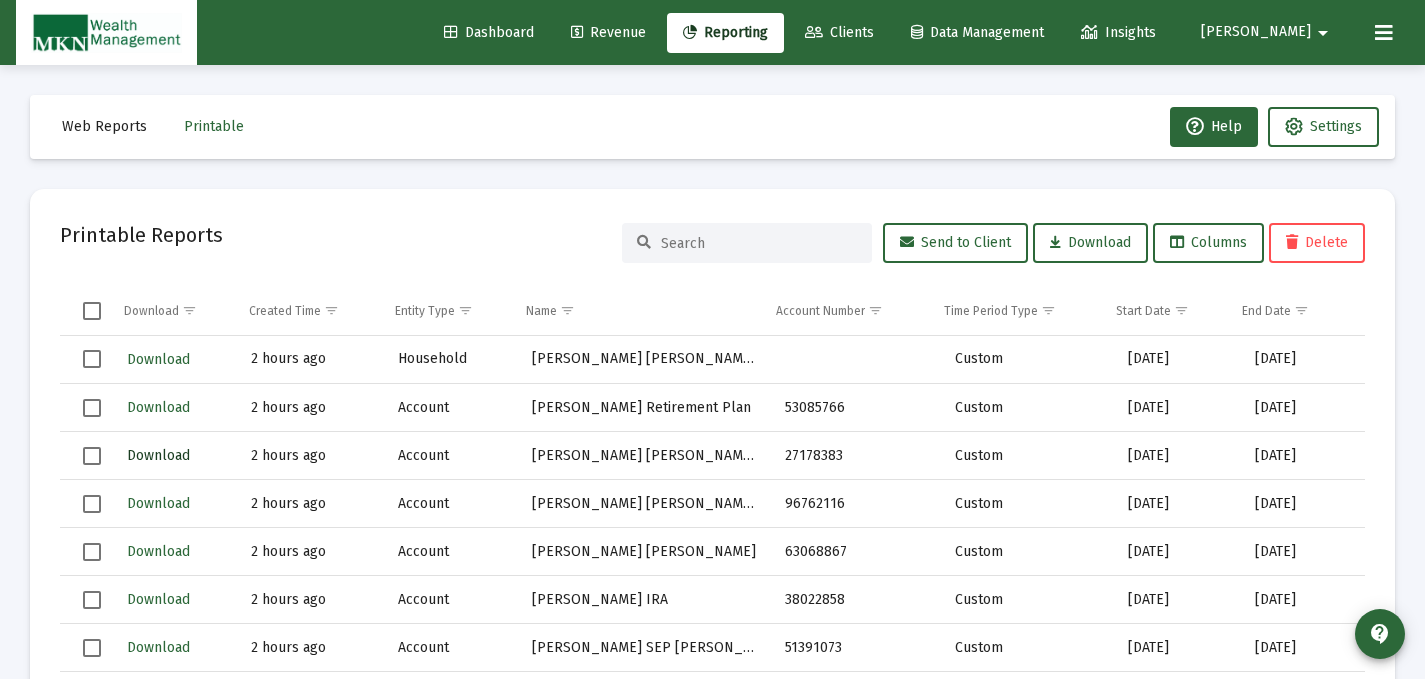 click on "Download" 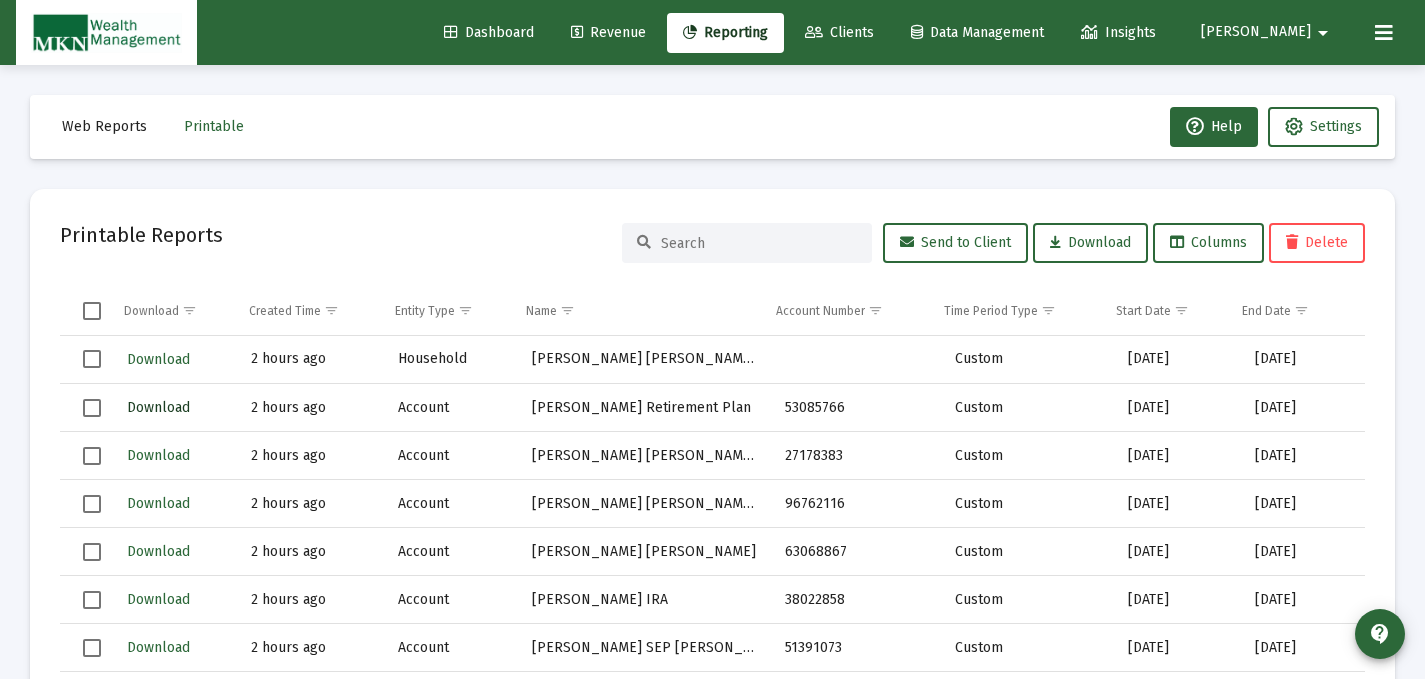click on "Download" 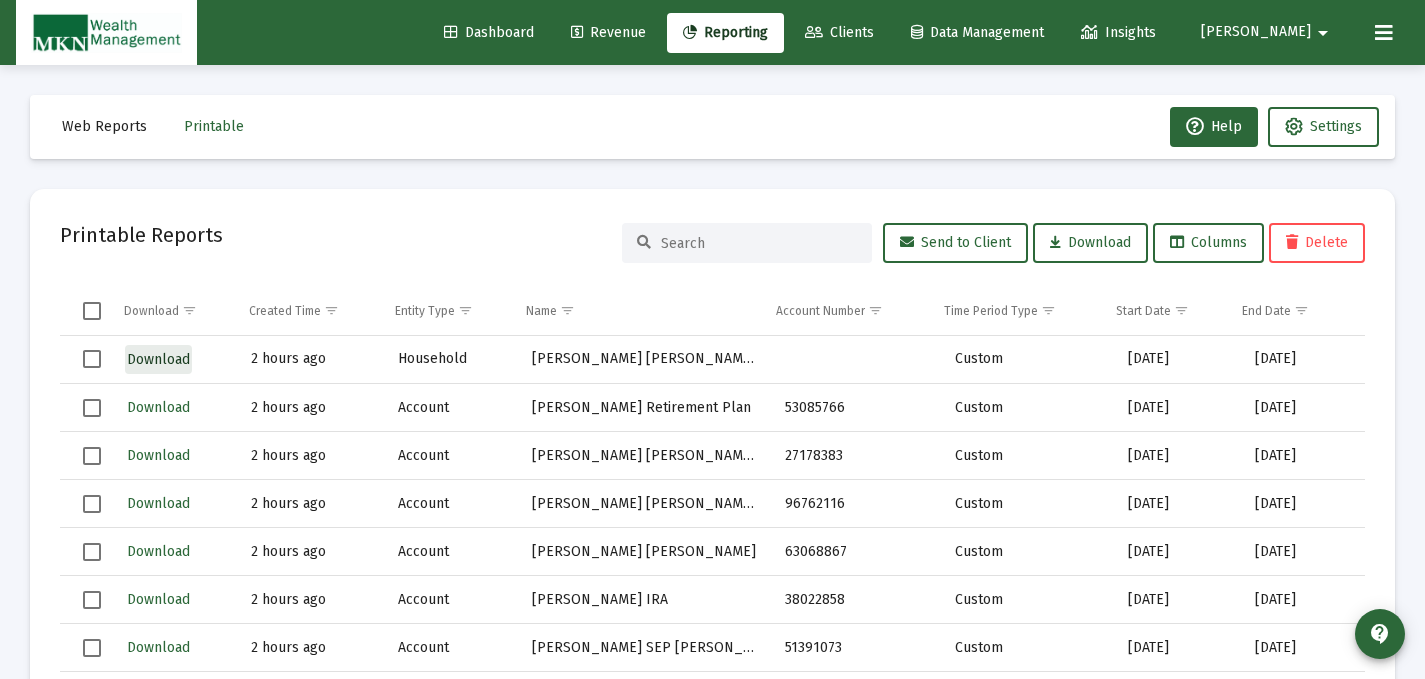 click on "Download" 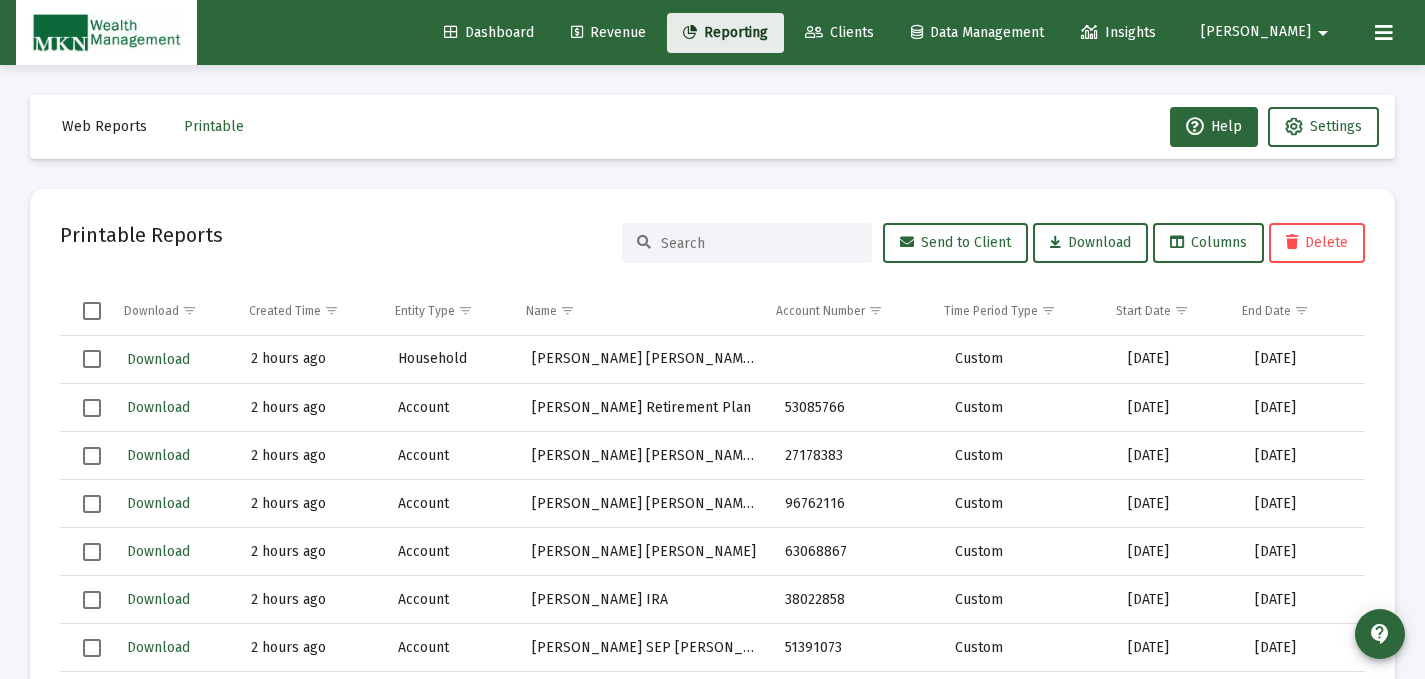 click on "Reporting" 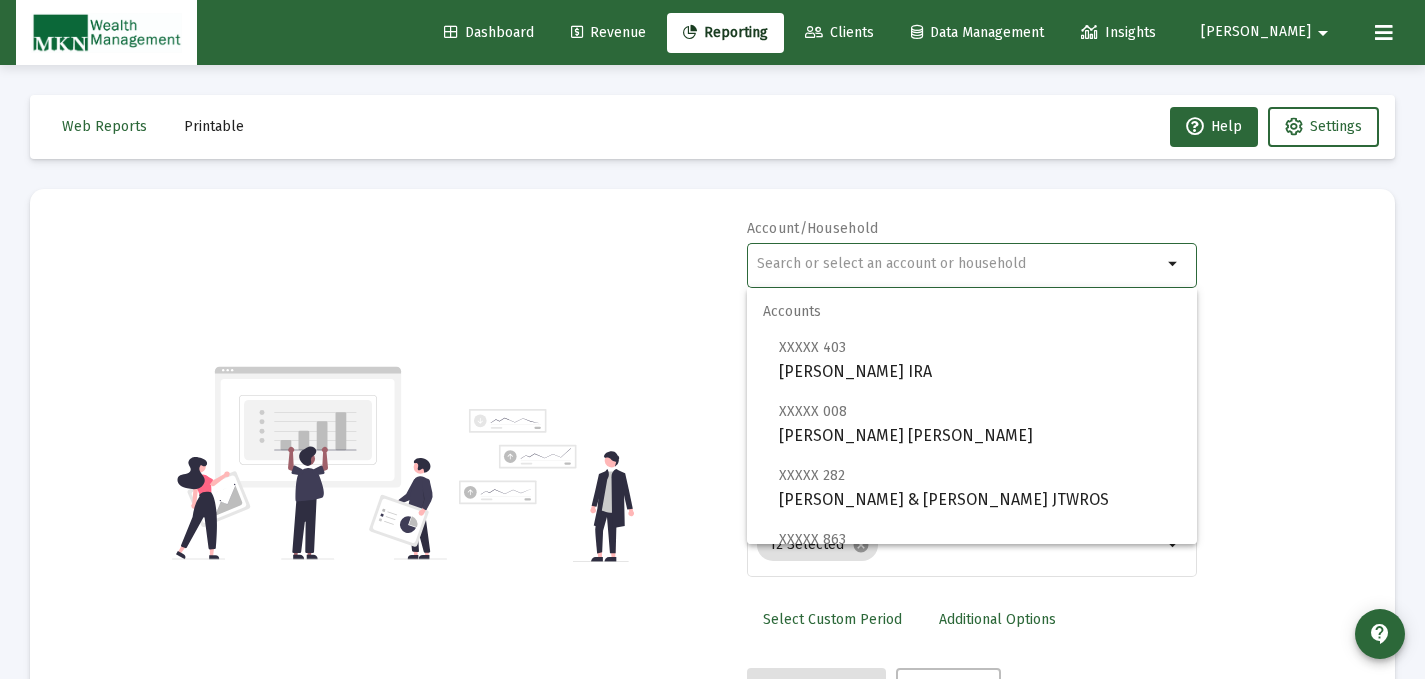 click at bounding box center [959, 264] 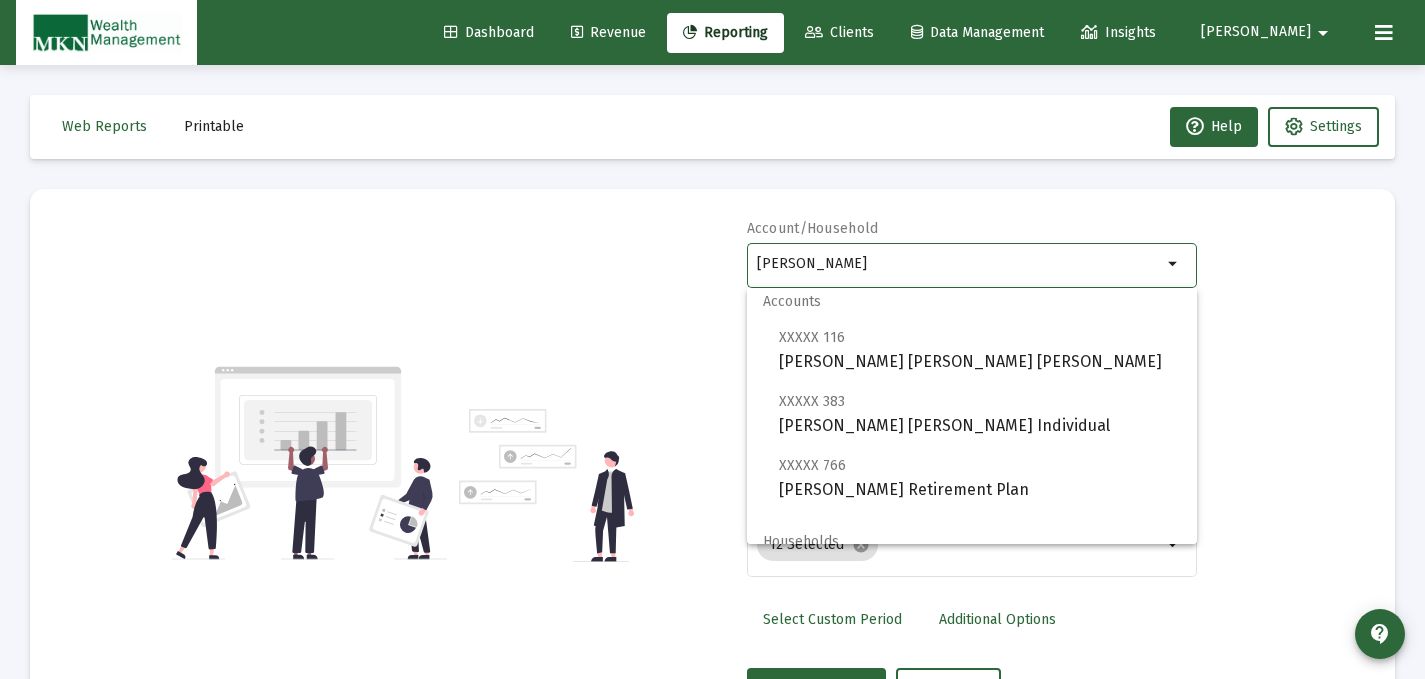 scroll, scrollTop: 7, scrollLeft: 0, axis: vertical 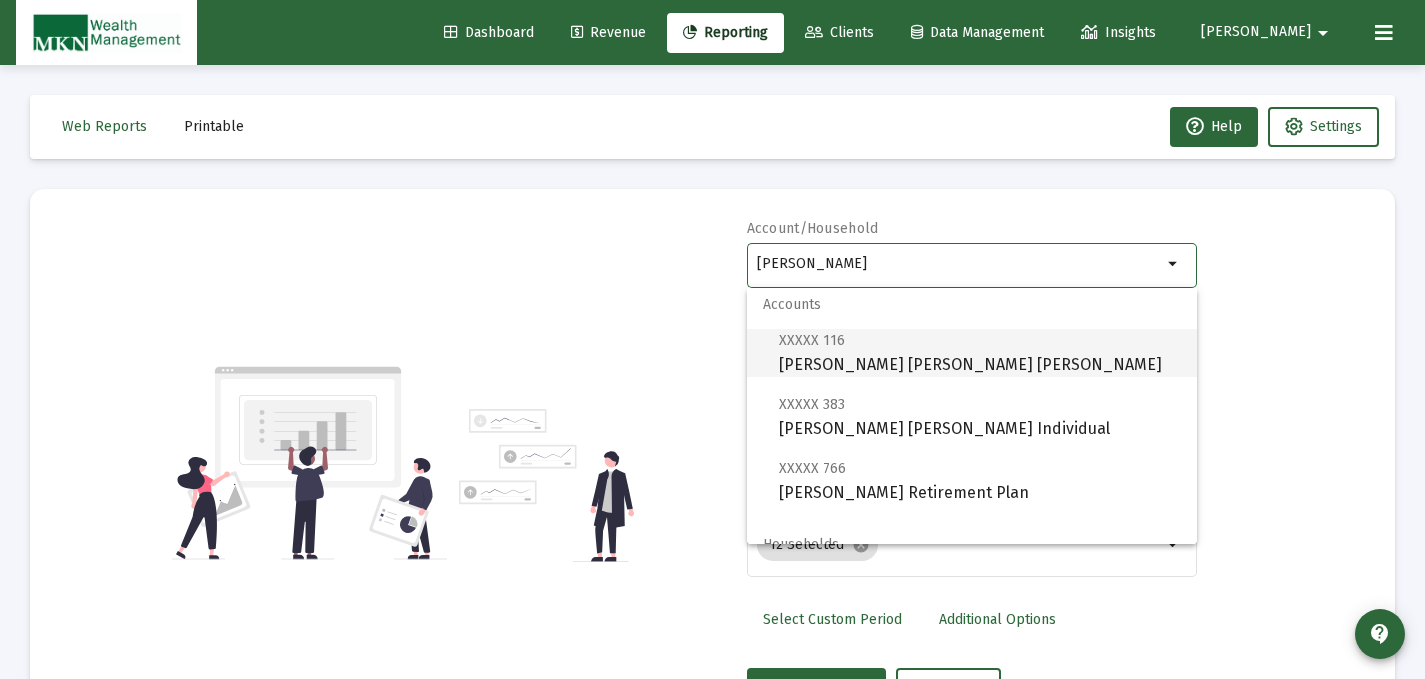 click on "XXXXX 116  [PERSON_NAME] [PERSON_NAME] [PERSON_NAME]" at bounding box center (980, 352) 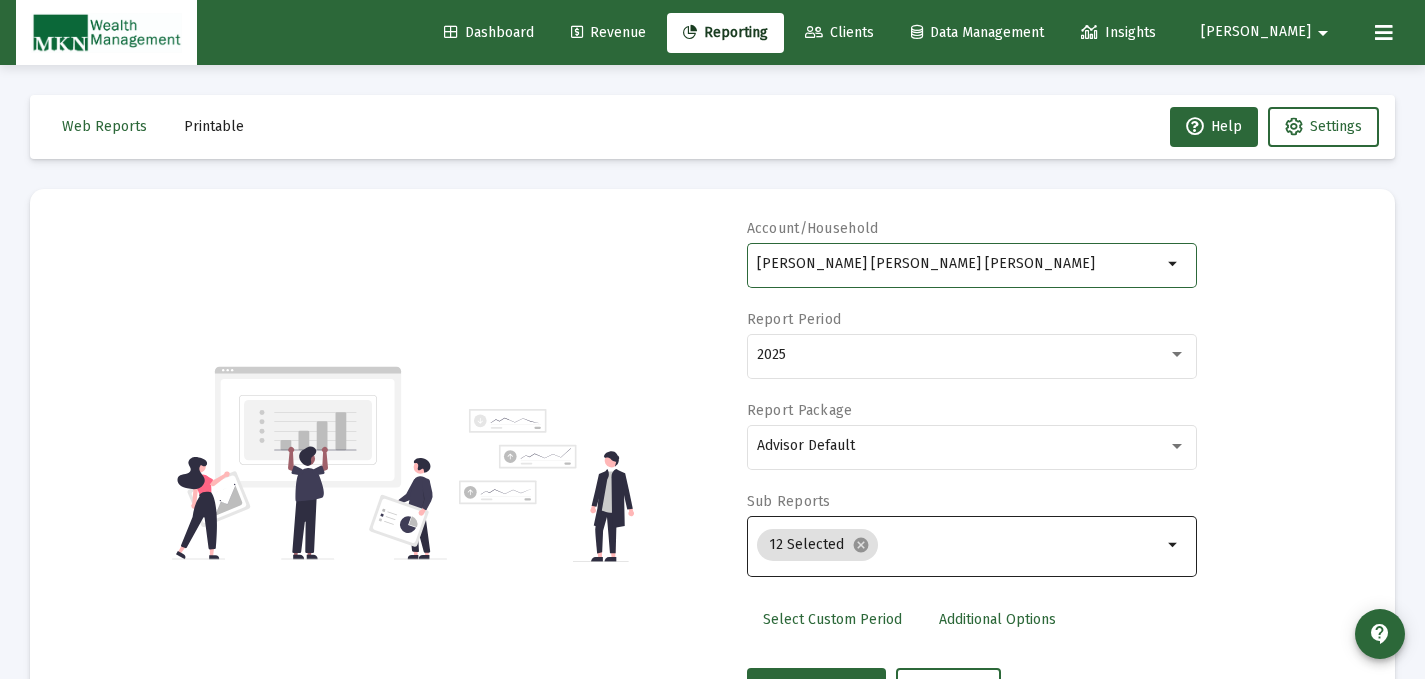 click on "12 Selected  cancel" 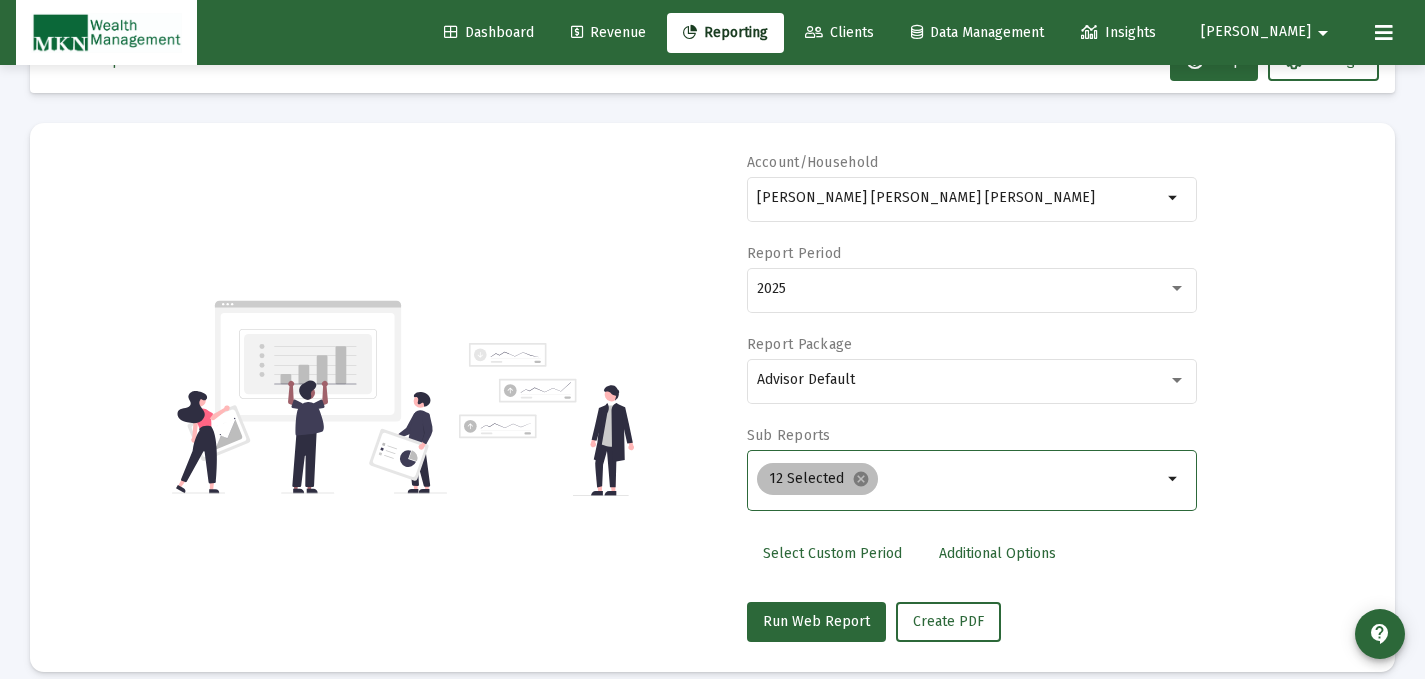 scroll, scrollTop: 80, scrollLeft: 0, axis: vertical 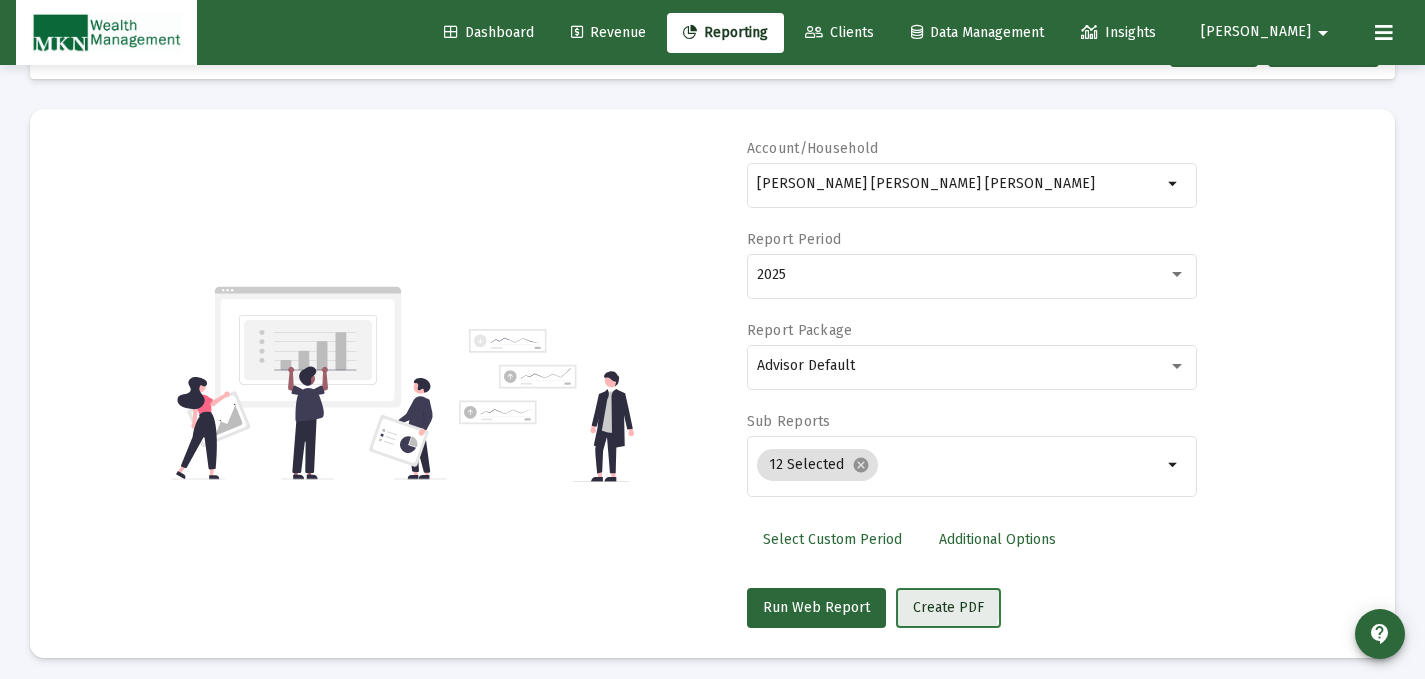 click on "Create PDF" 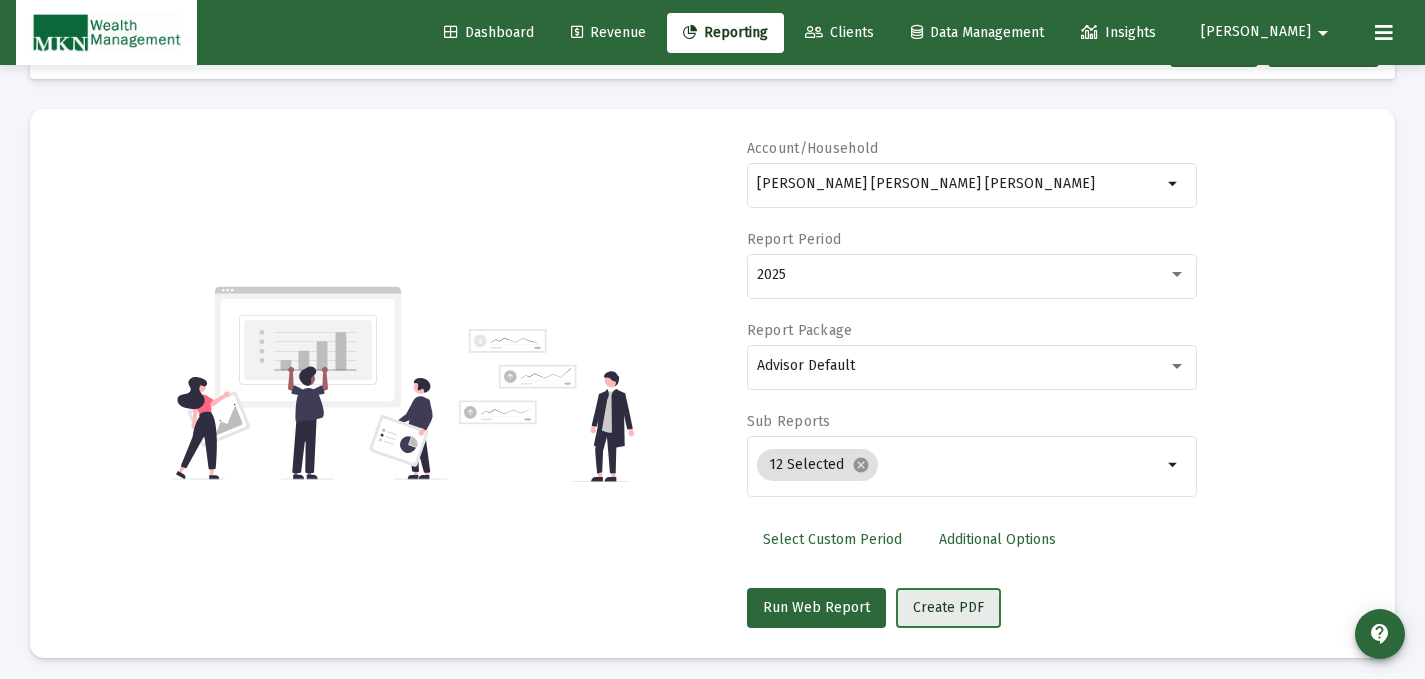 click on "Create PDF" 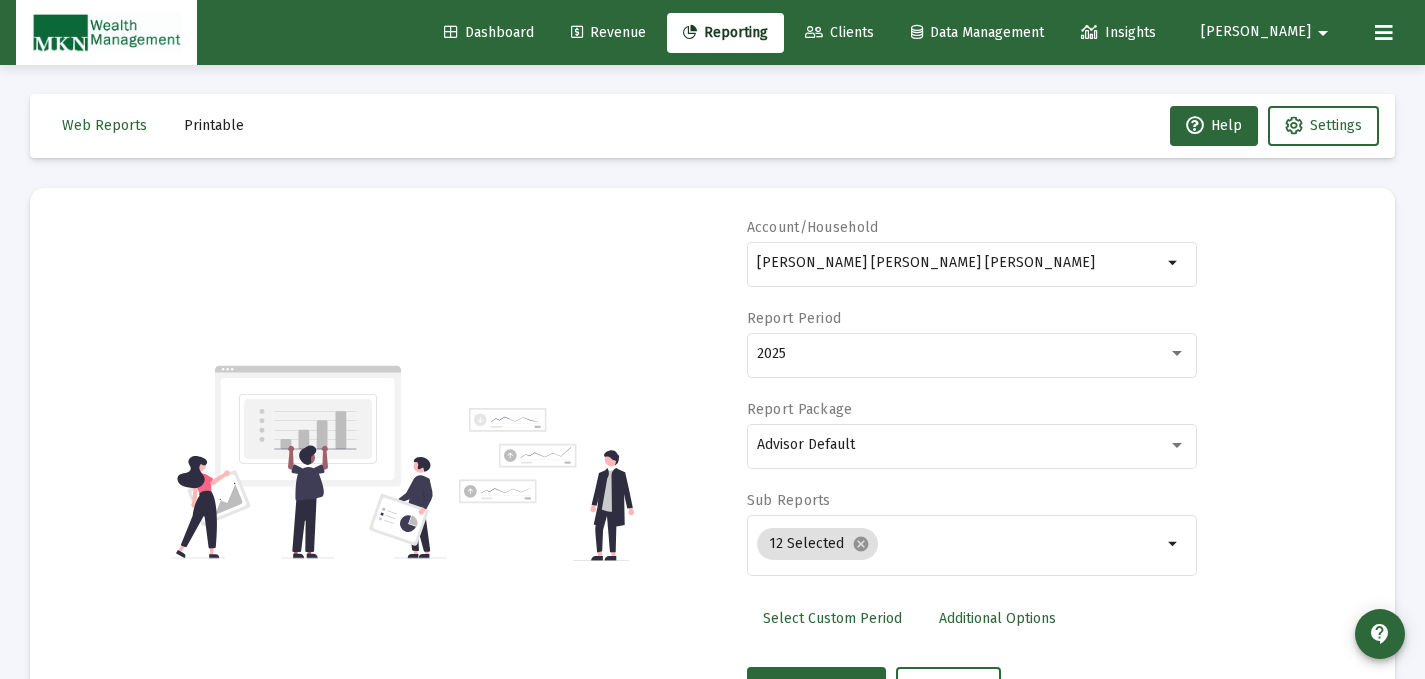 scroll, scrollTop: 0, scrollLeft: 0, axis: both 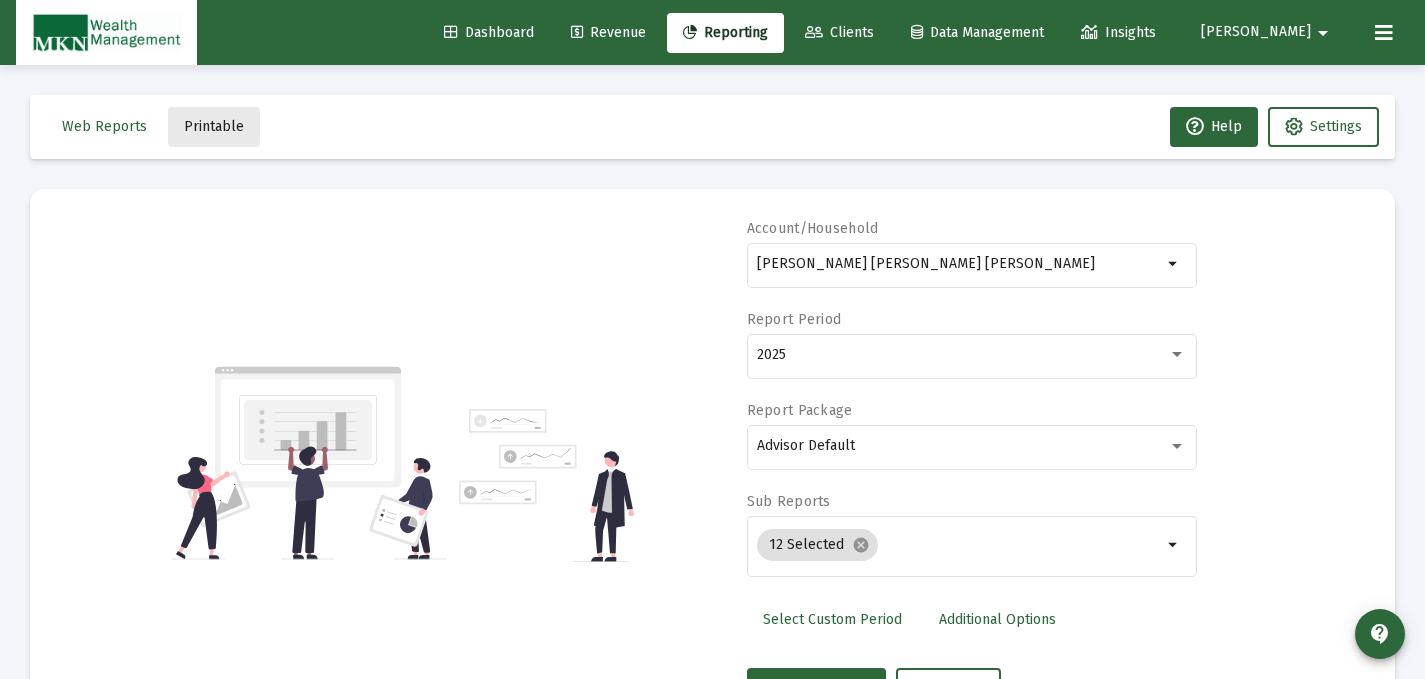 click on "Printable" 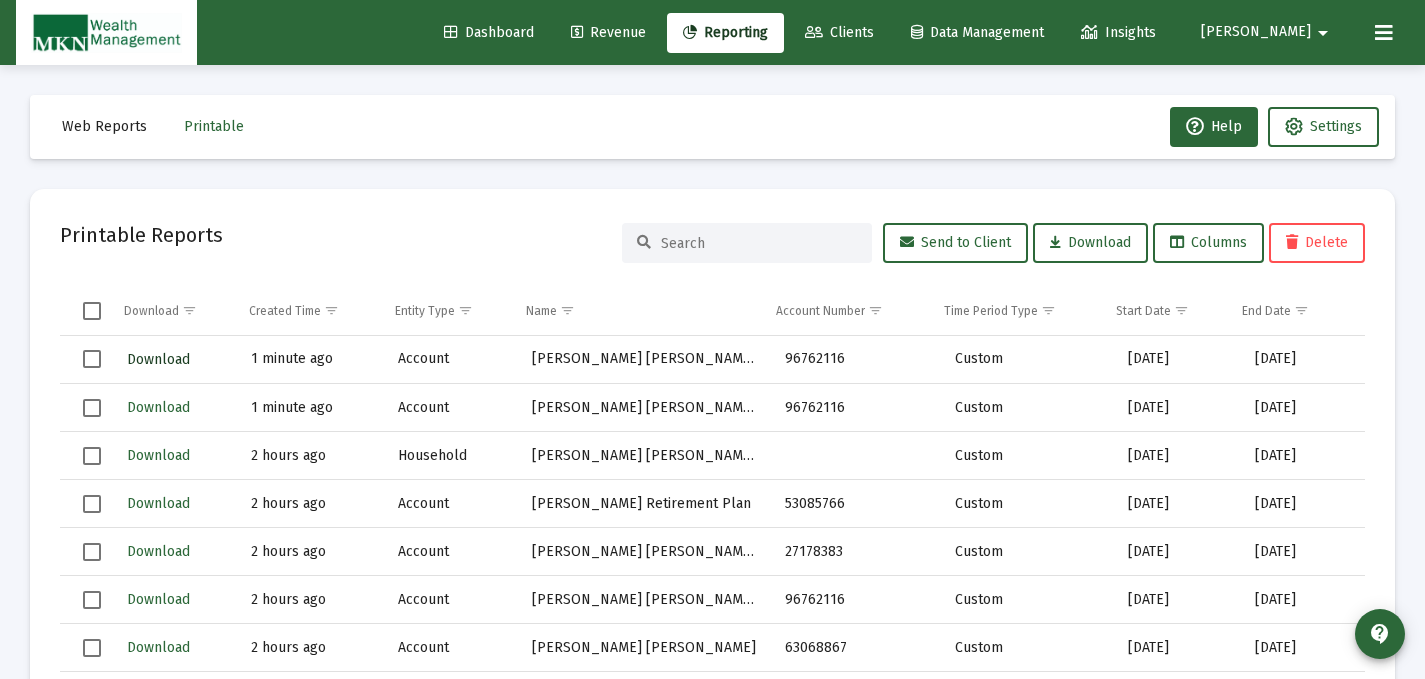 click on "Download" 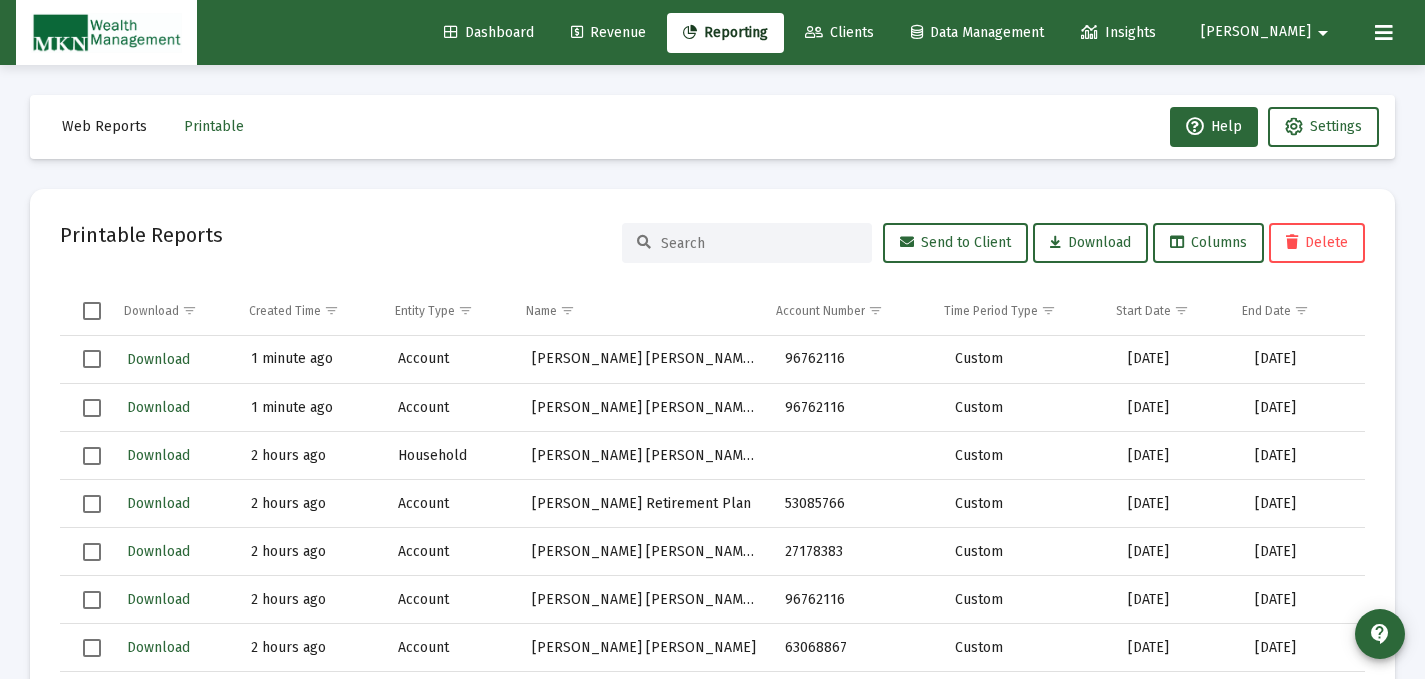 click on "Reporting" 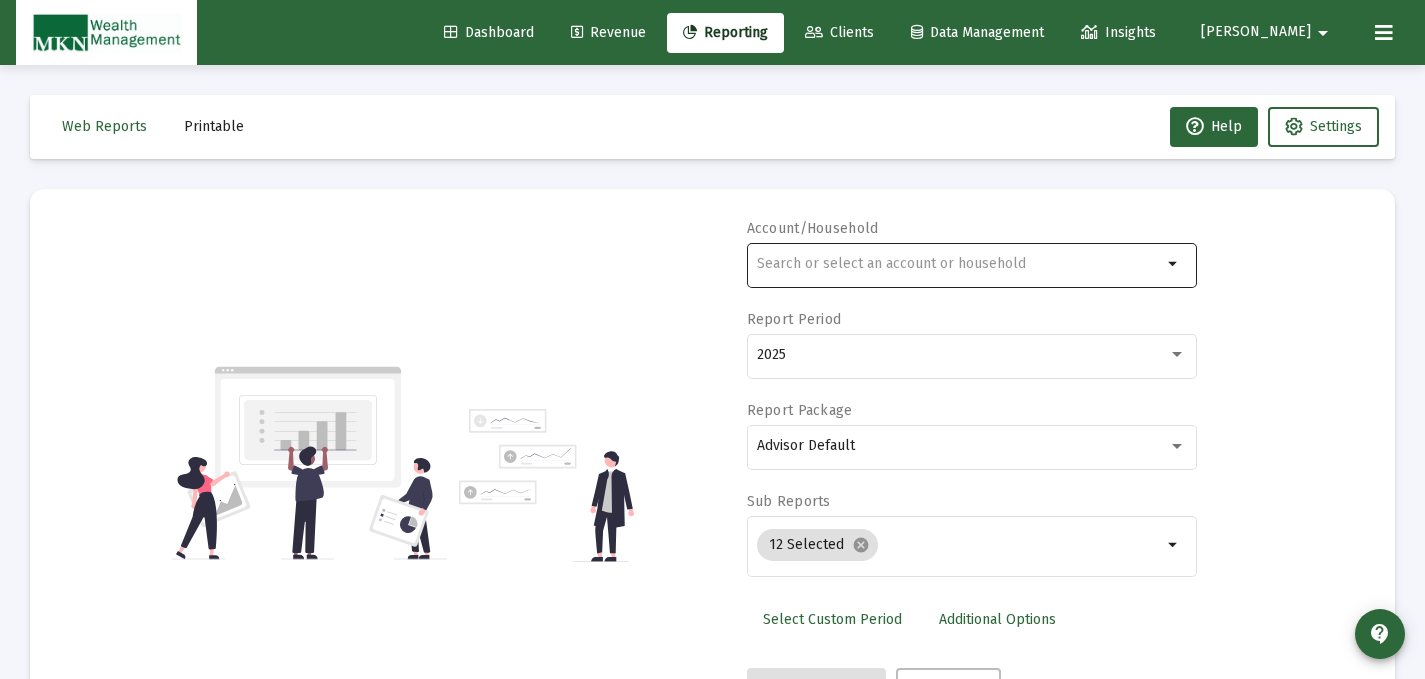 click at bounding box center [959, 264] 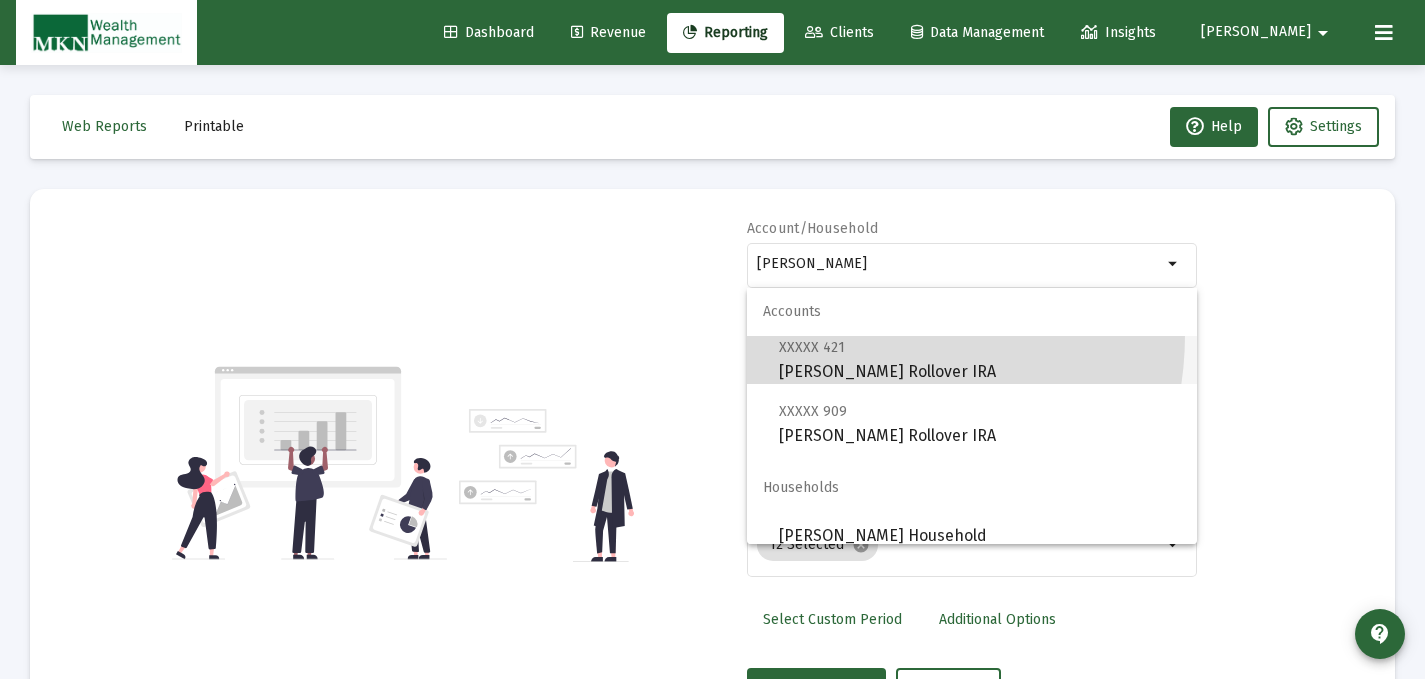 click on "XXXXX 421  [PERSON_NAME] Rollover IRA" at bounding box center (980, 359) 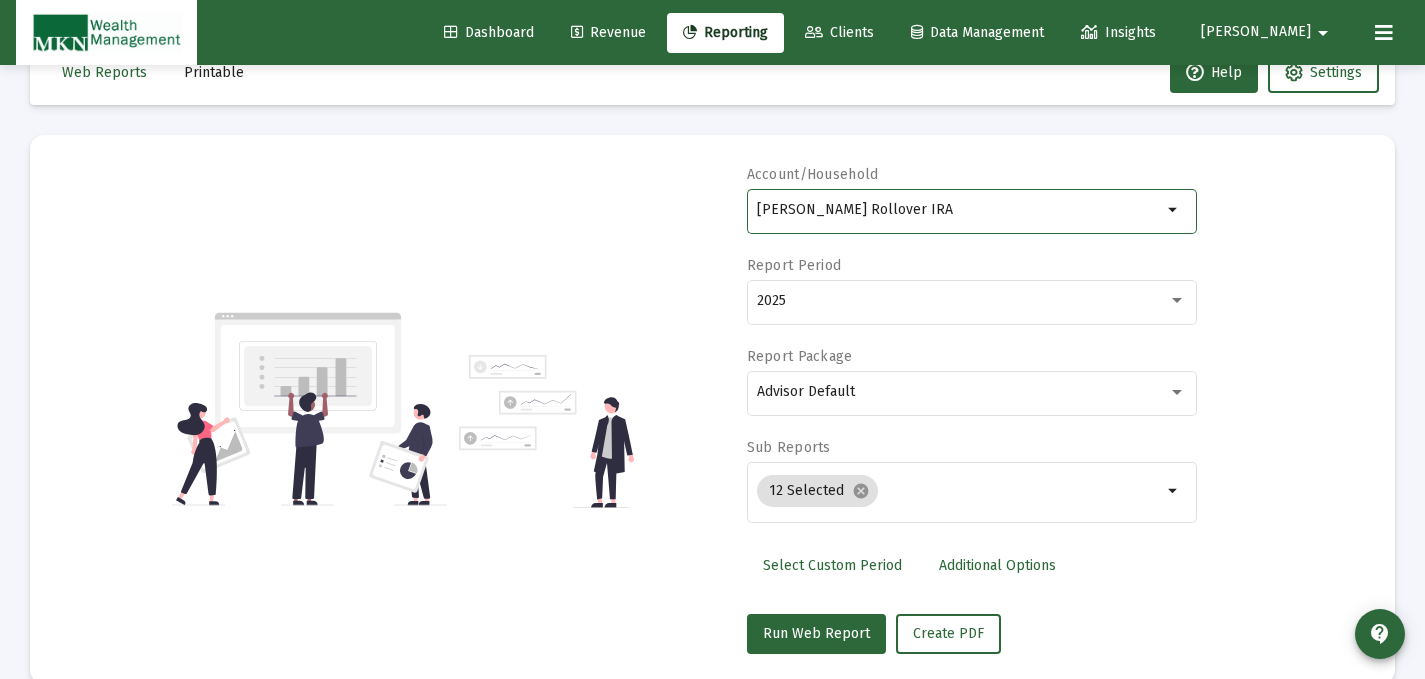 scroll, scrollTop: 66, scrollLeft: 0, axis: vertical 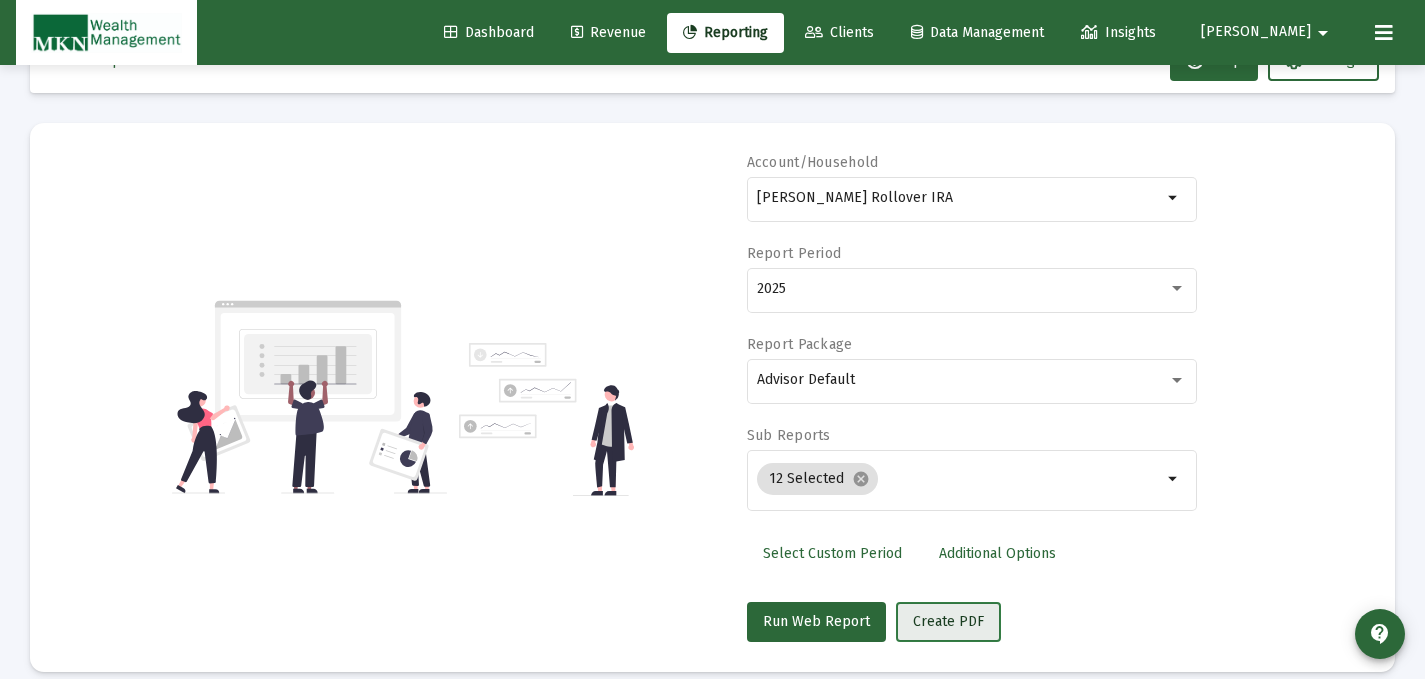 click on "Create PDF" 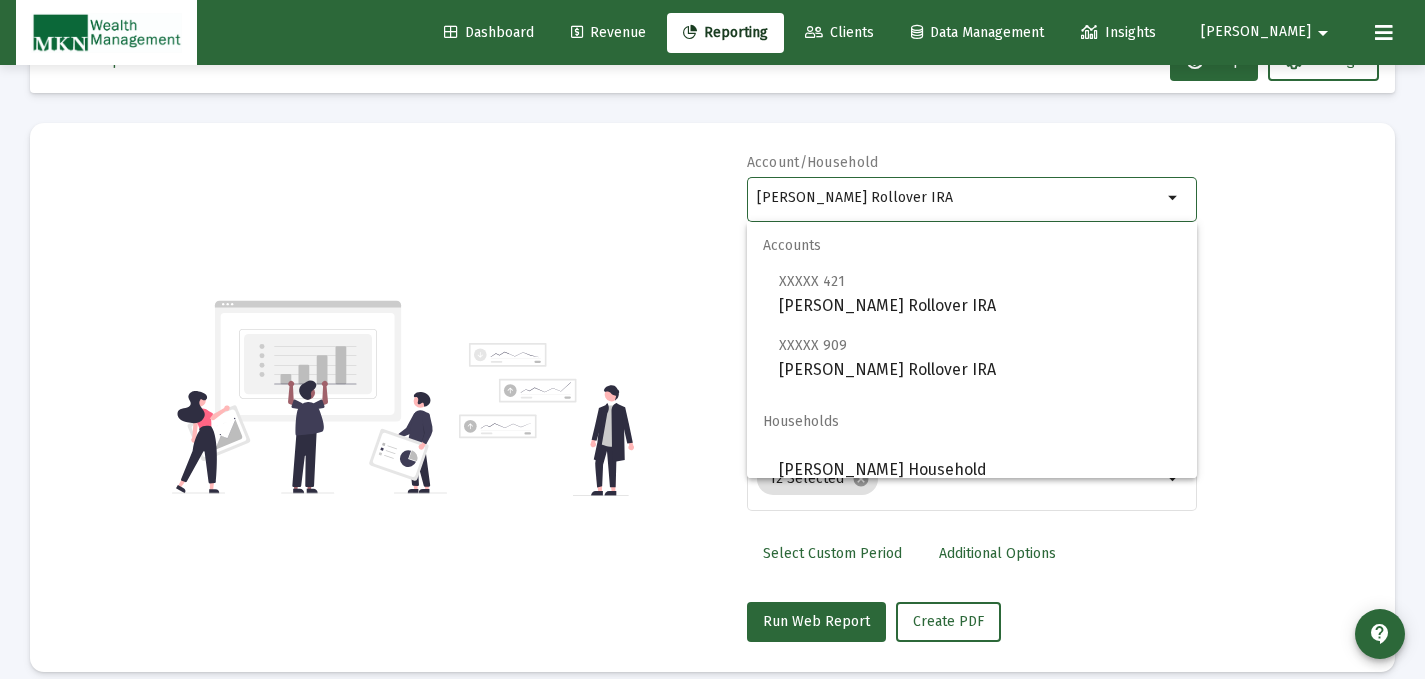 click on "[PERSON_NAME] Rollover IRA" at bounding box center (959, 198) 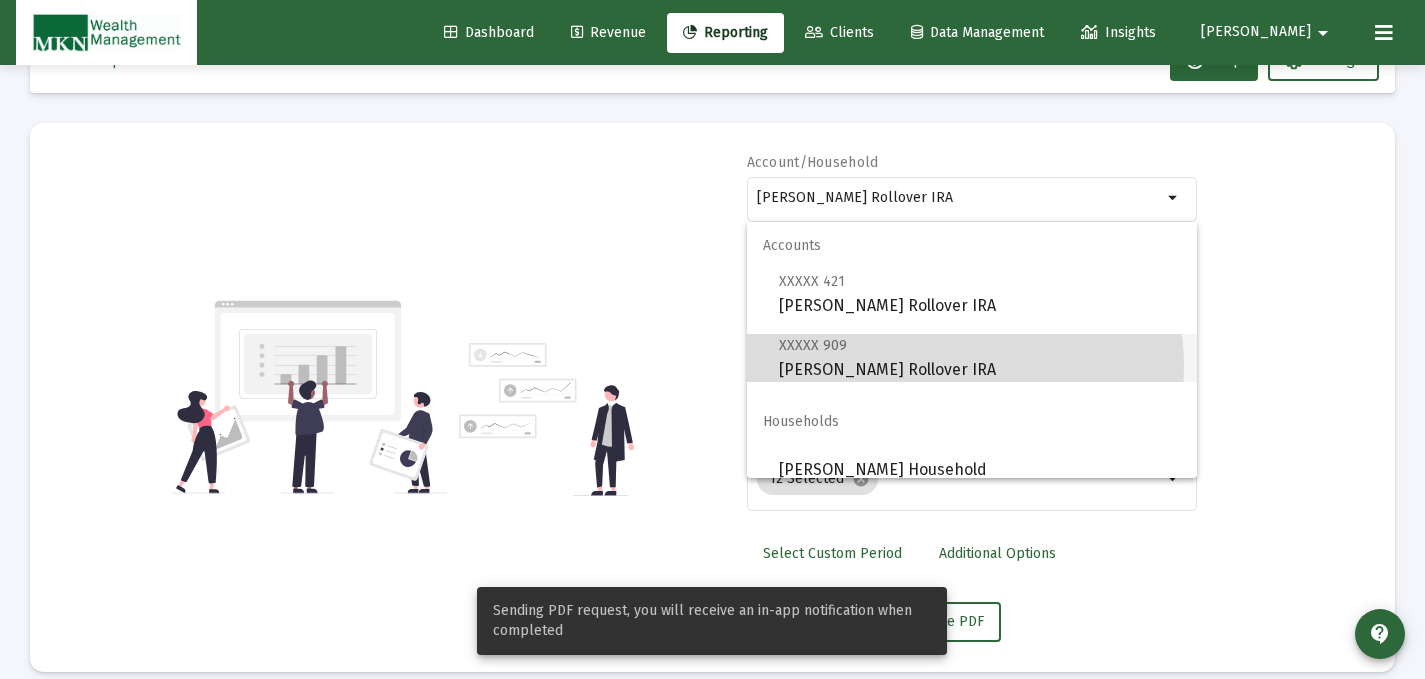 click on "XXXXX 909  [PERSON_NAME] Rollover IRA" at bounding box center (980, 357) 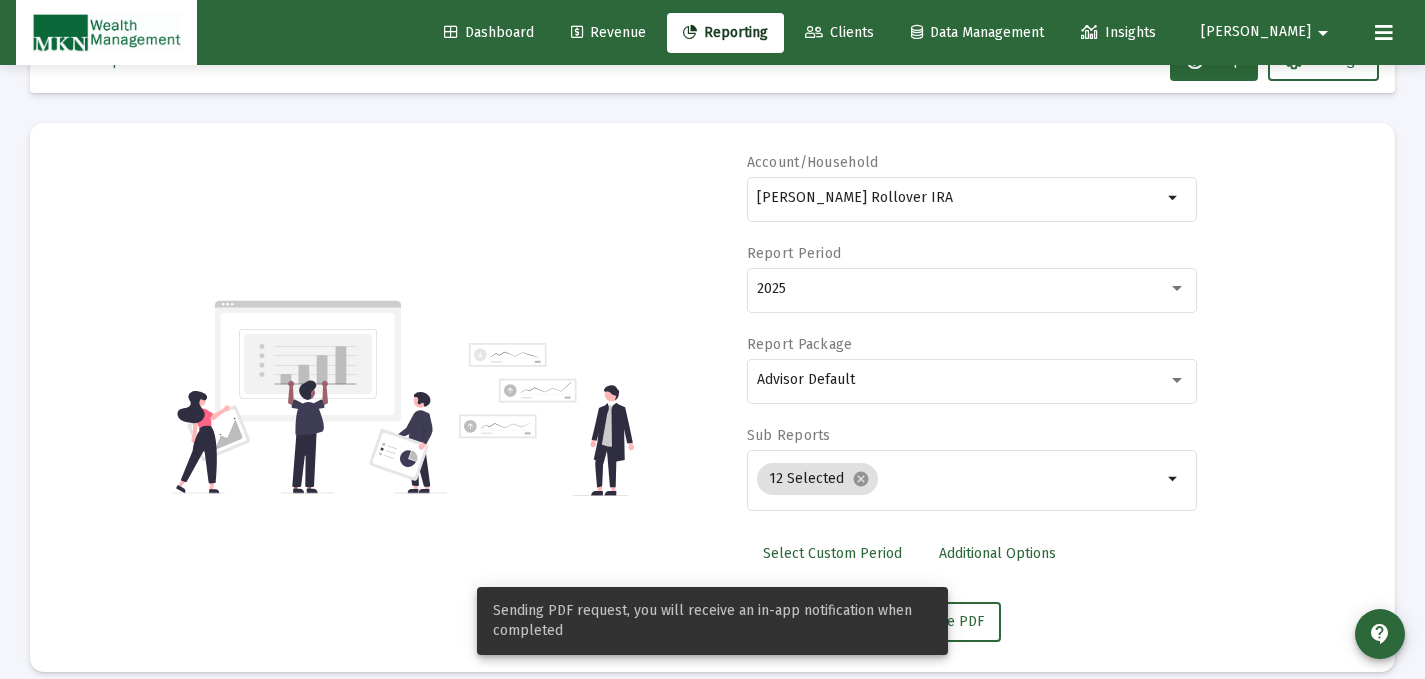 click on "Sending PDF request, you will receive an in-app notification when completed" at bounding box center [712, 621] 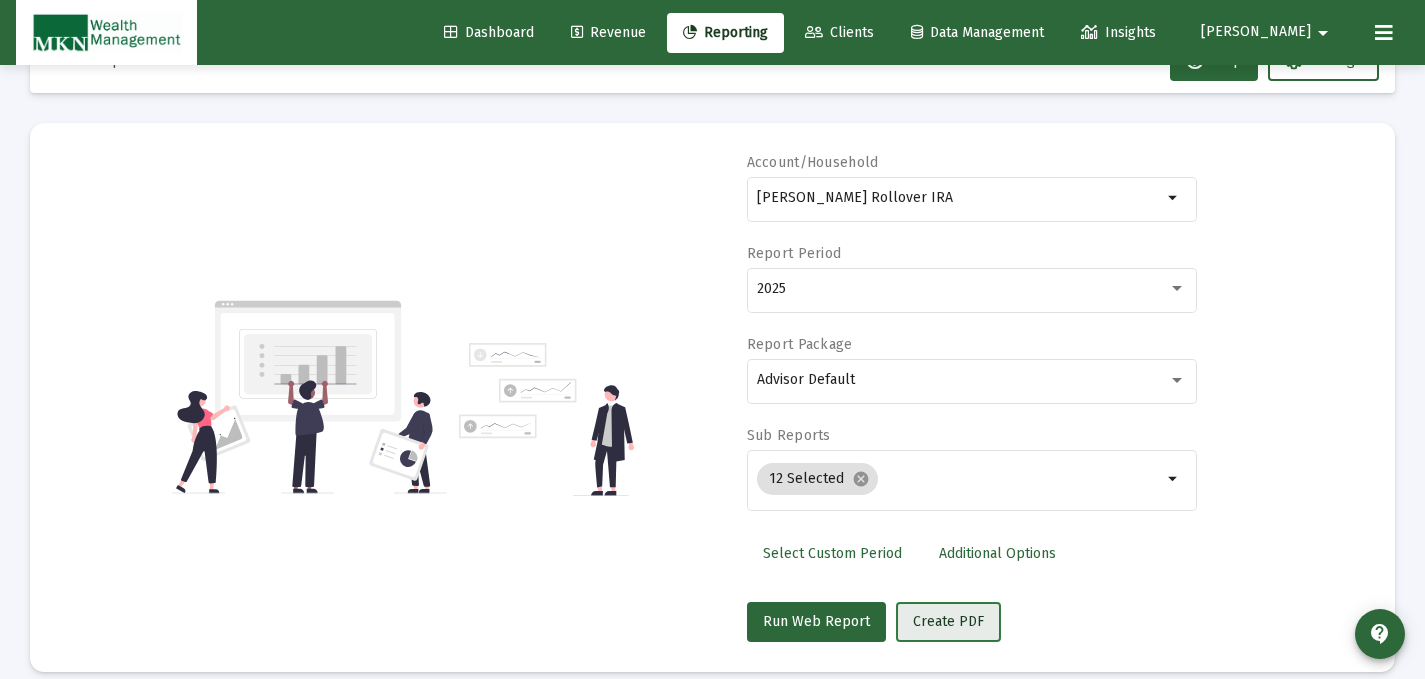 click on "Create PDF" 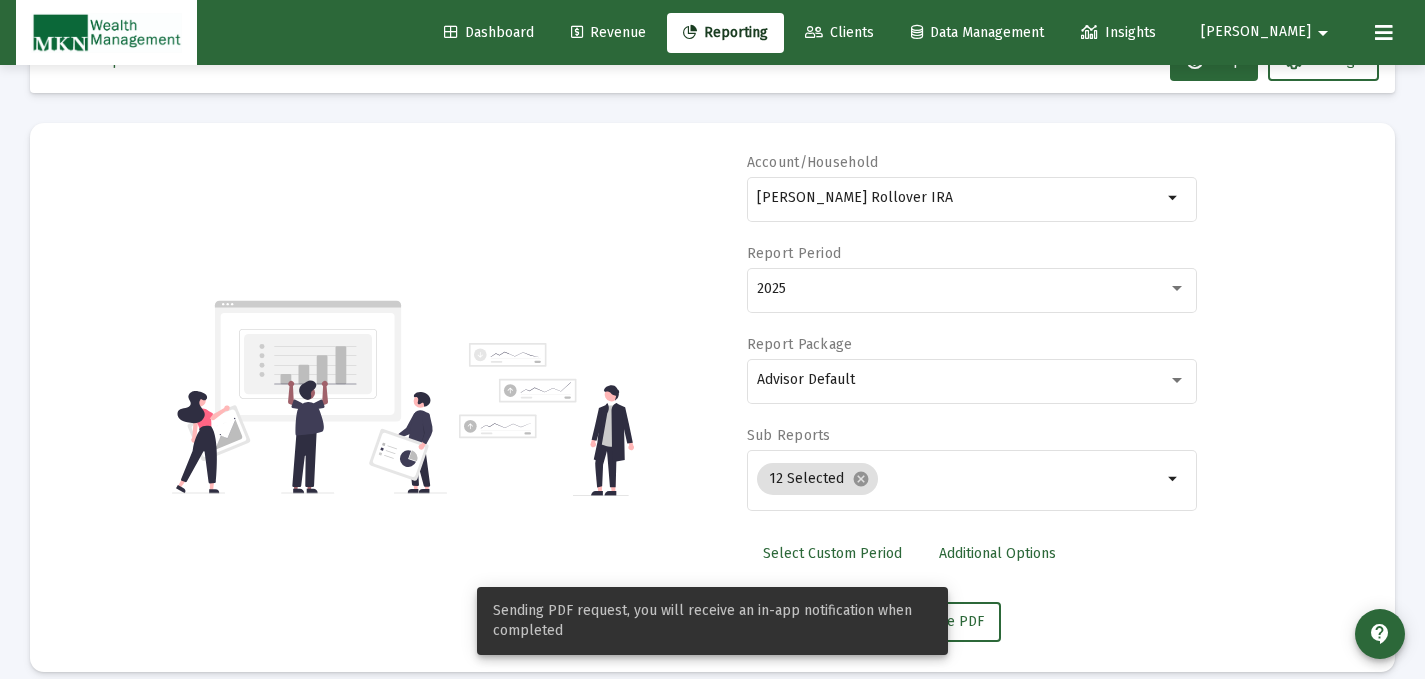click on "Account/Household [PERSON_NAME] Rollover IRA arrow_drop_down Report Period 2025 Report Package Advisor Default Sub Reports  12 Selected  cancel arrow_drop_down  Select Custom Period   Additional Options   Run Web Report   Create PDF" 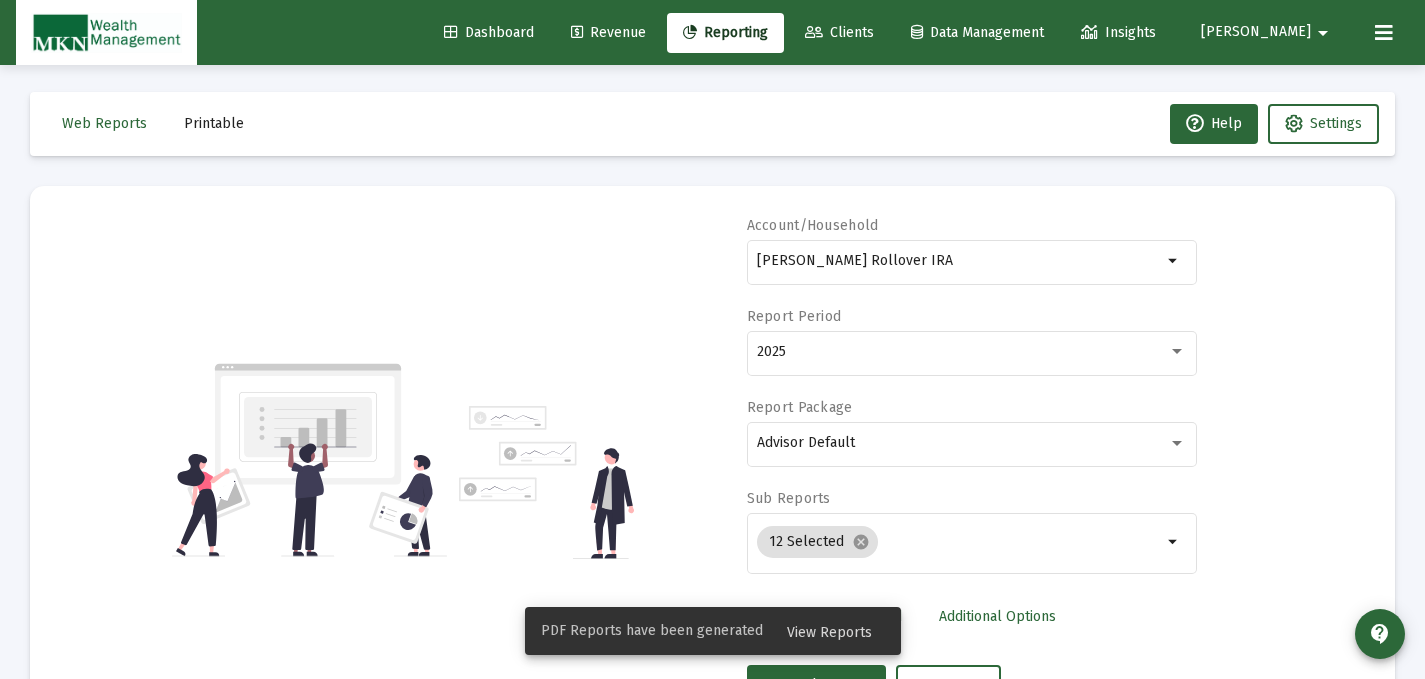 scroll, scrollTop: 0, scrollLeft: 0, axis: both 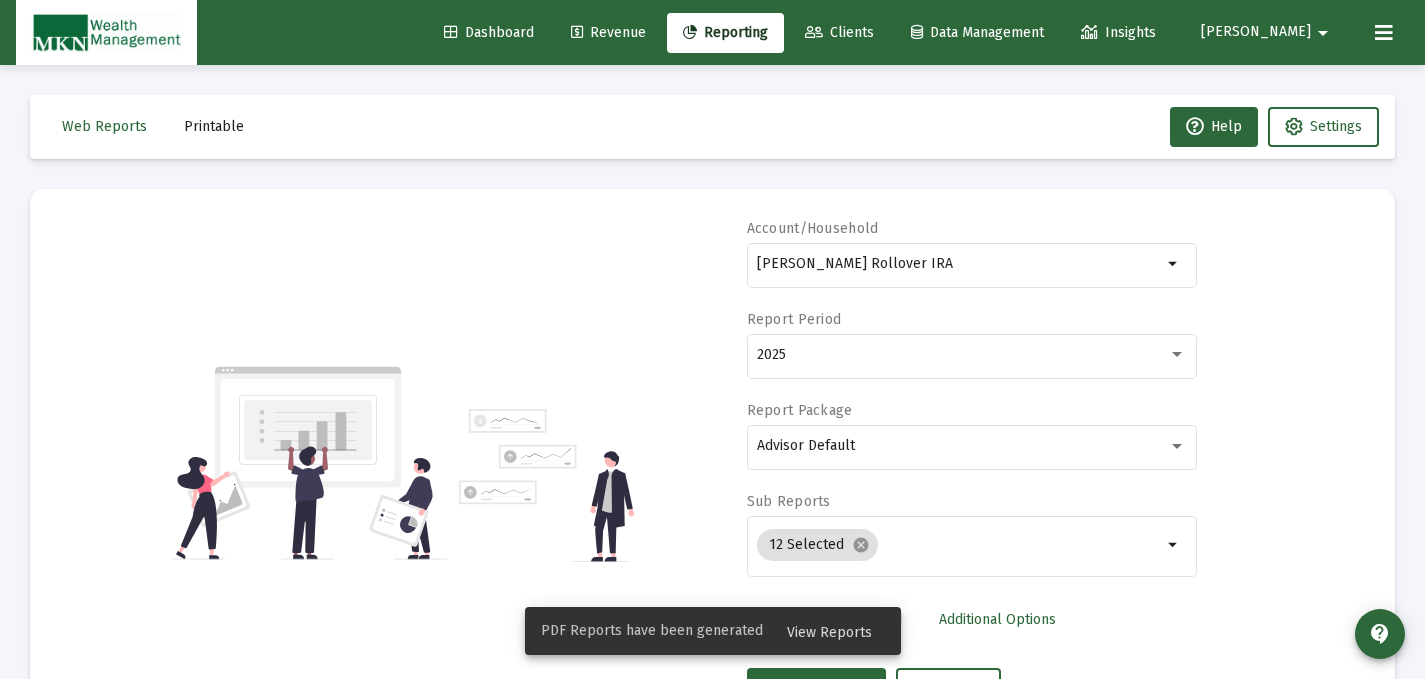 click on "Printable" 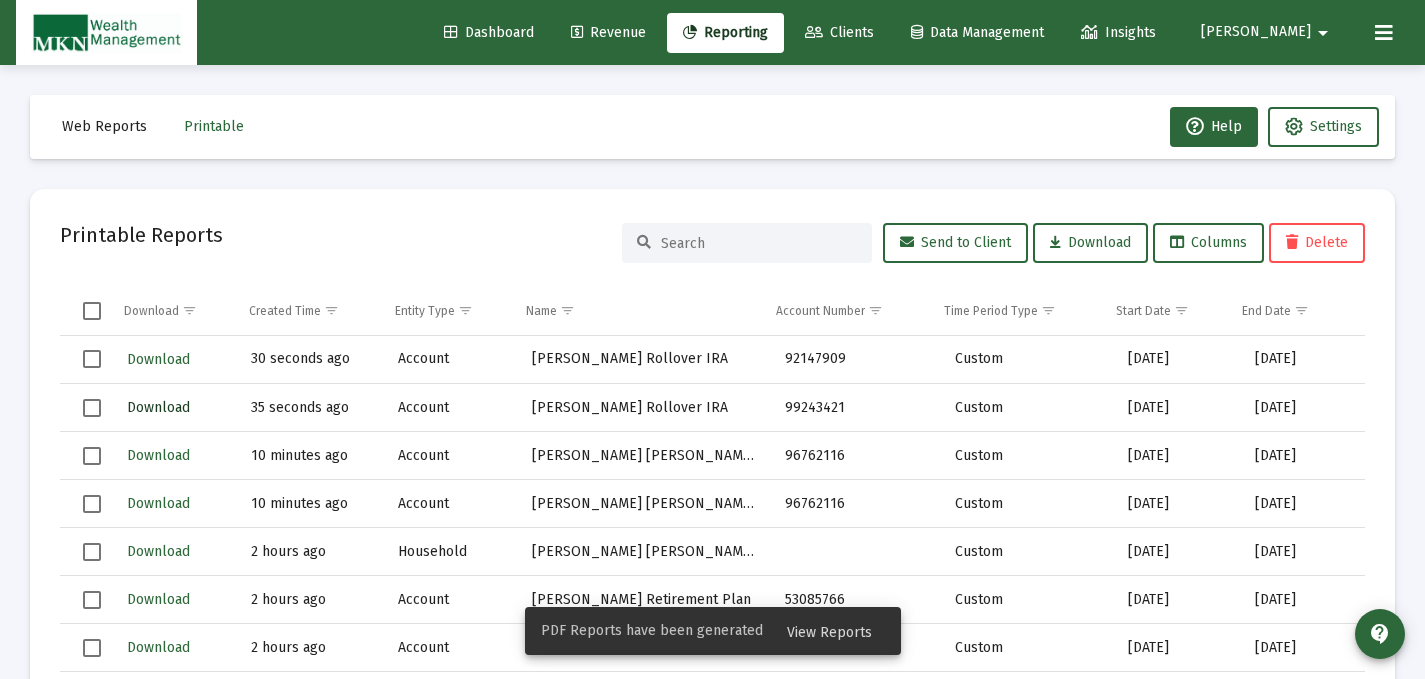 click on "Download" 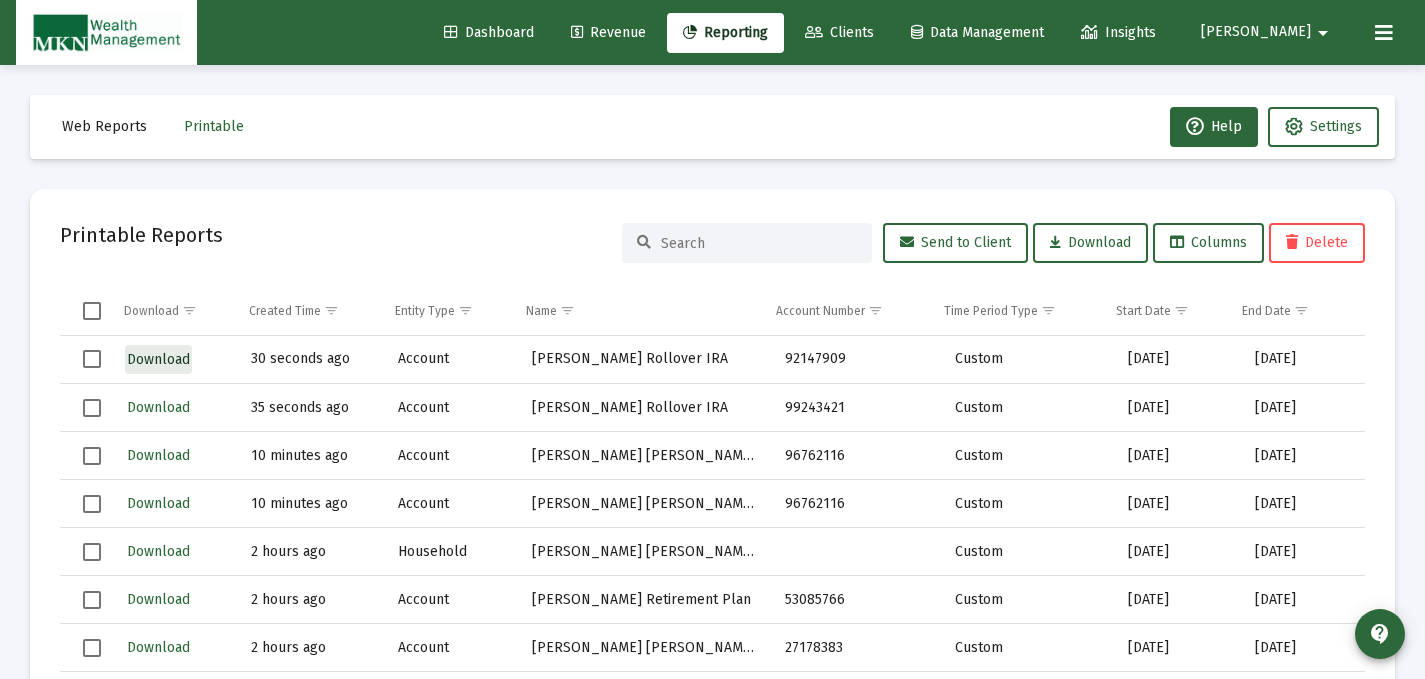 click on "Download" 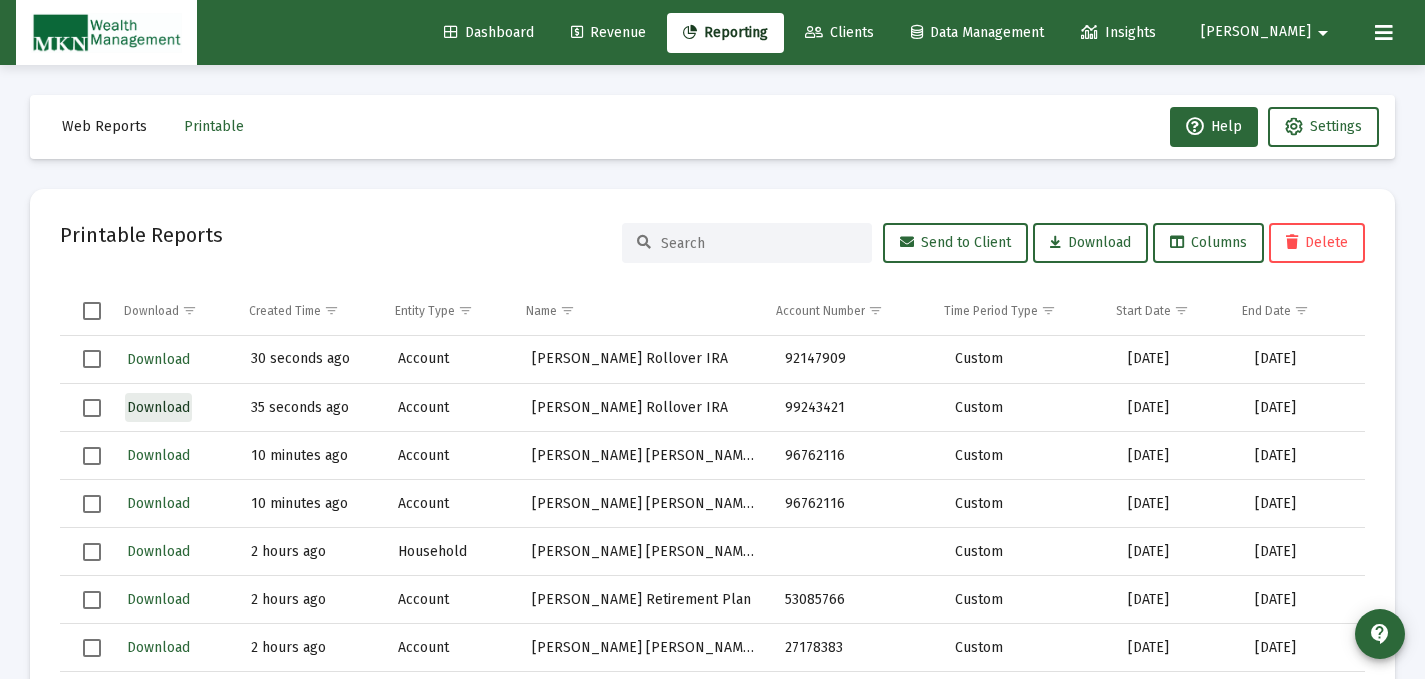 click on "Download" 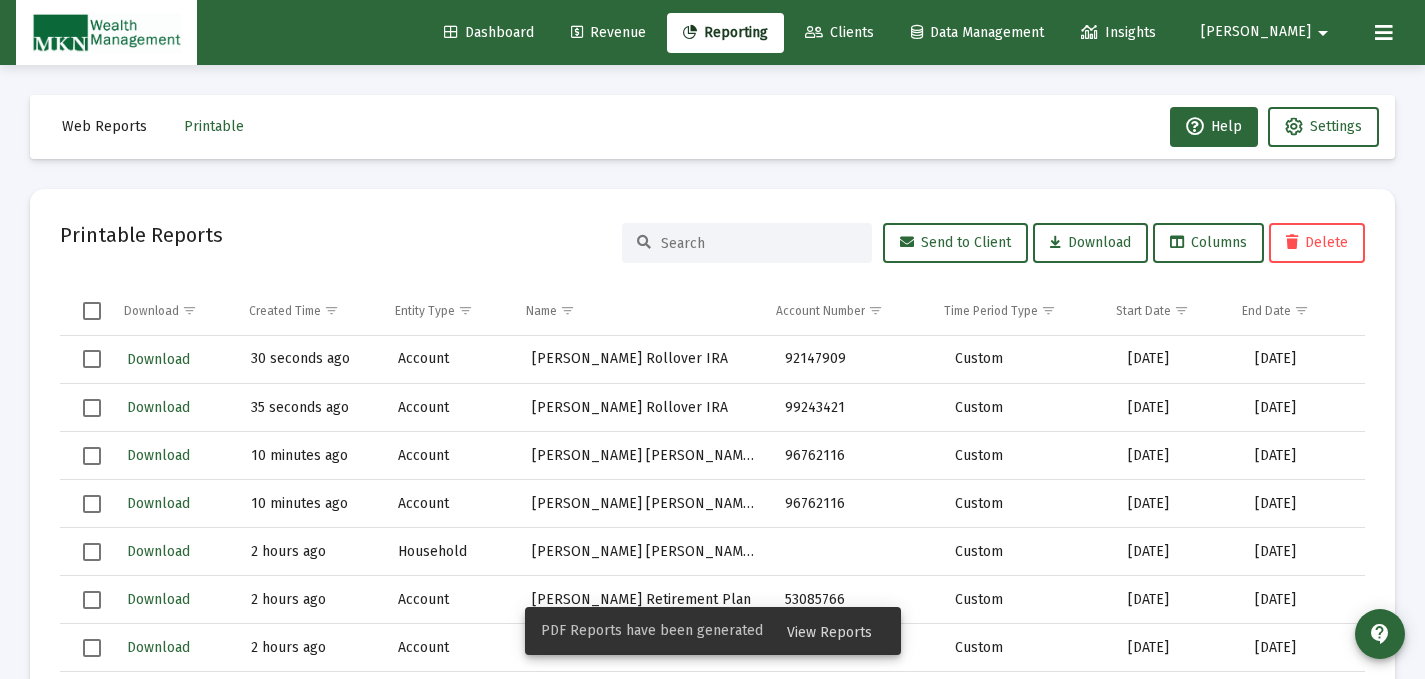 click on "Web Reports Printable  Help   Settings" 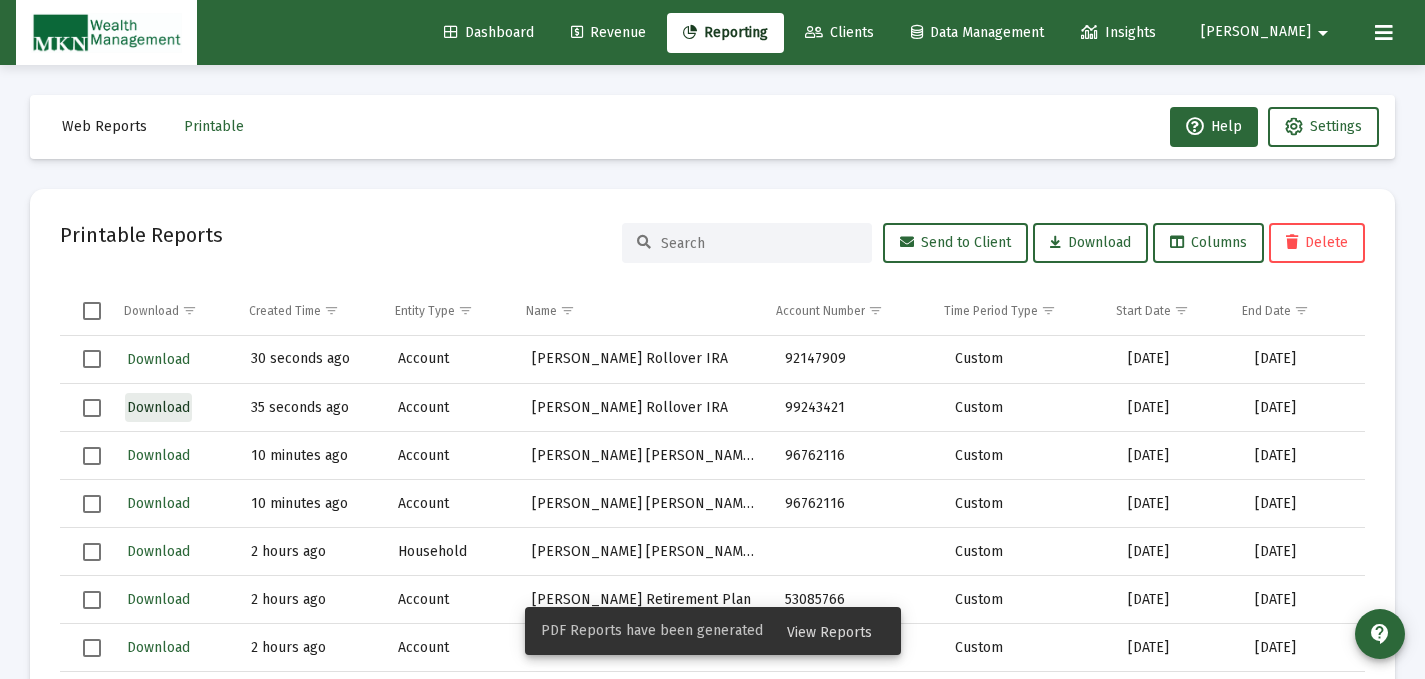 click on "Download" 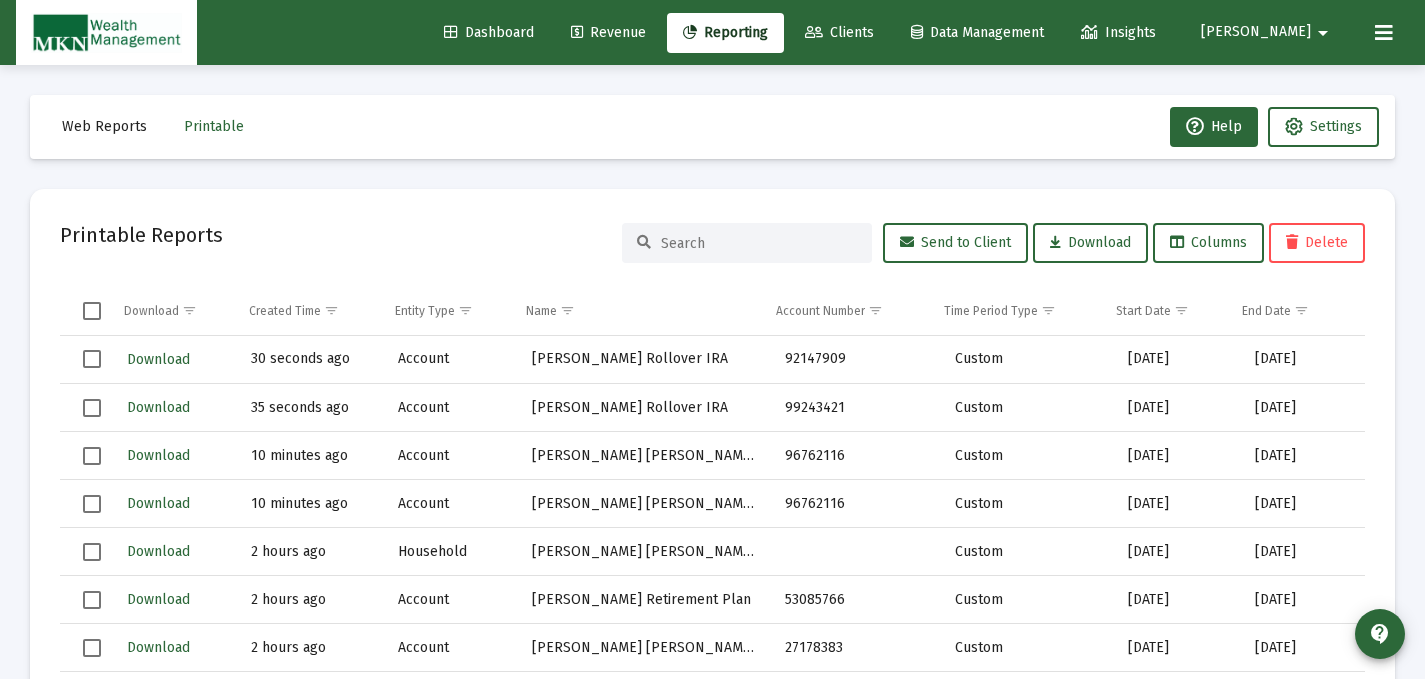 click on "Reporting" 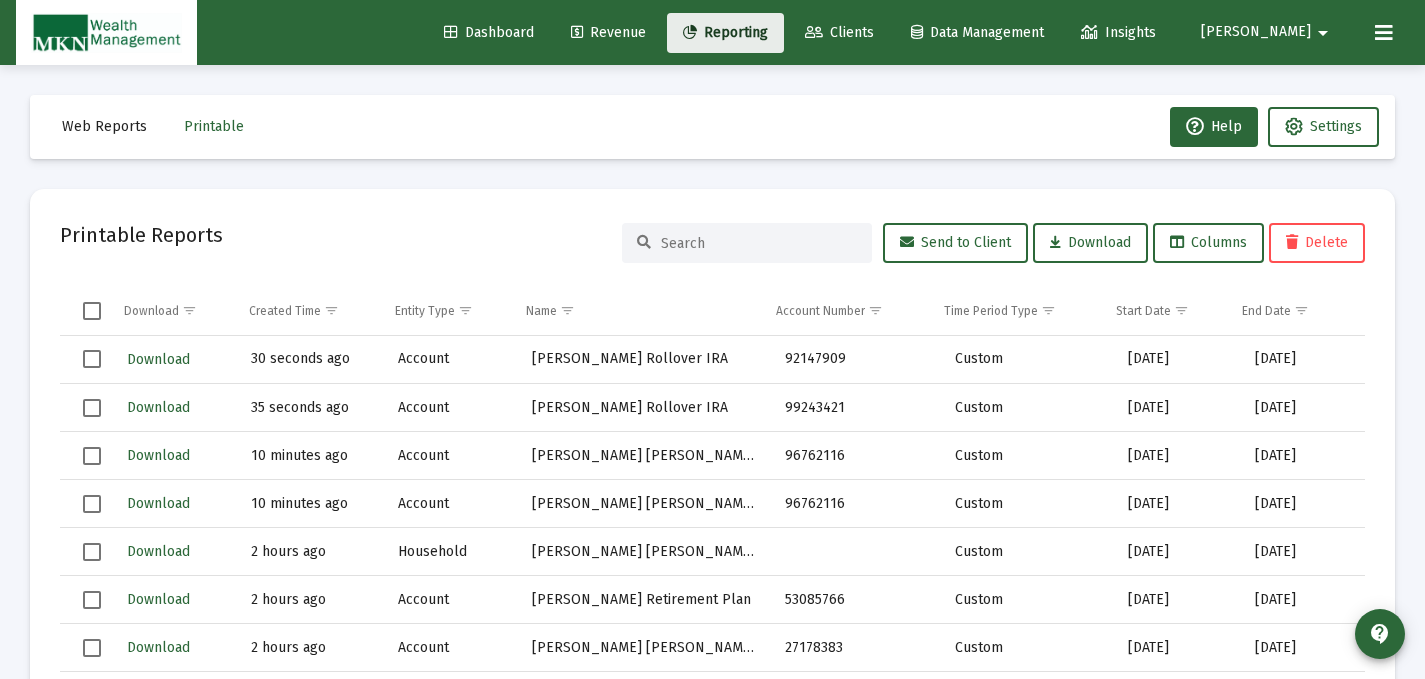 click on "Reporting" 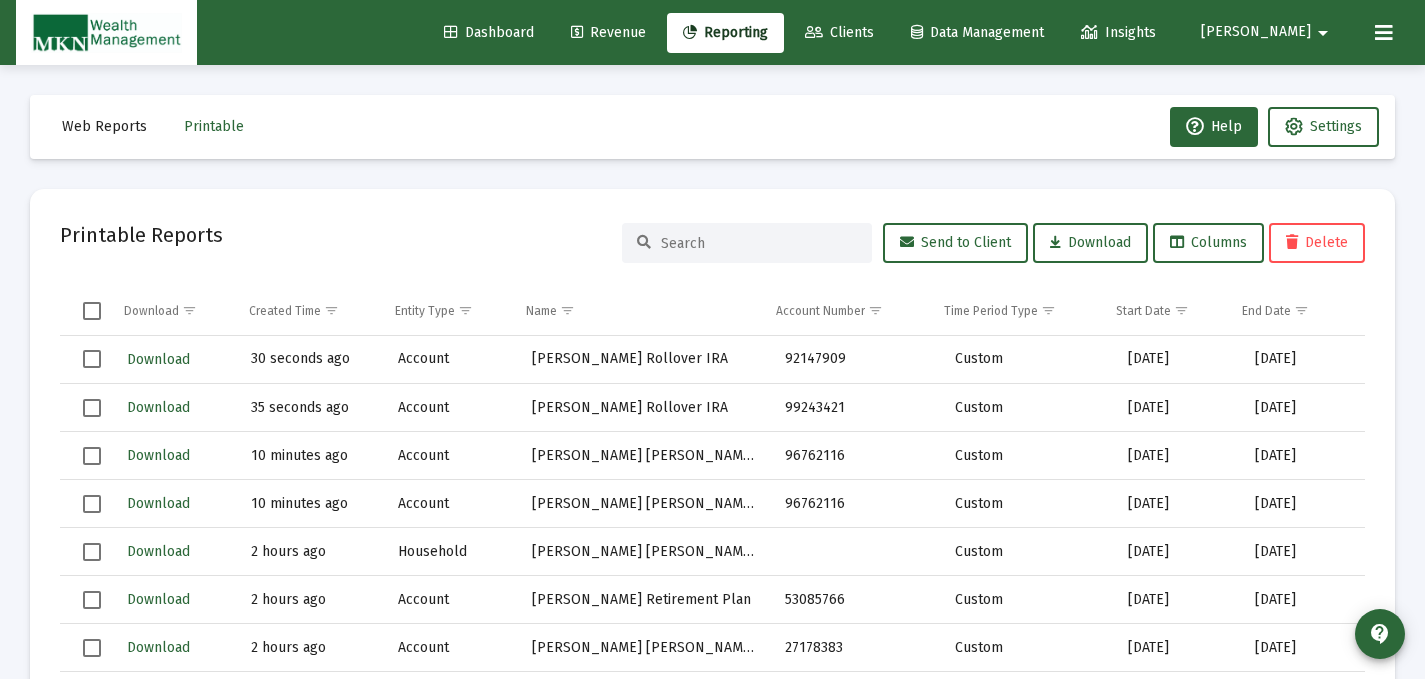 click on "Revenue" 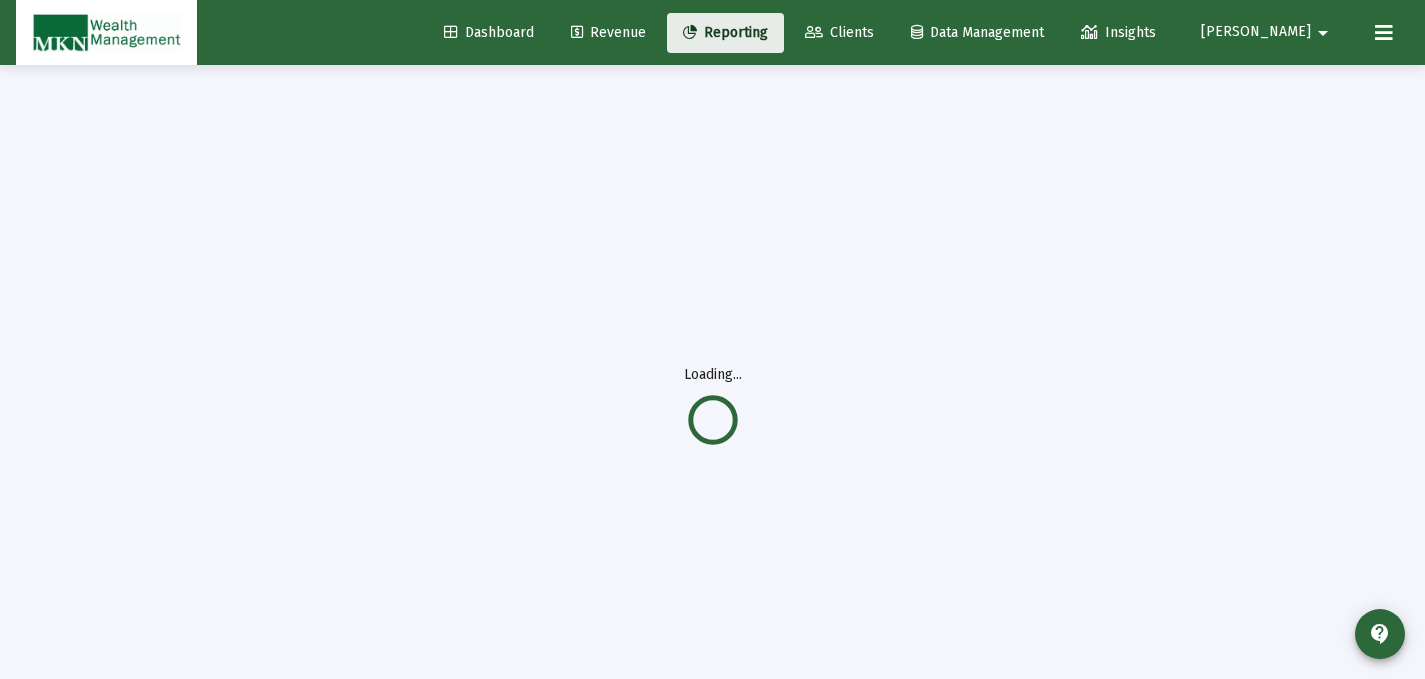 click on "Reporting" 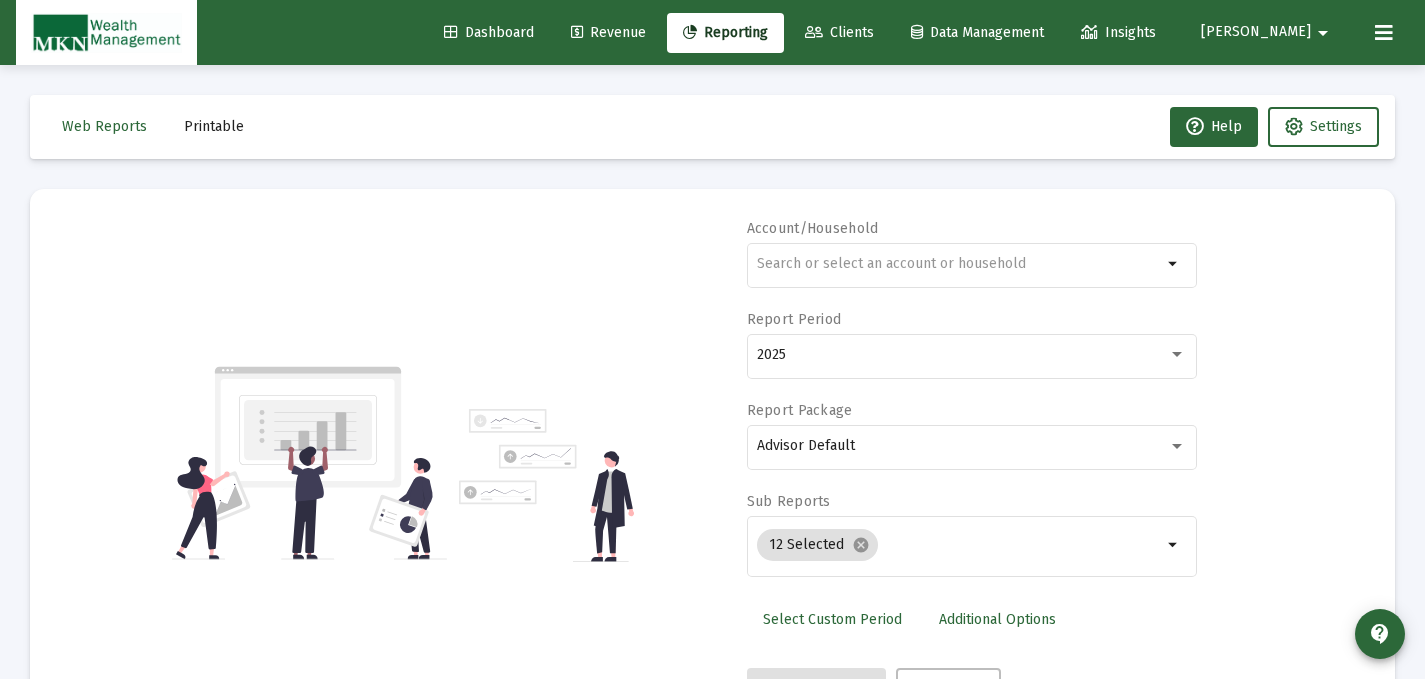 click on "Reporting" 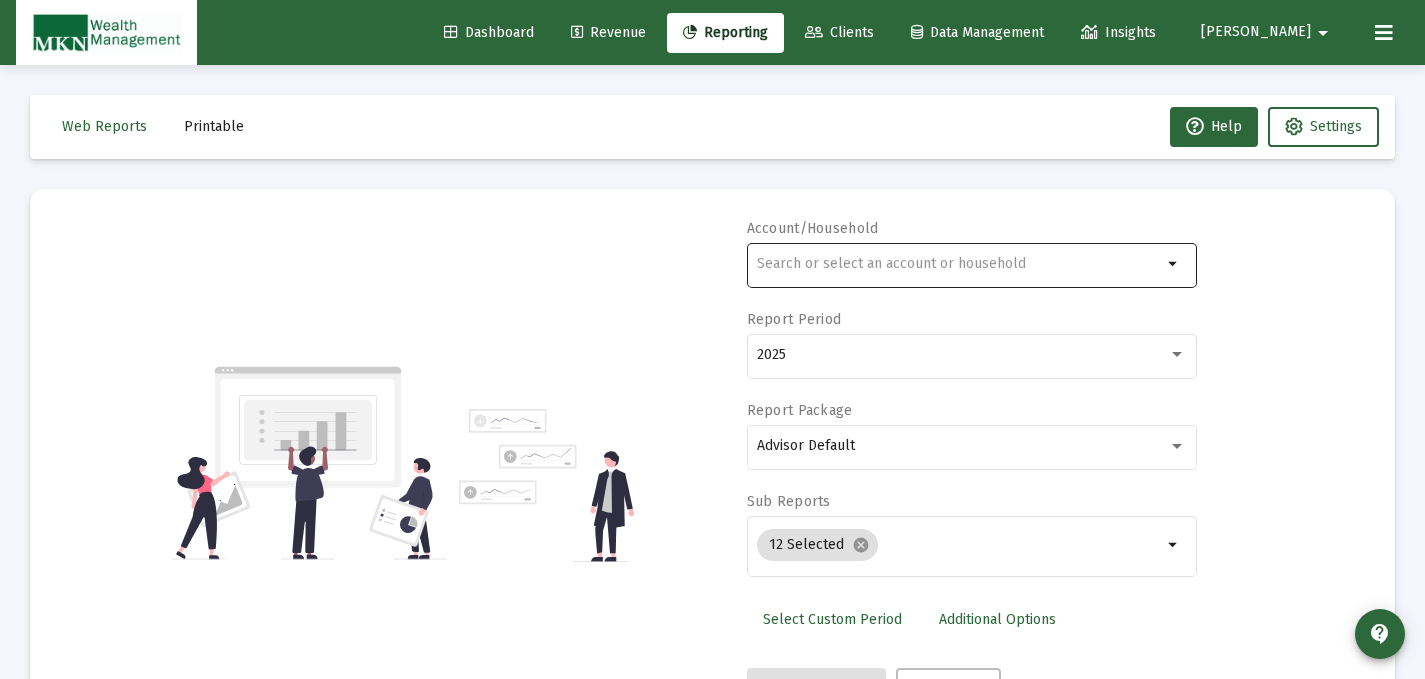 click 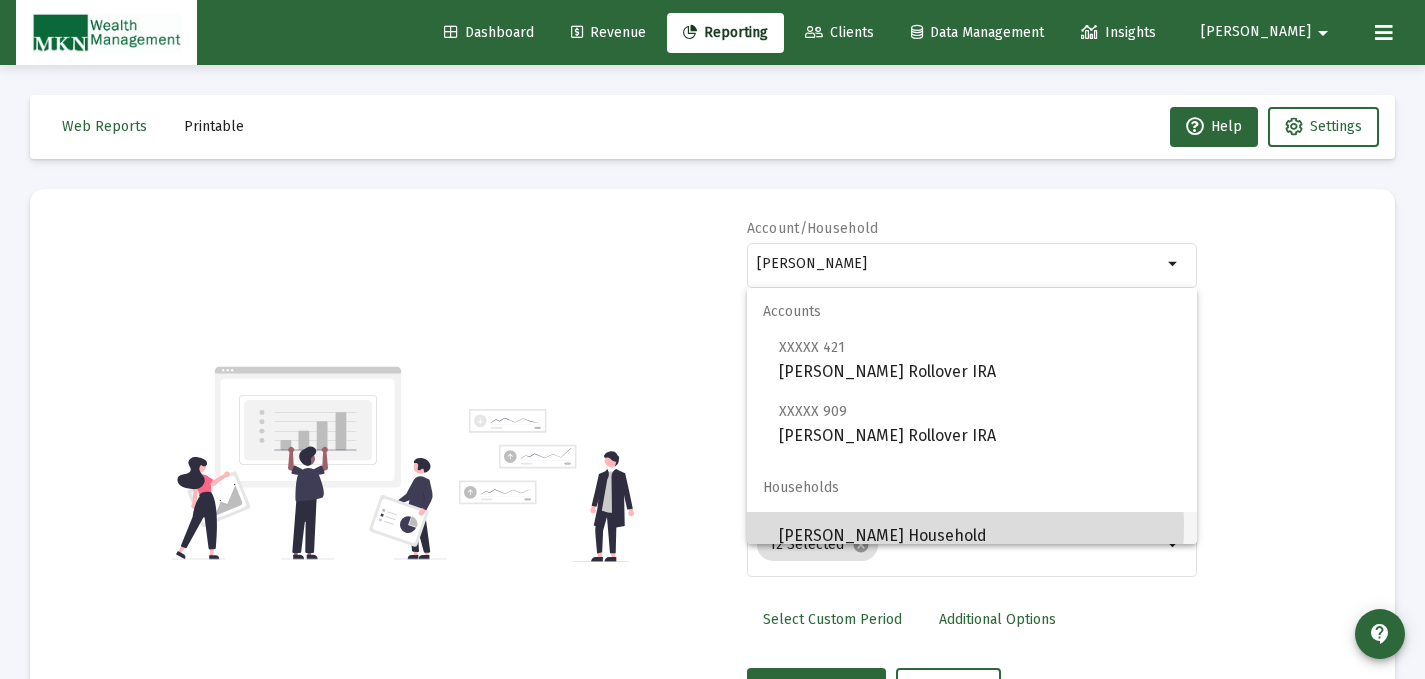 click on "[PERSON_NAME] Household" at bounding box center [980, 536] 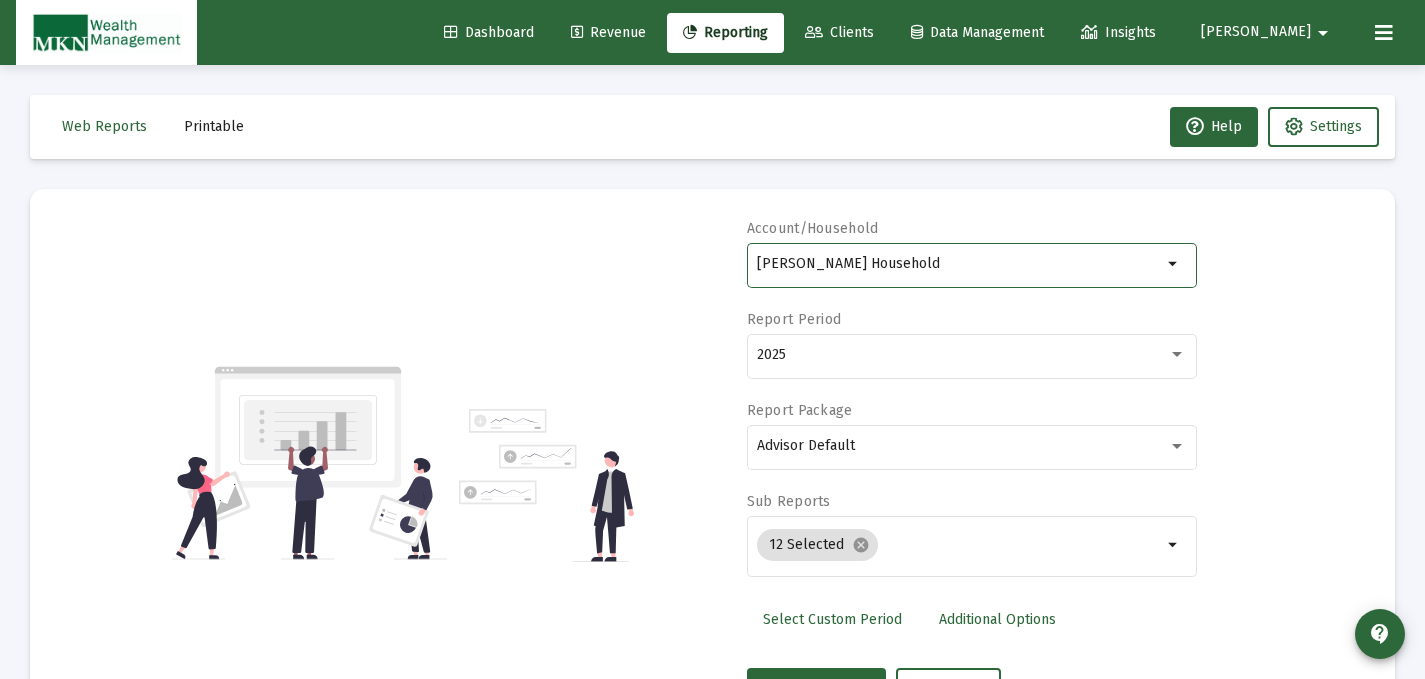 scroll, scrollTop: 40, scrollLeft: 0, axis: vertical 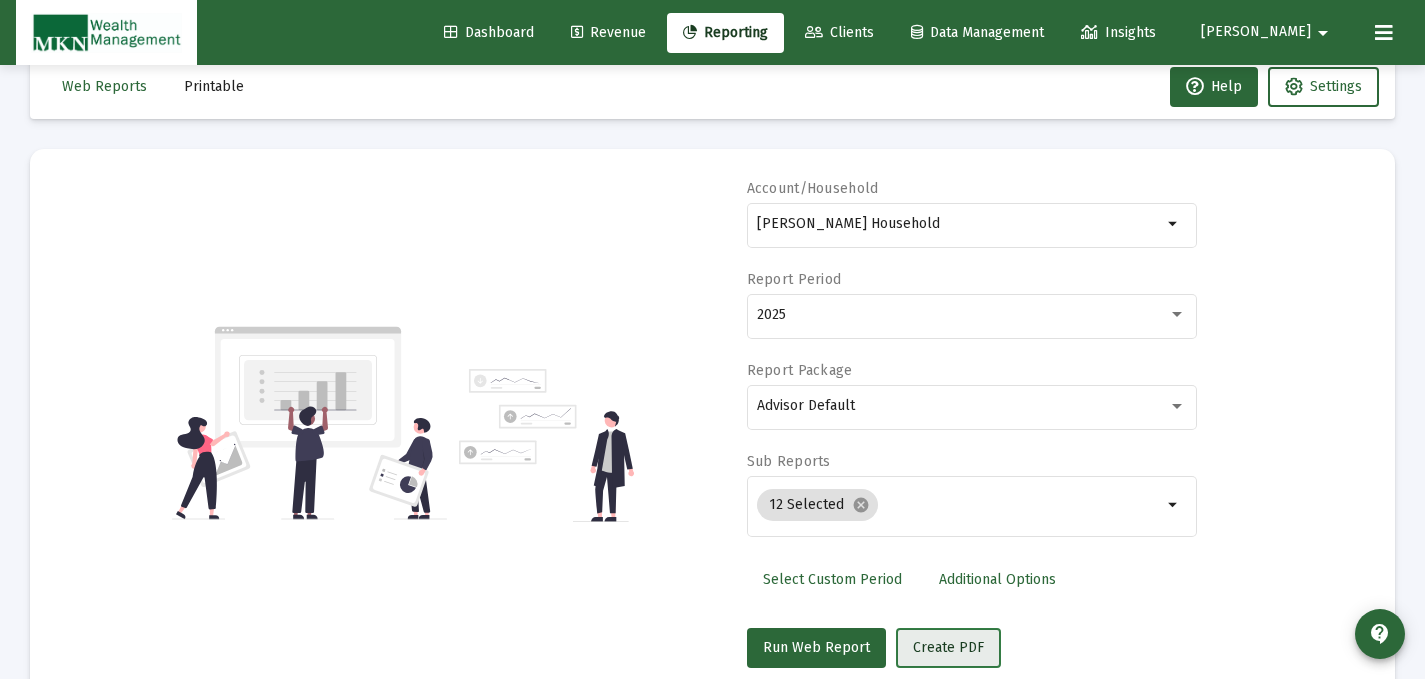 click on "Create PDF" 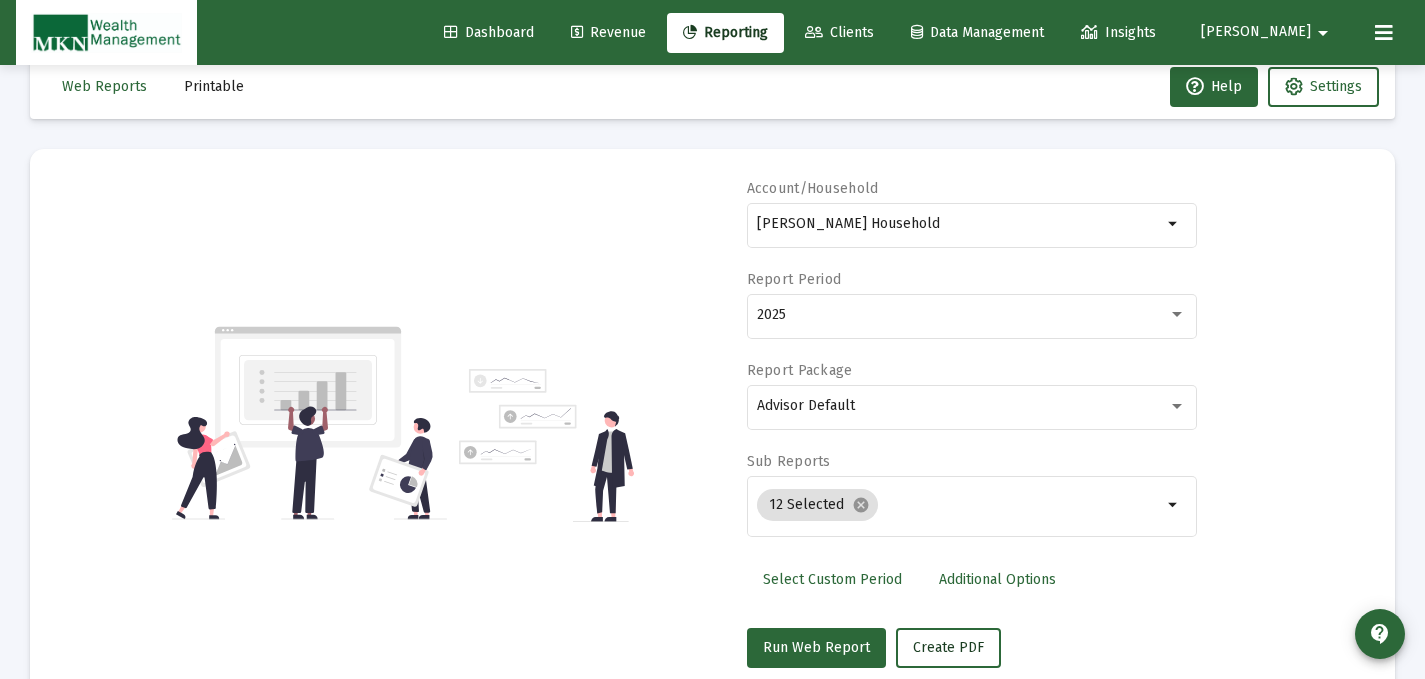 drag, startPoint x: 965, startPoint y: 636, endPoint x: 171, endPoint y: 253, distance: 881.54694 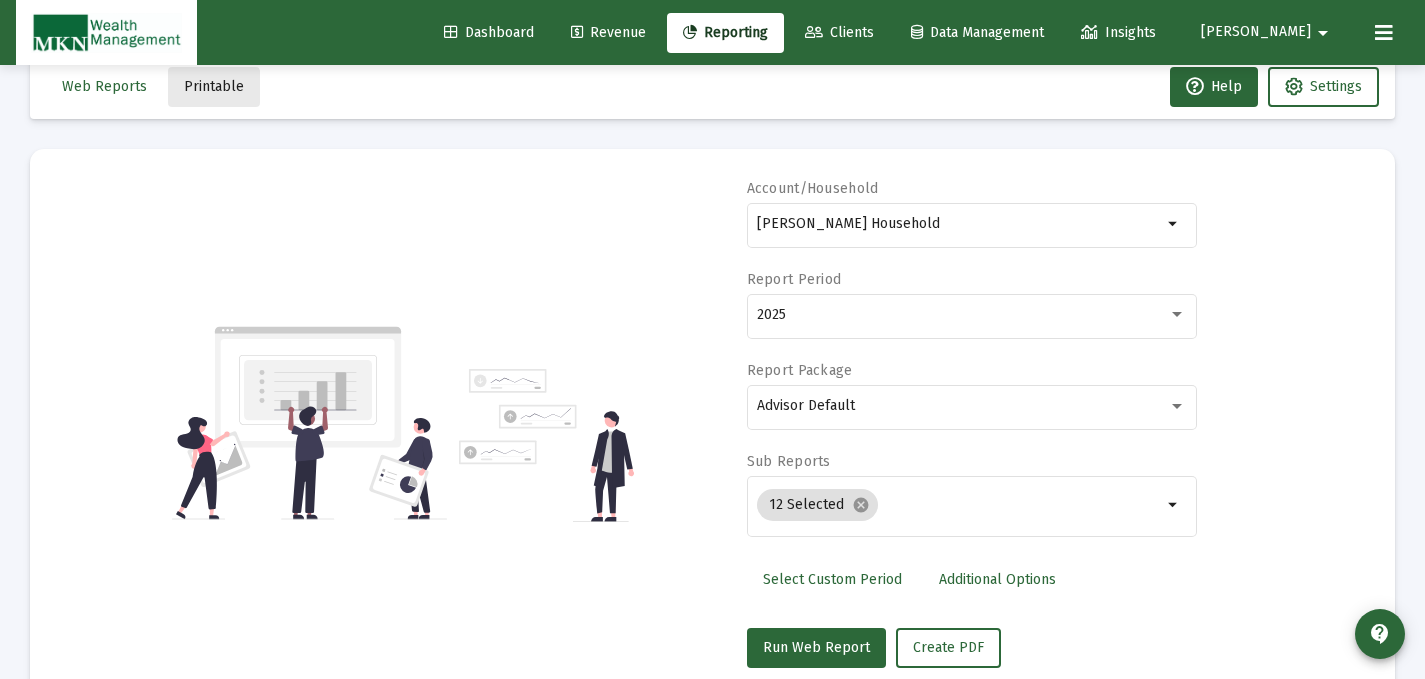 click on "Printable" 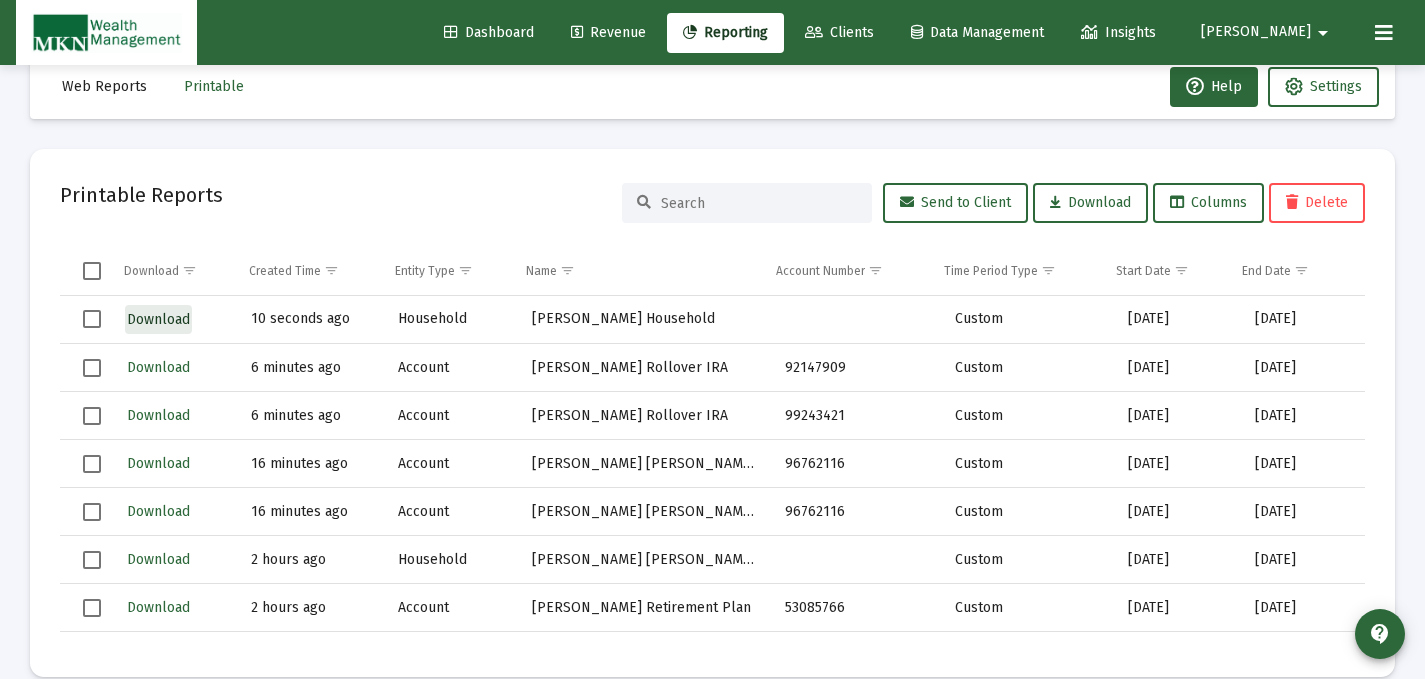 click on "Download" 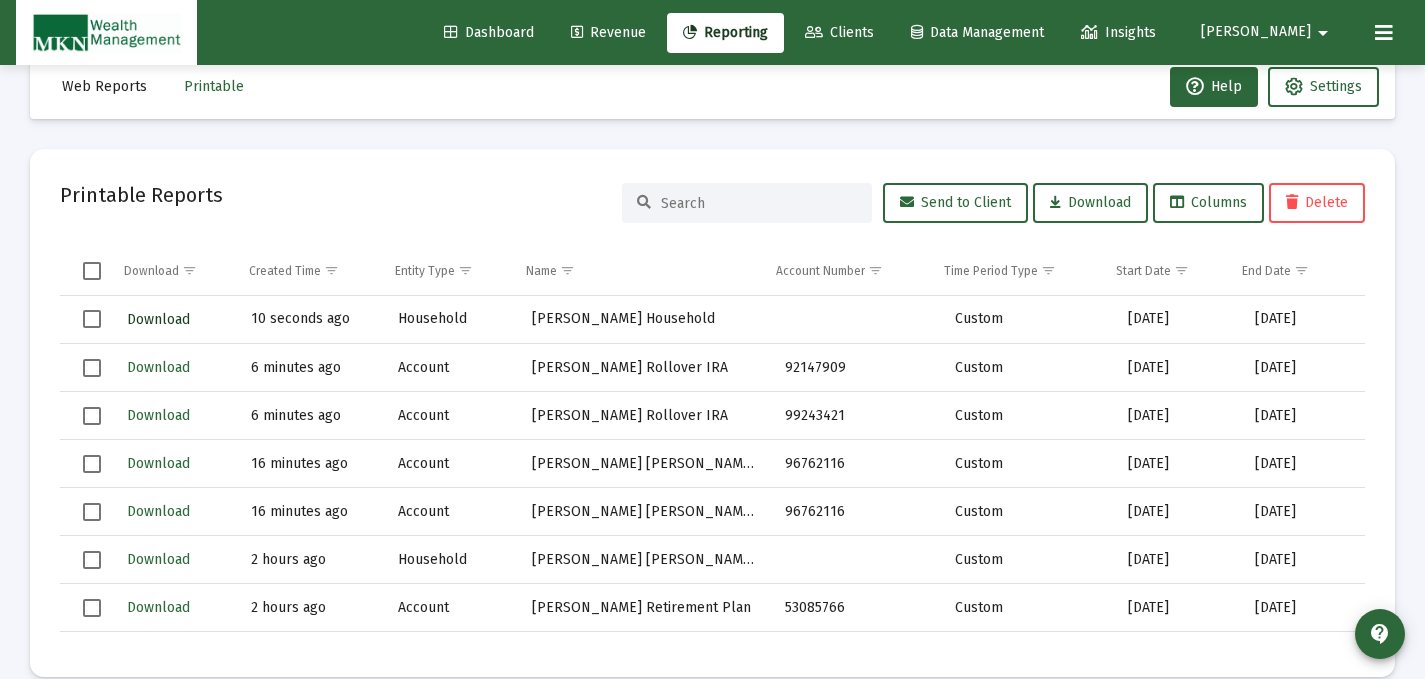 click on "Download" 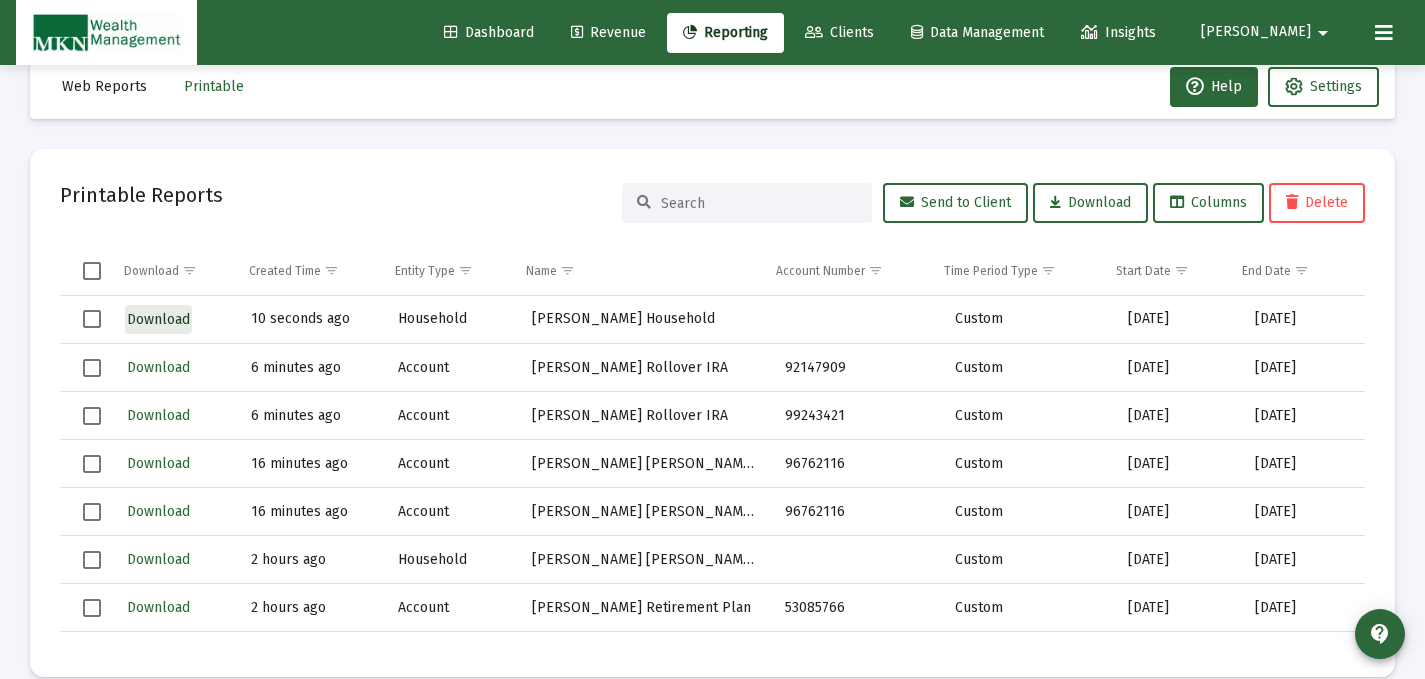 click on "Download" 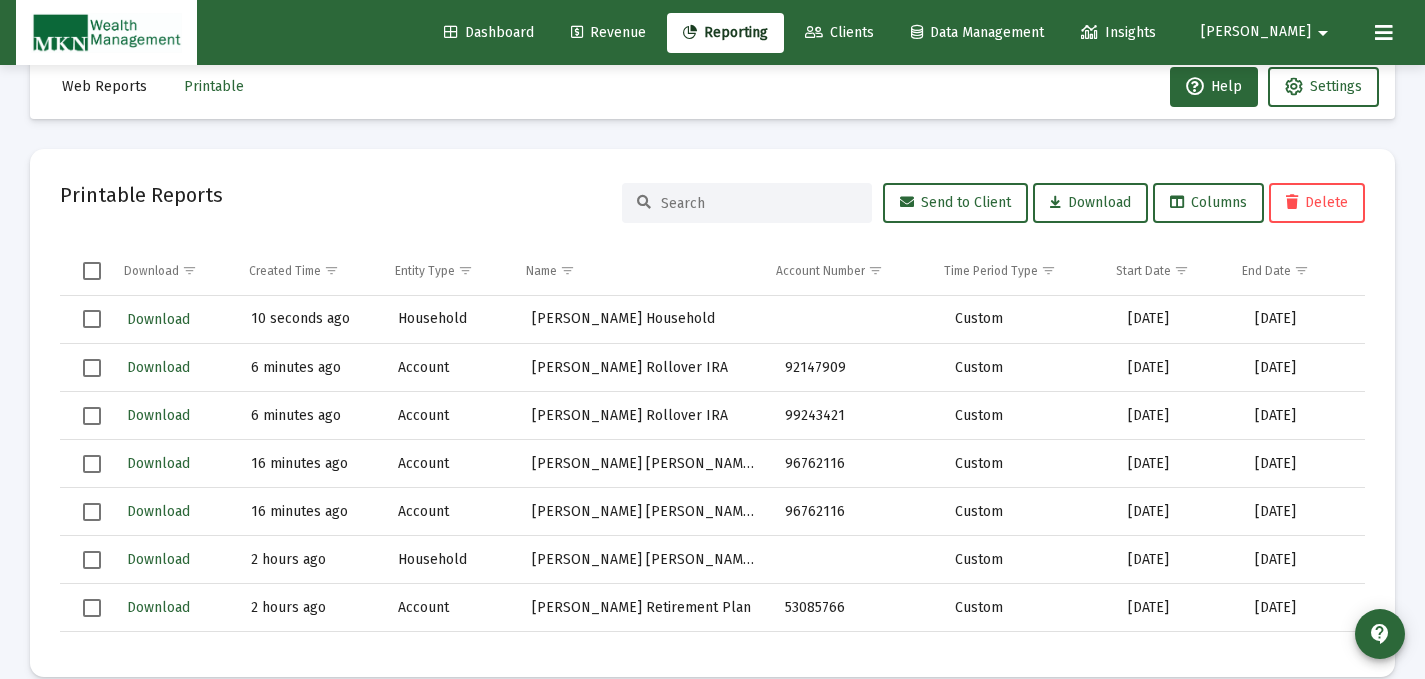 click on "Reporting" 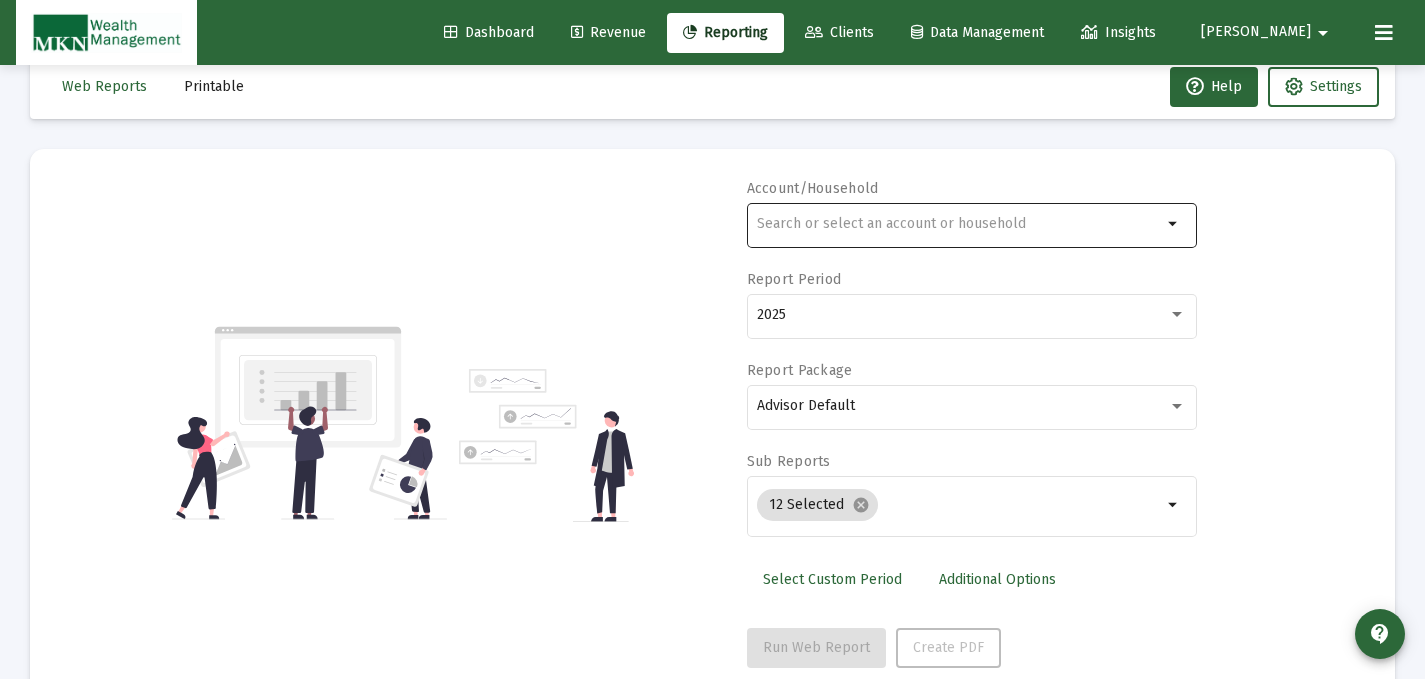 click at bounding box center (959, 224) 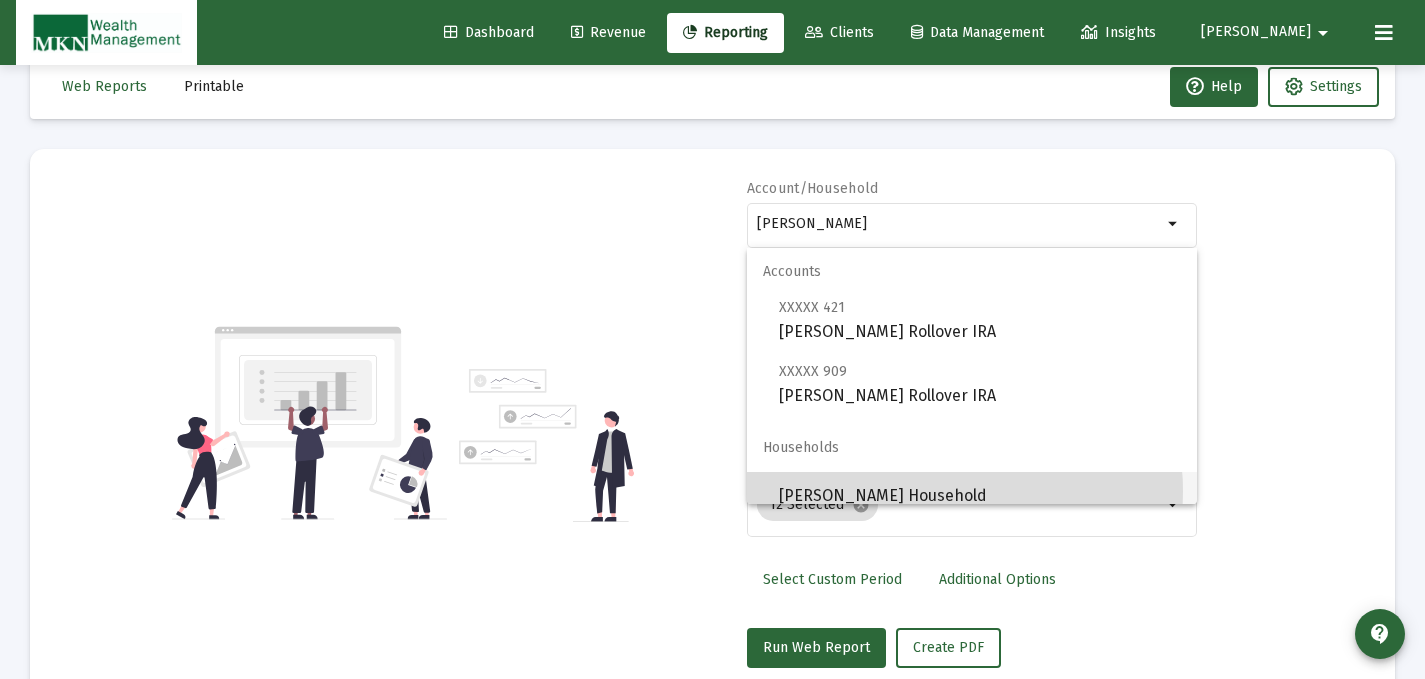 click on "[PERSON_NAME] Household" at bounding box center [980, 496] 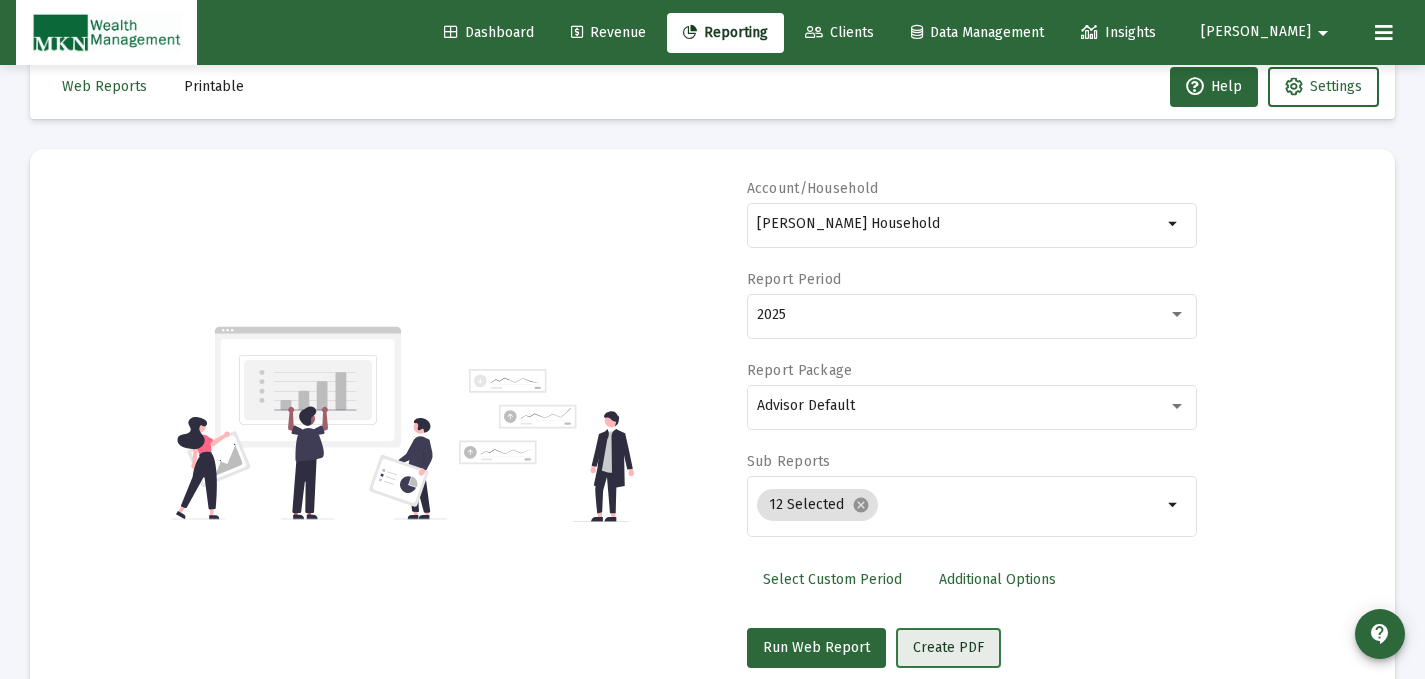 click on "Create PDF" 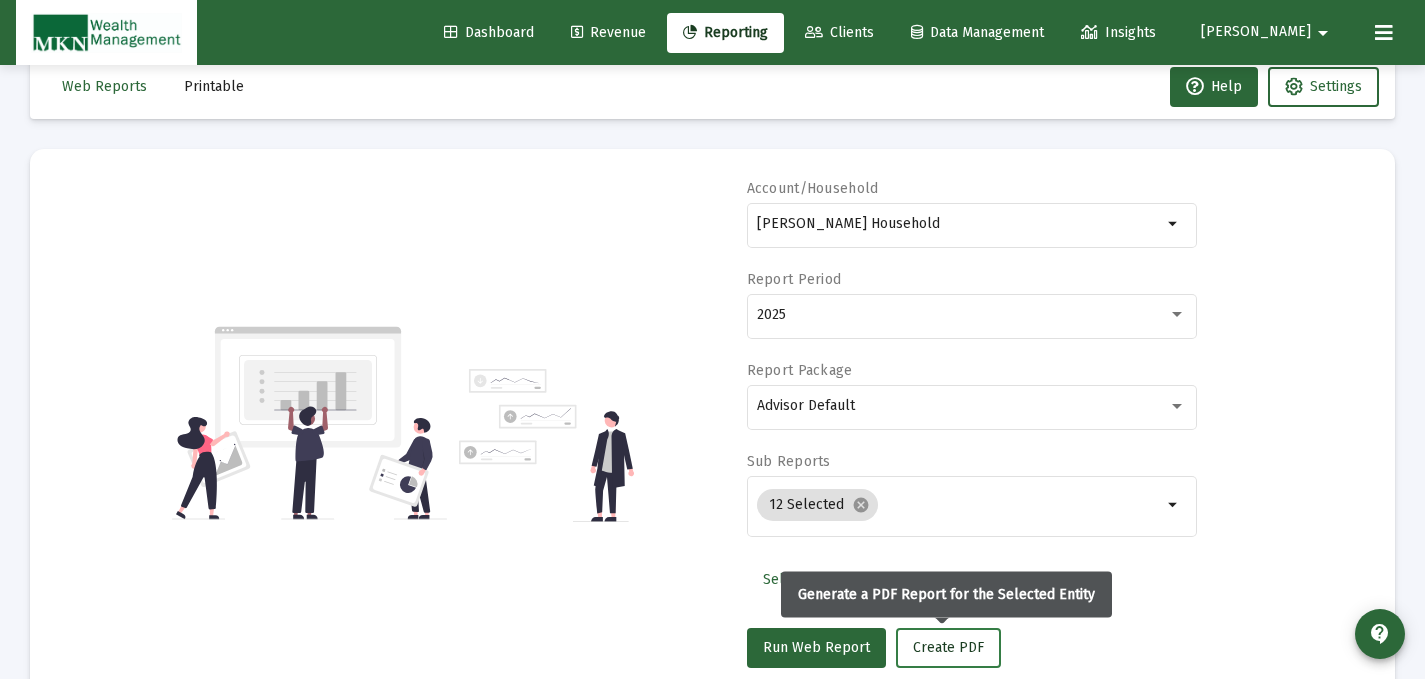 click on "Create PDF" 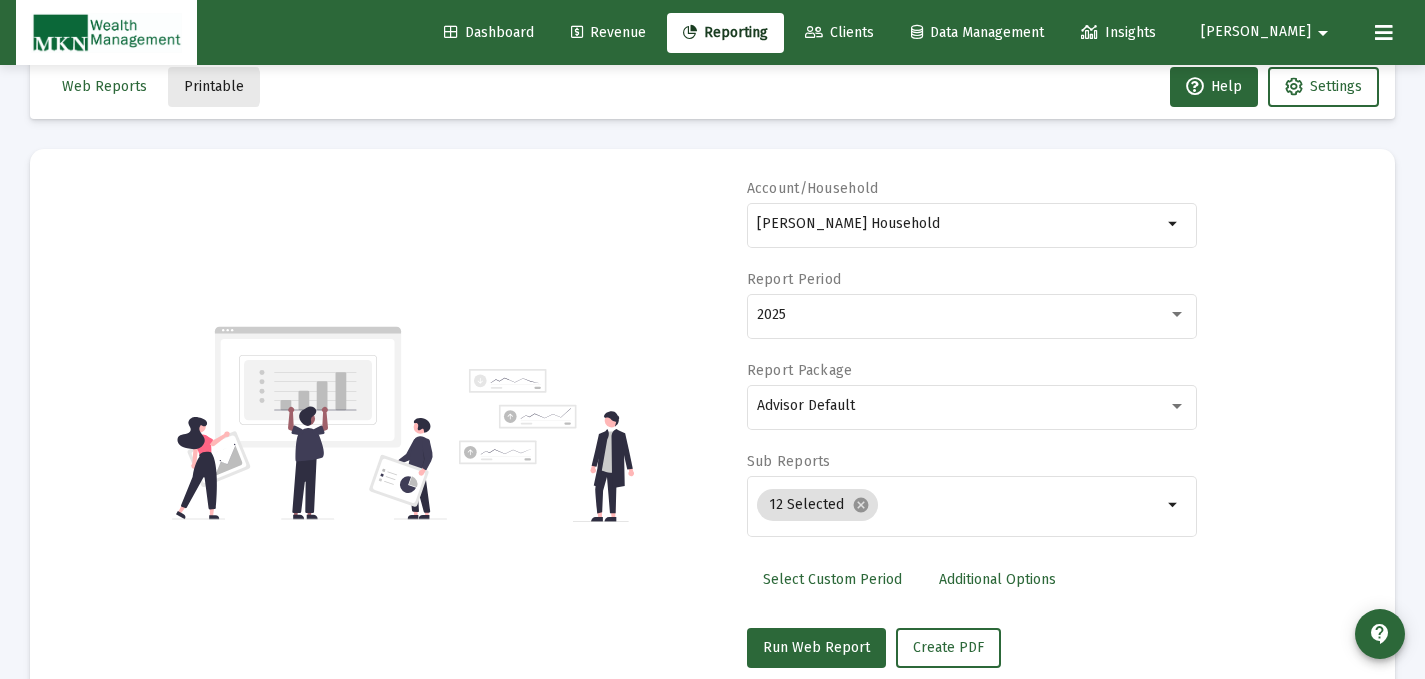 click on "Printable" 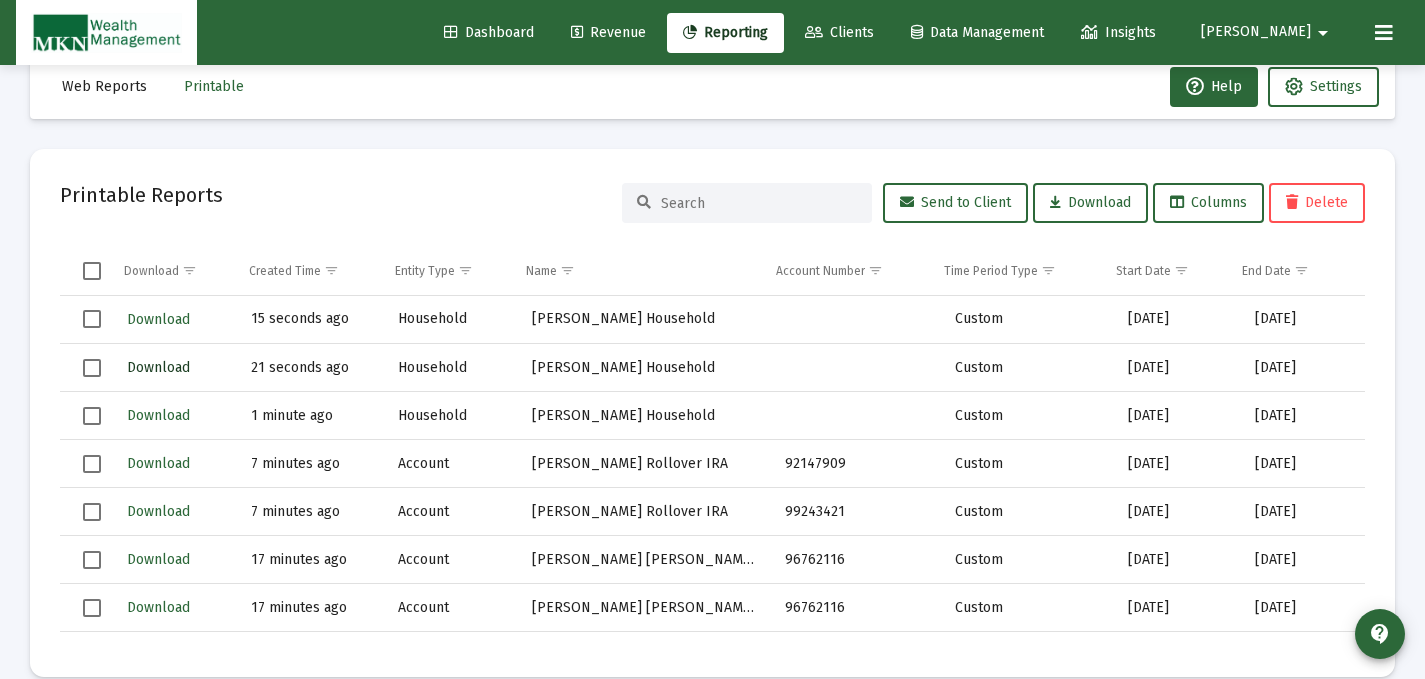 click on "Download" 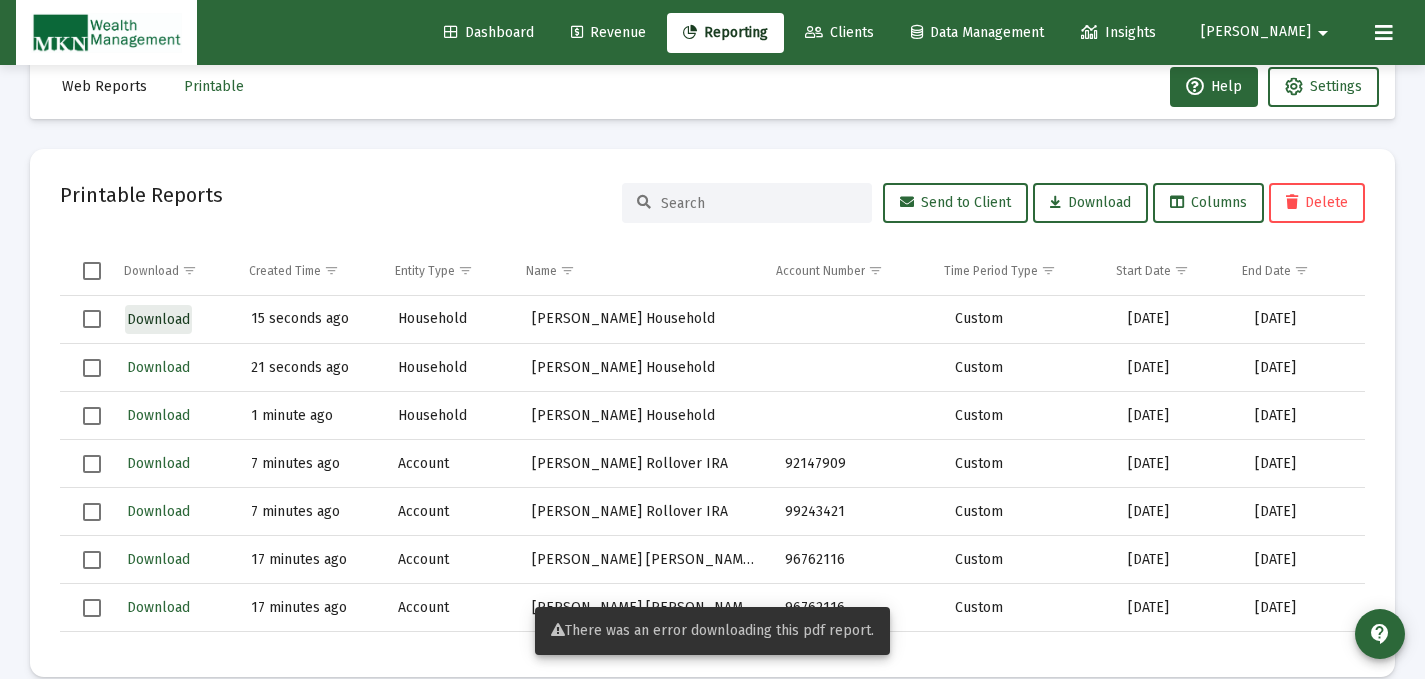 click on "Download" 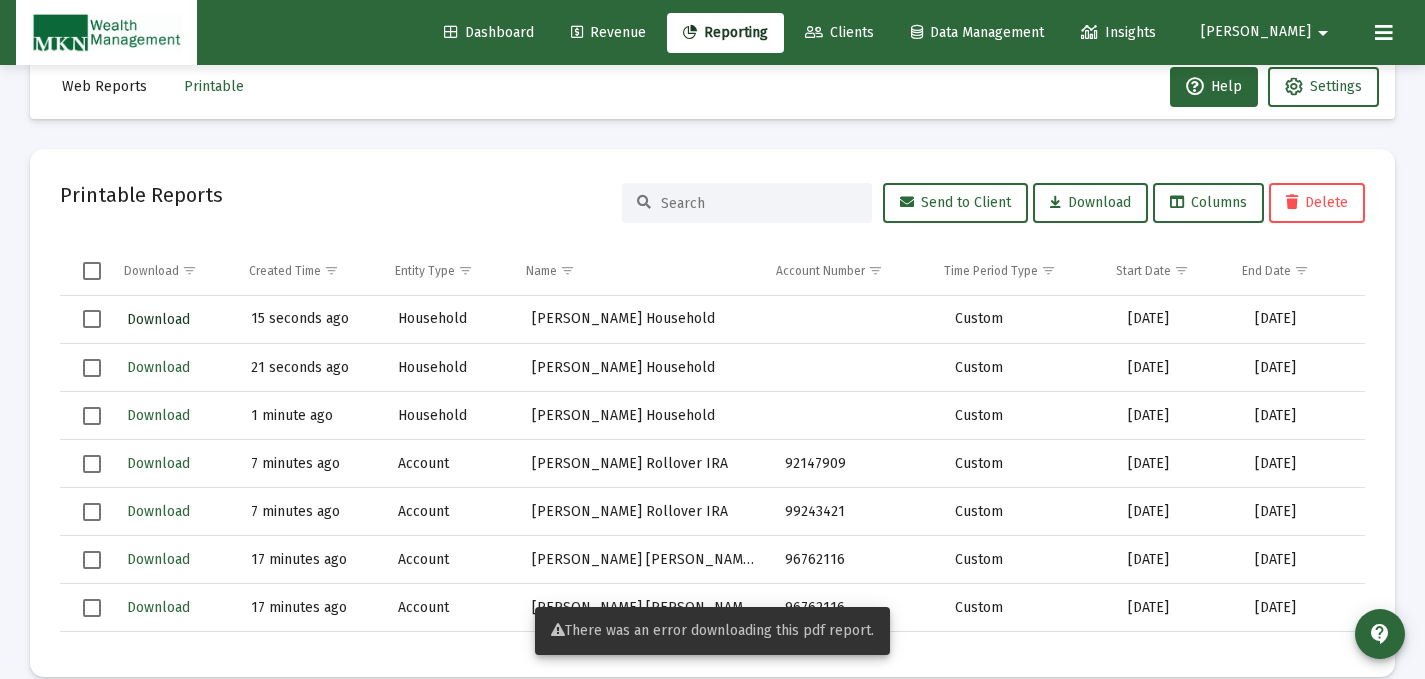 click on "Download" 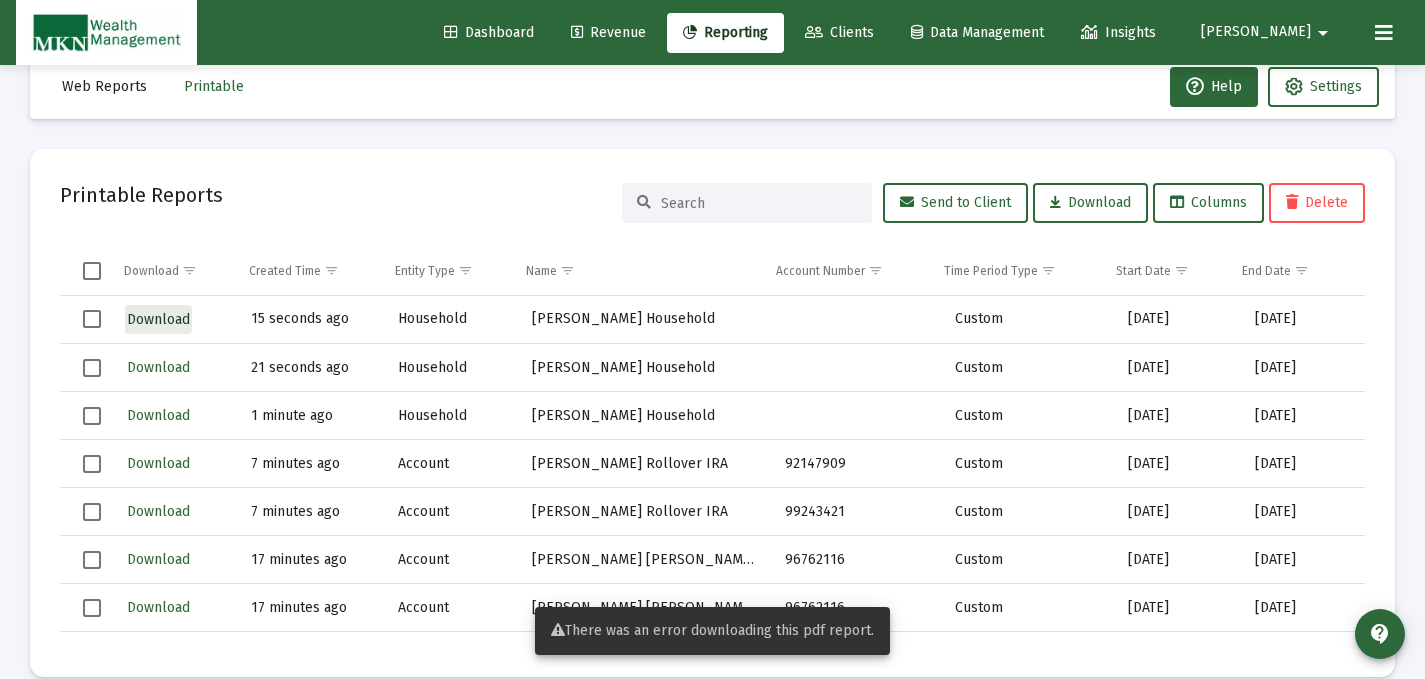 click on "Download" 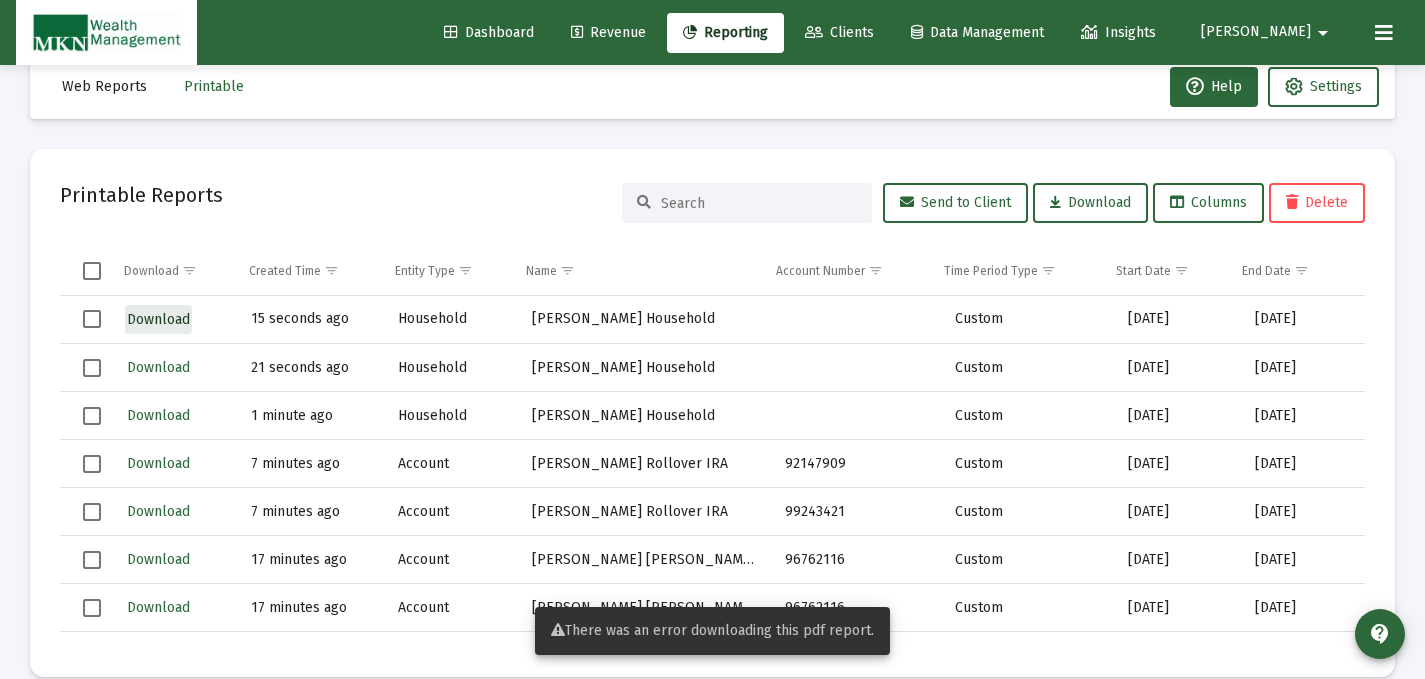 click on "Download" 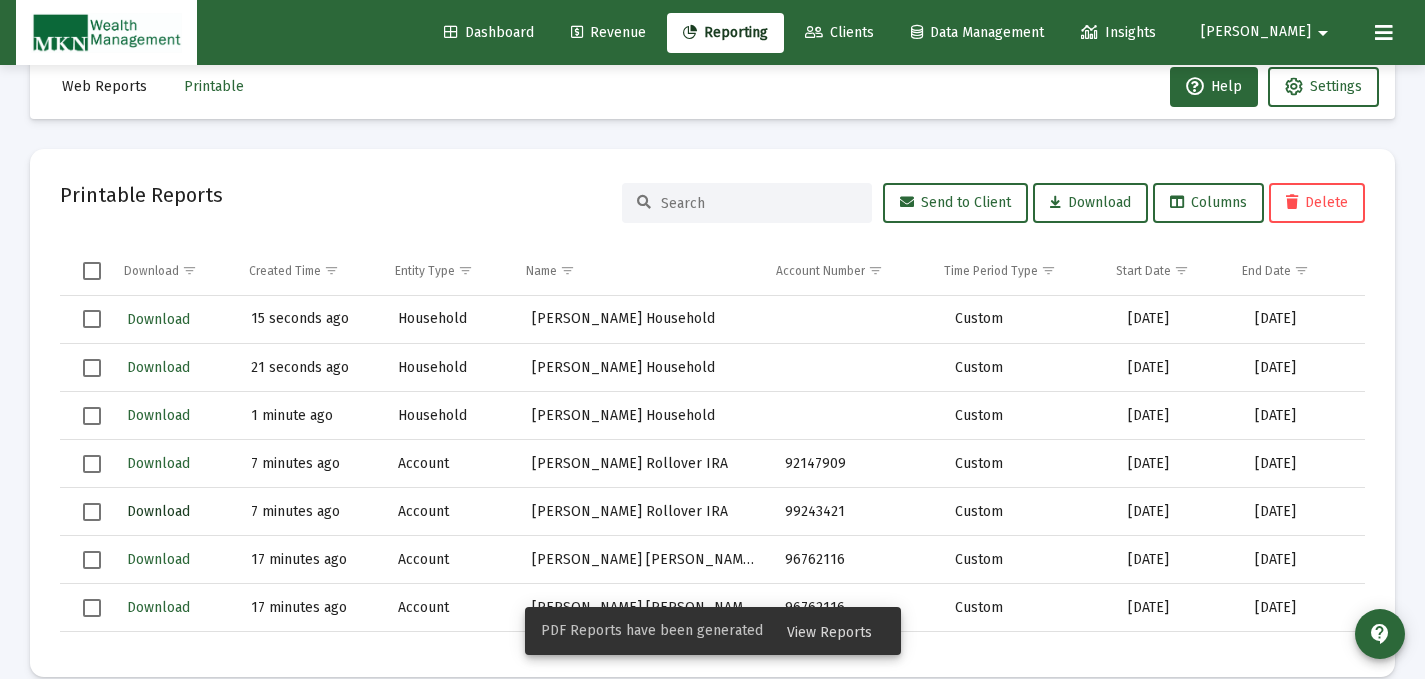 click on "Download" 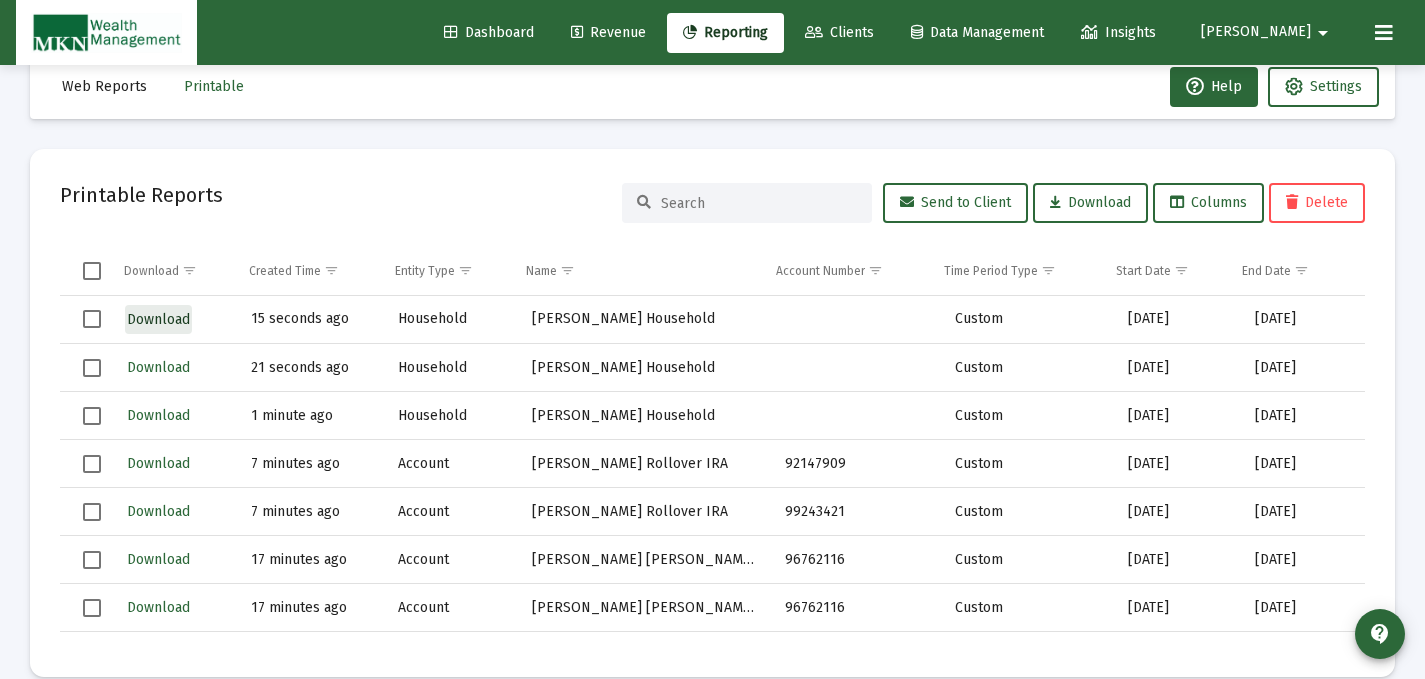 click on "Download" 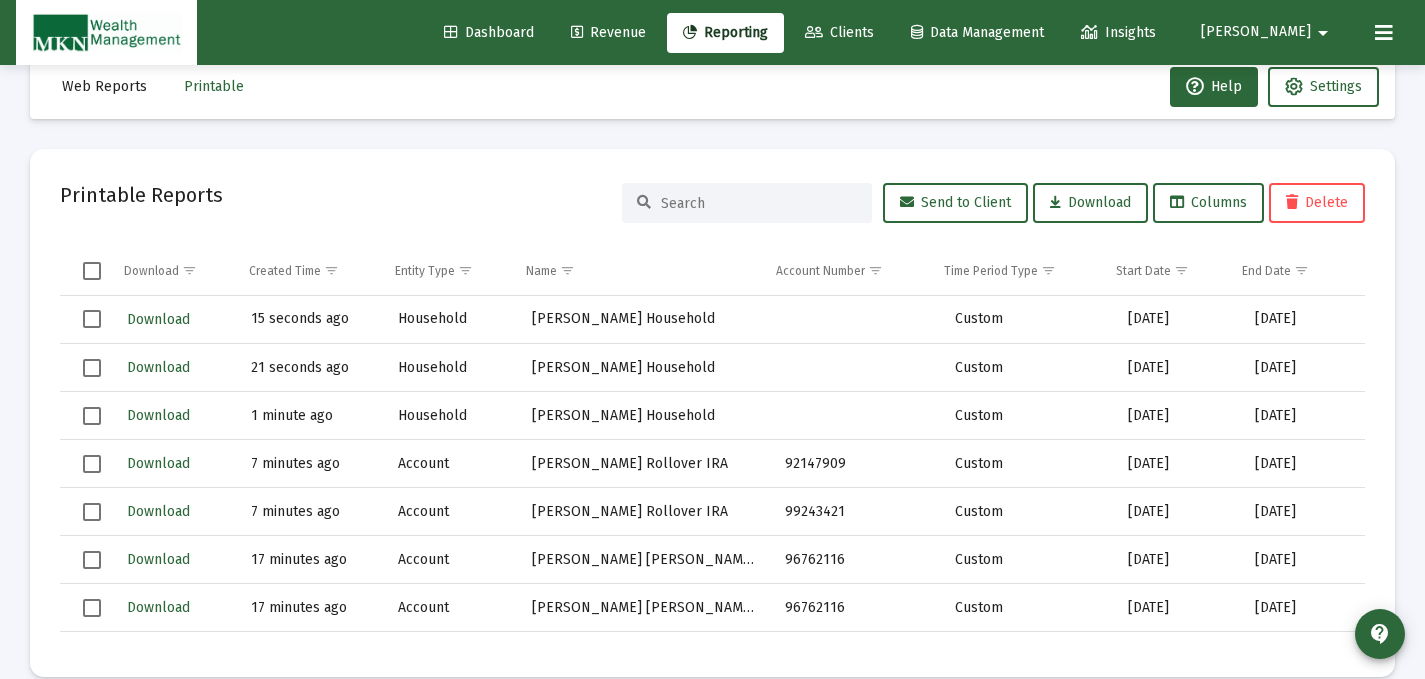 click on "Reporting" 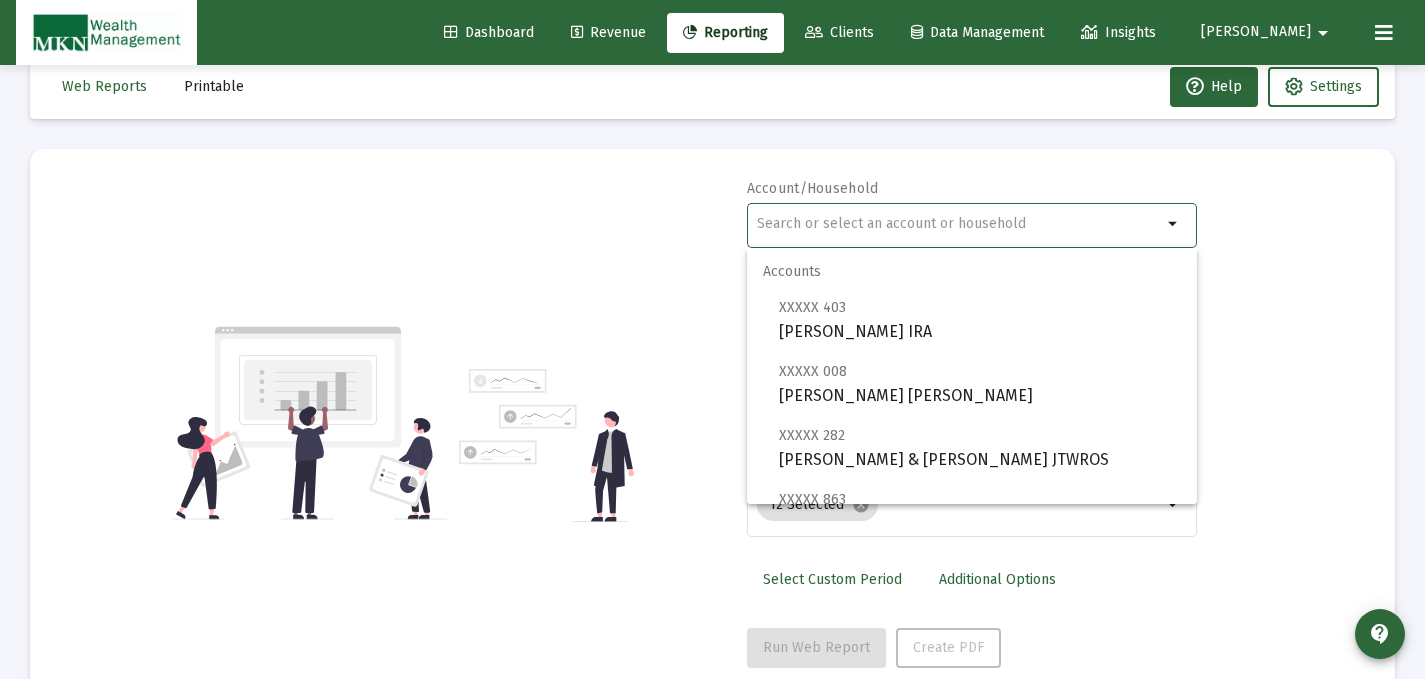 click at bounding box center [959, 224] 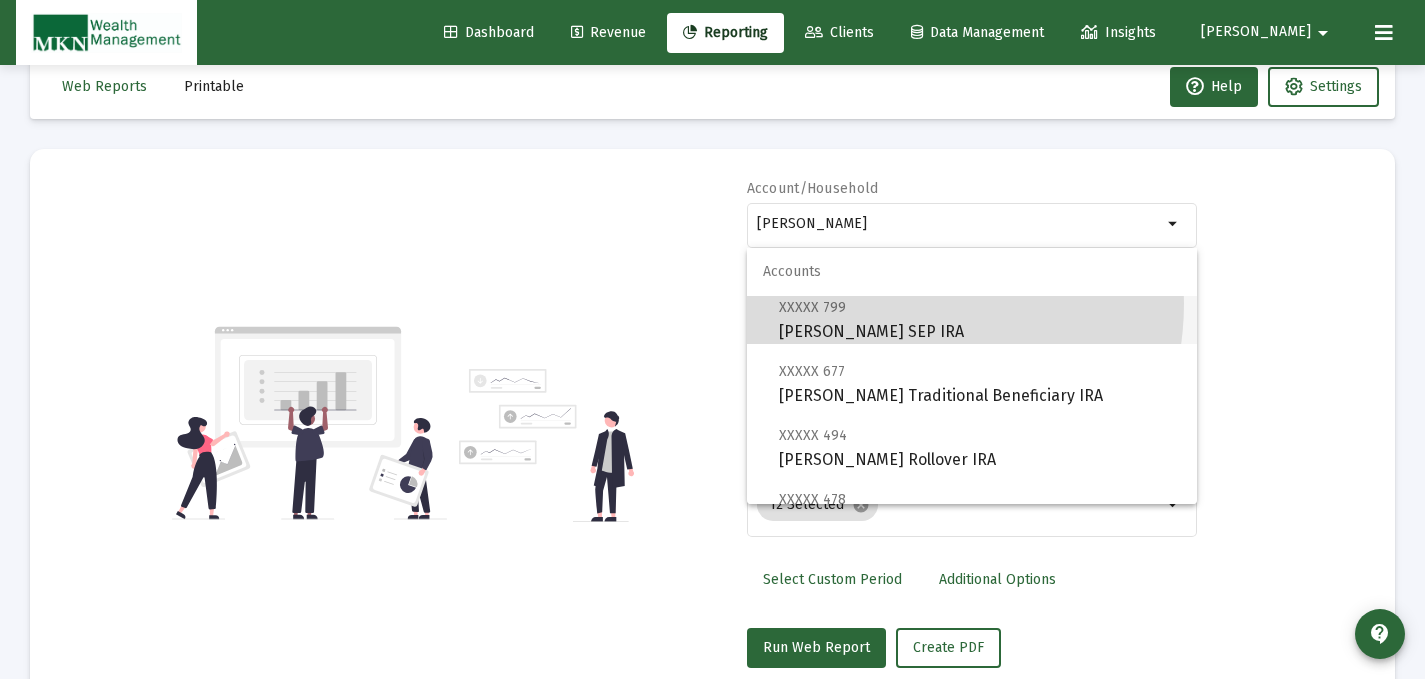 click on "XXXXX 799  [PERSON_NAME] SEP IRA" at bounding box center [980, 319] 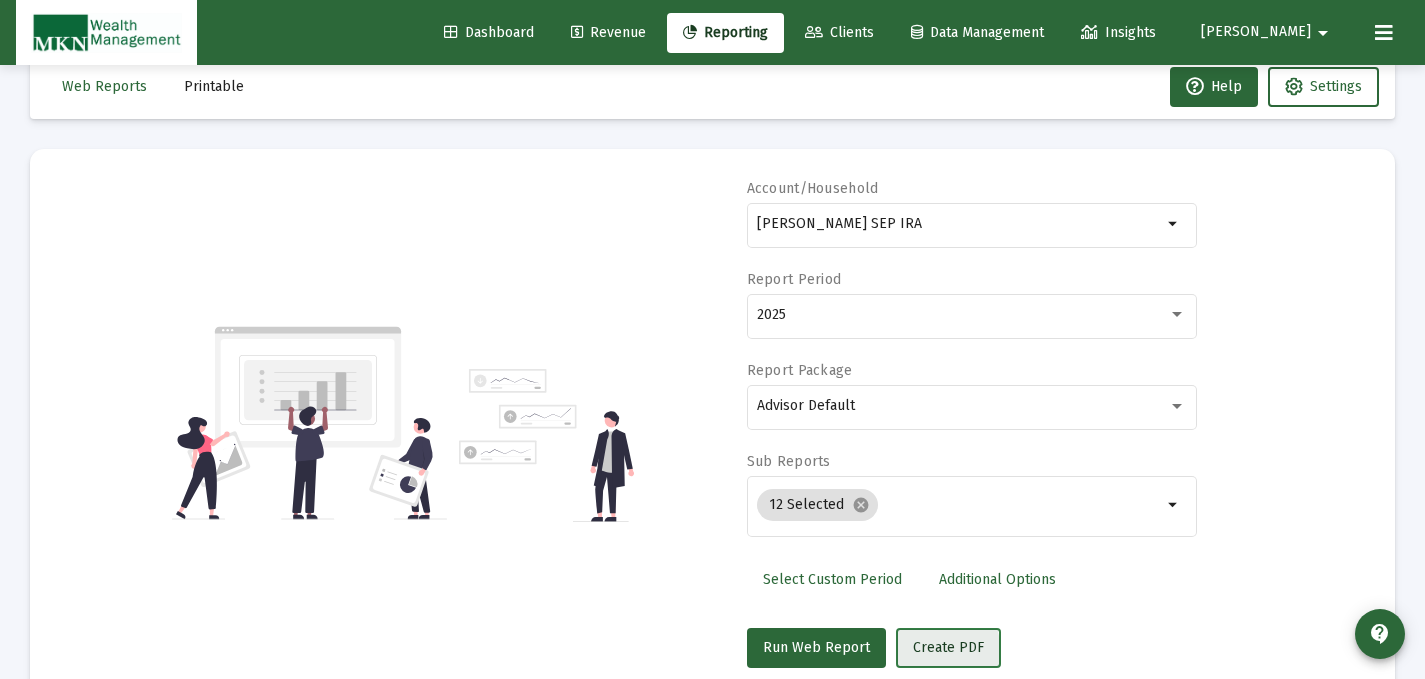 click on "Create PDF" 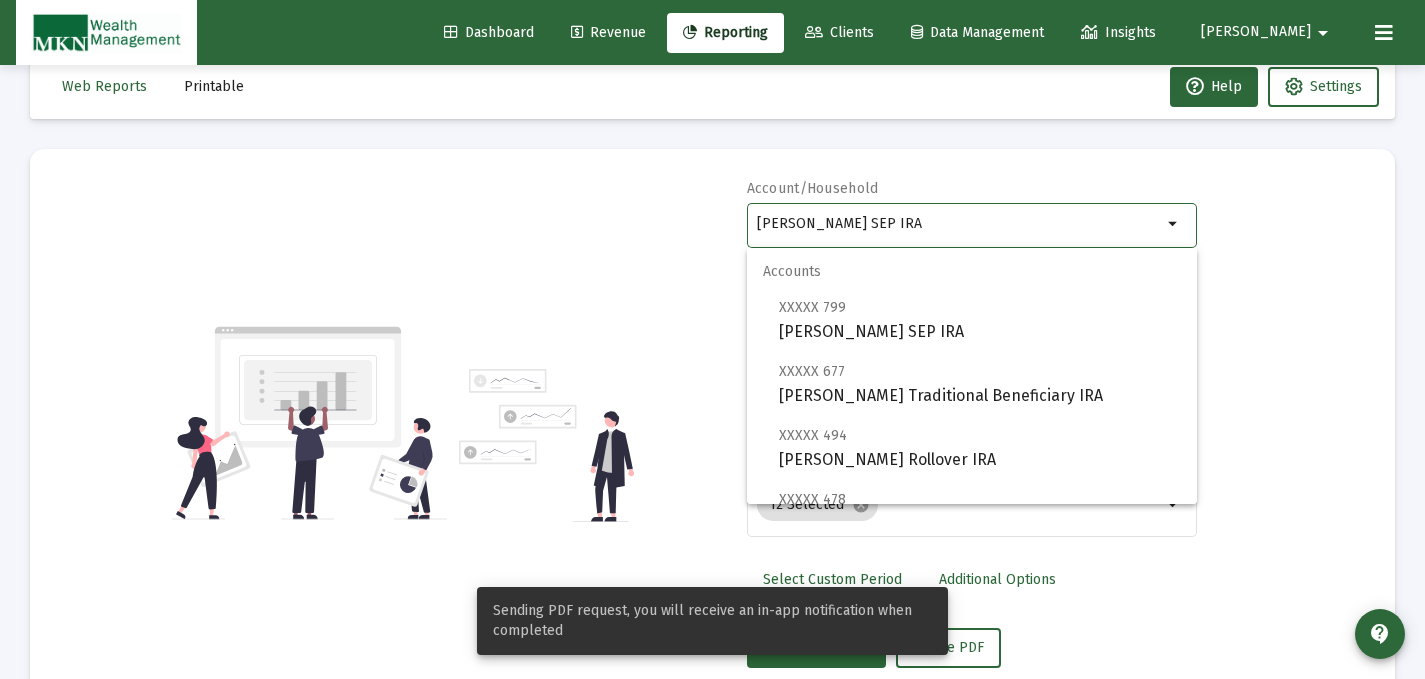 click on "[PERSON_NAME] SEP IRA" at bounding box center [959, 224] 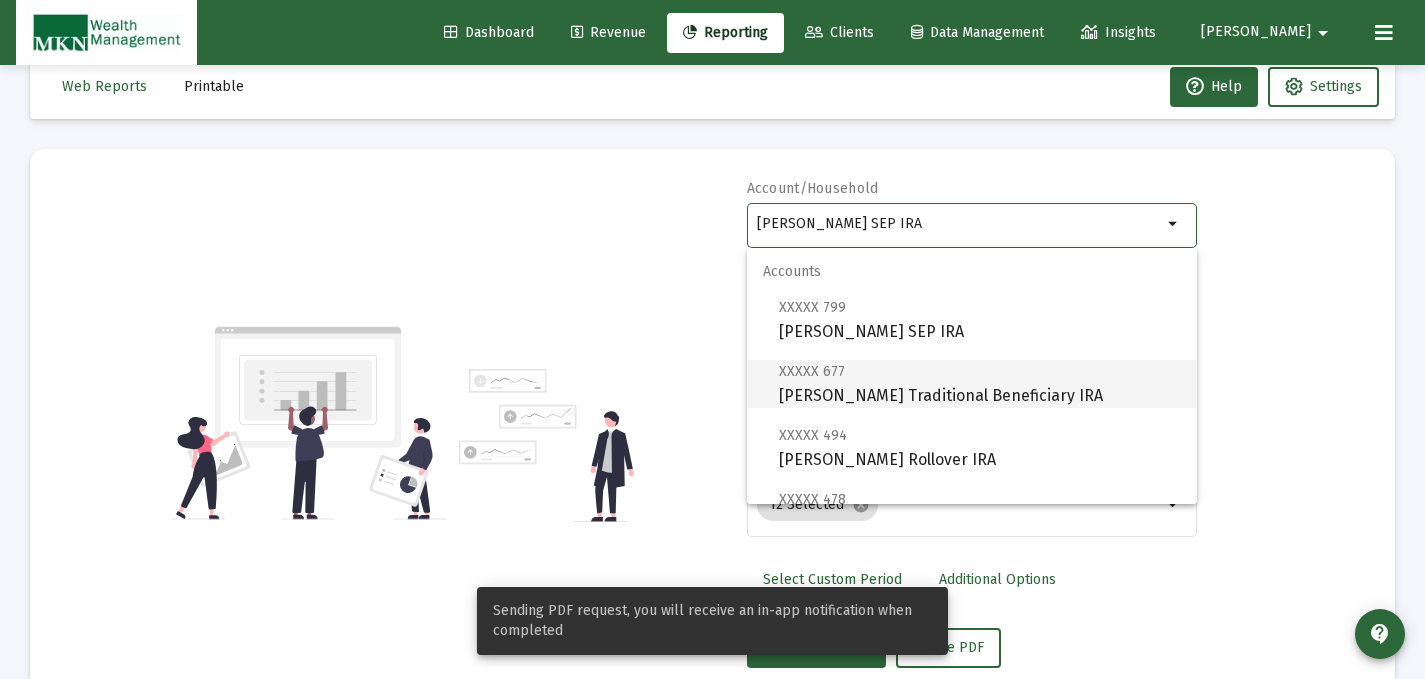 click on "XXXXX 677  [PERSON_NAME] Traditional Beneficiary IRA" at bounding box center [980, 383] 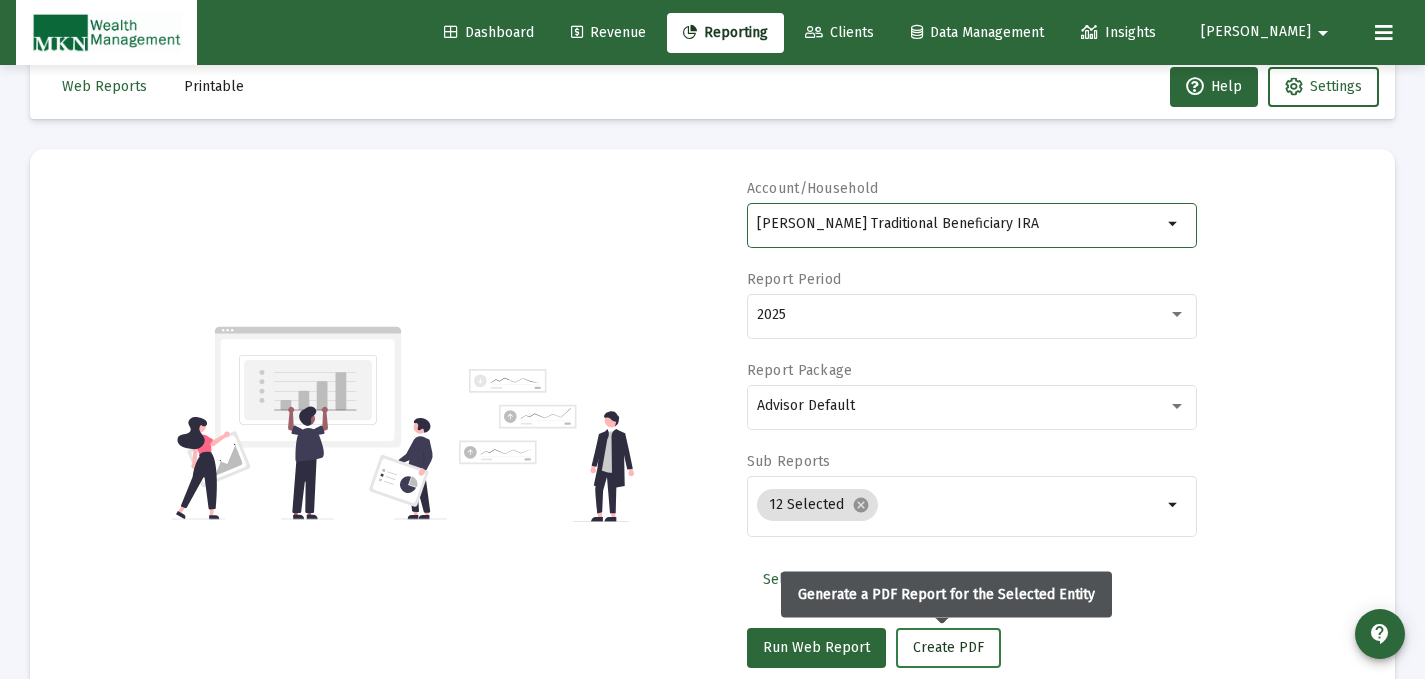 click on "Create PDF" 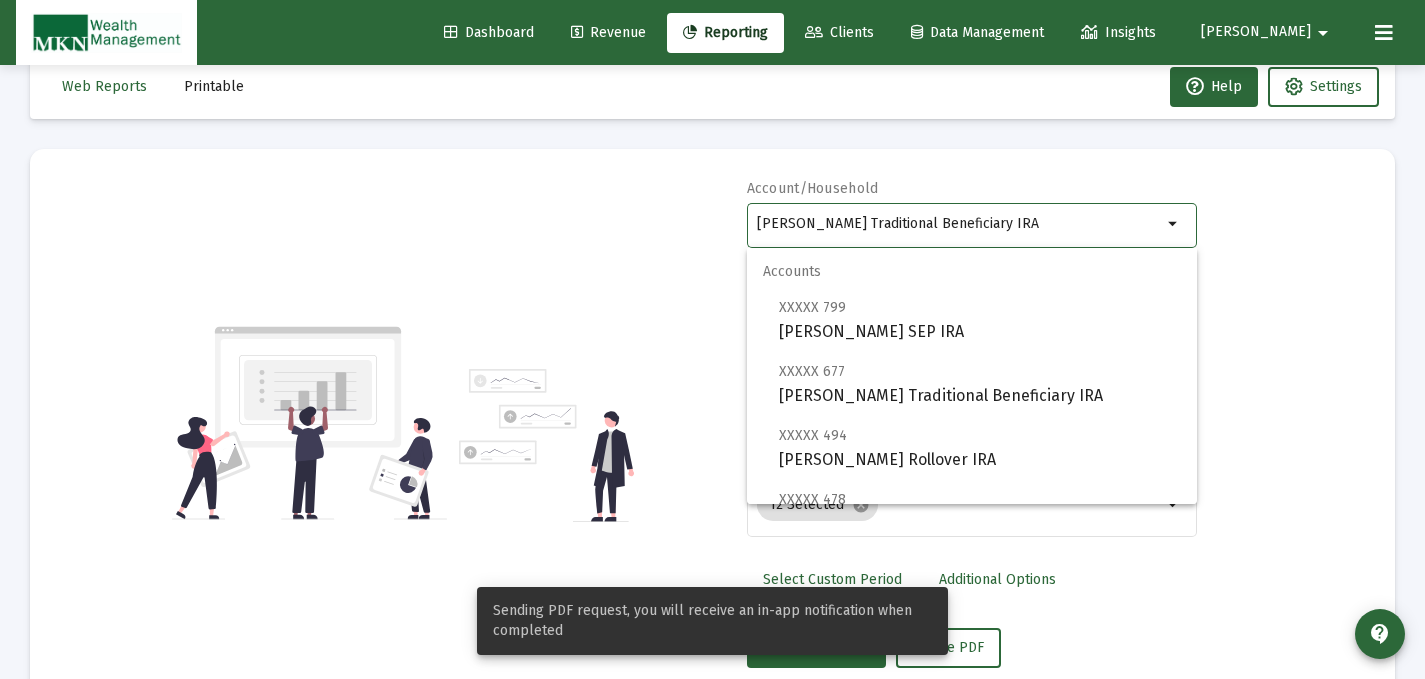 click on "[PERSON_NAME] Traditional Beneficiary IRA" at bounding box center [959, 224] 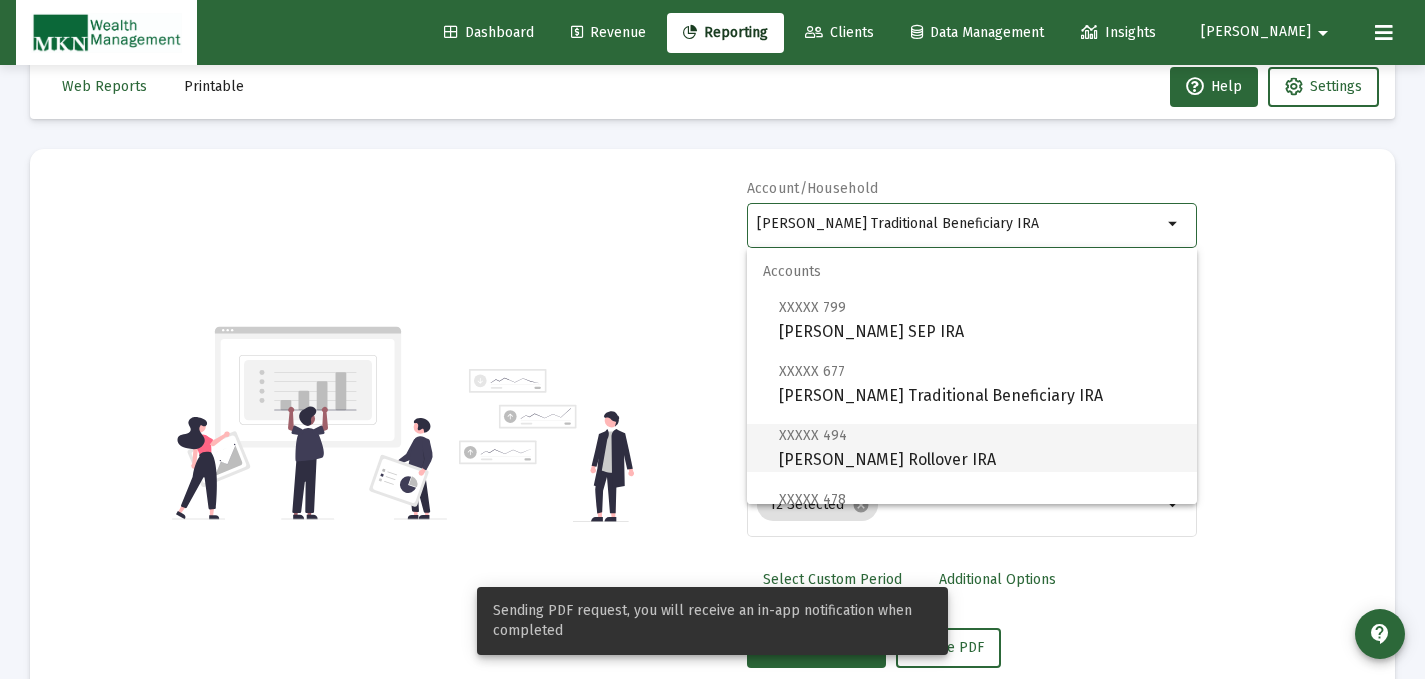 click on "XXXXX 494  [PERSON_NAME] Rollover IRA" at bounding box center [980, 447] 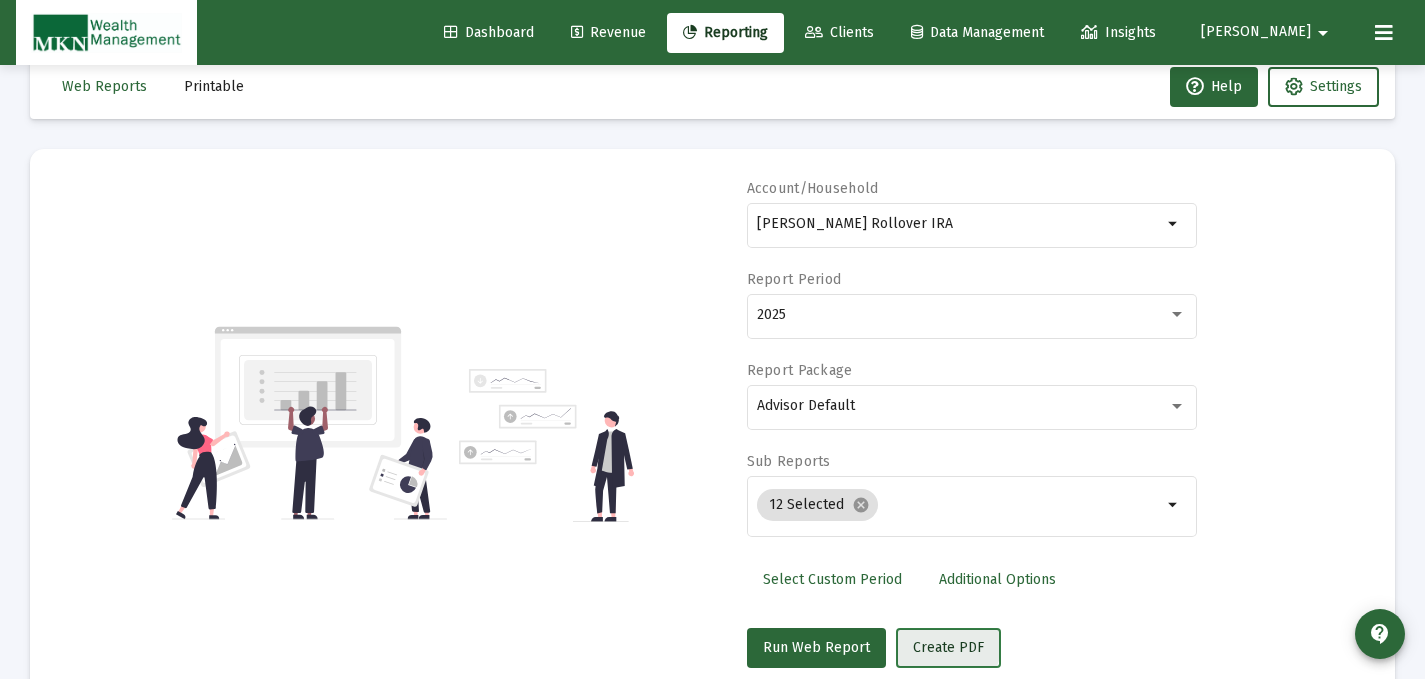 click on "Create PDF" 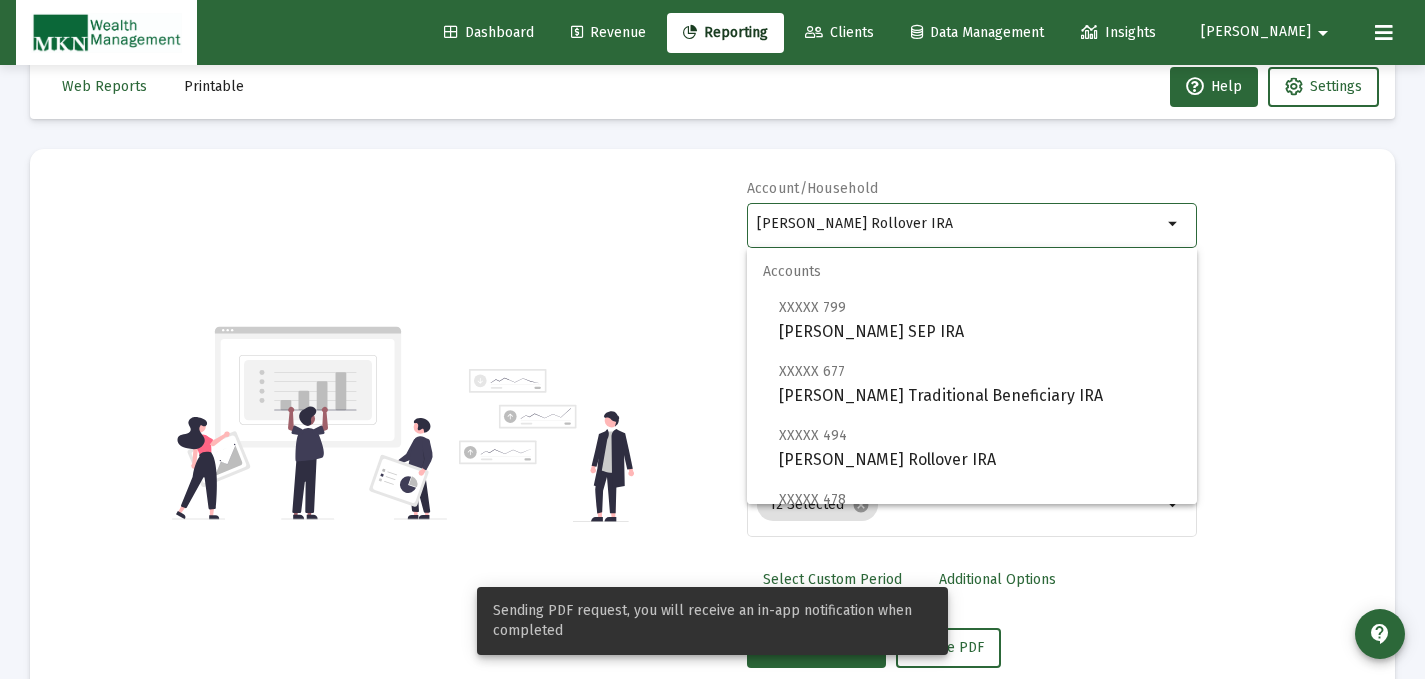 click on "[PERSON_NAME] Rollover IRA" at bounding box center [959, 224] 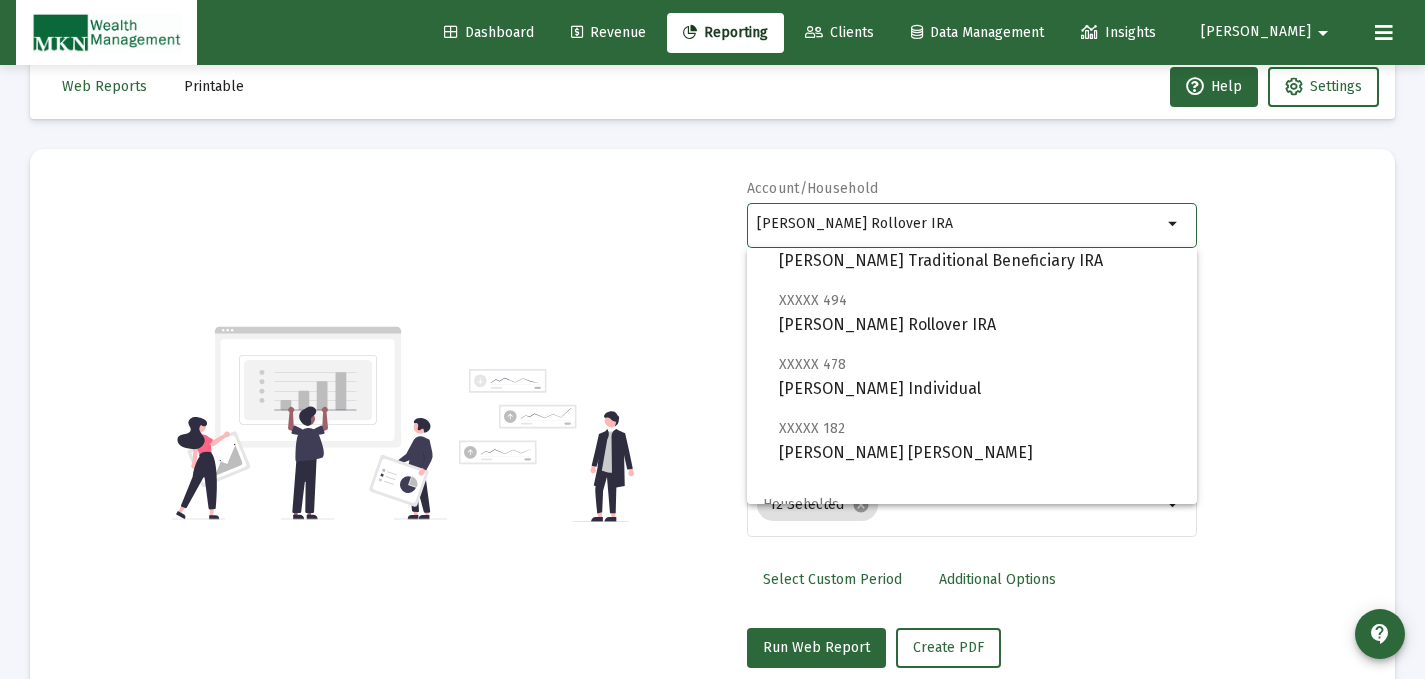 scroll, scrollTop: 154, scrollLeft: 0, axis: vertical 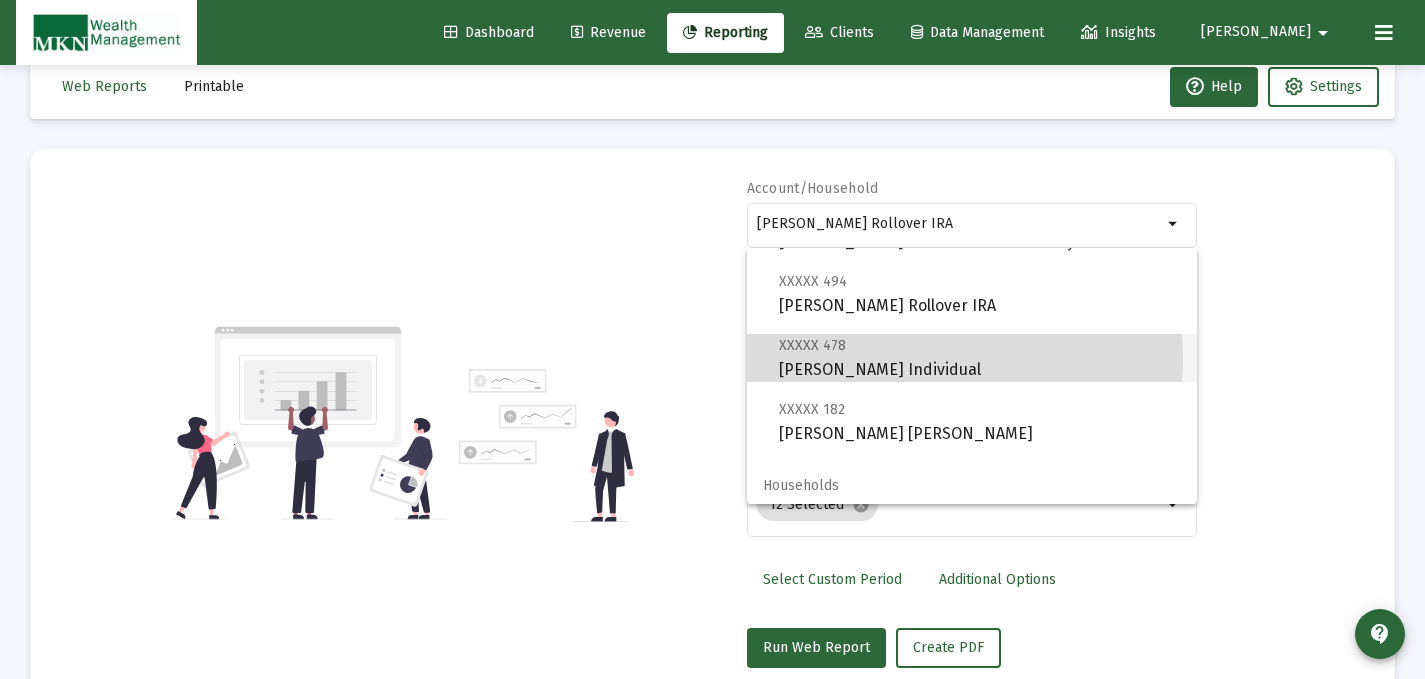 click on "XXXXX 478  [PERSON_NAME] Individual" at bounding box center [980, 357] 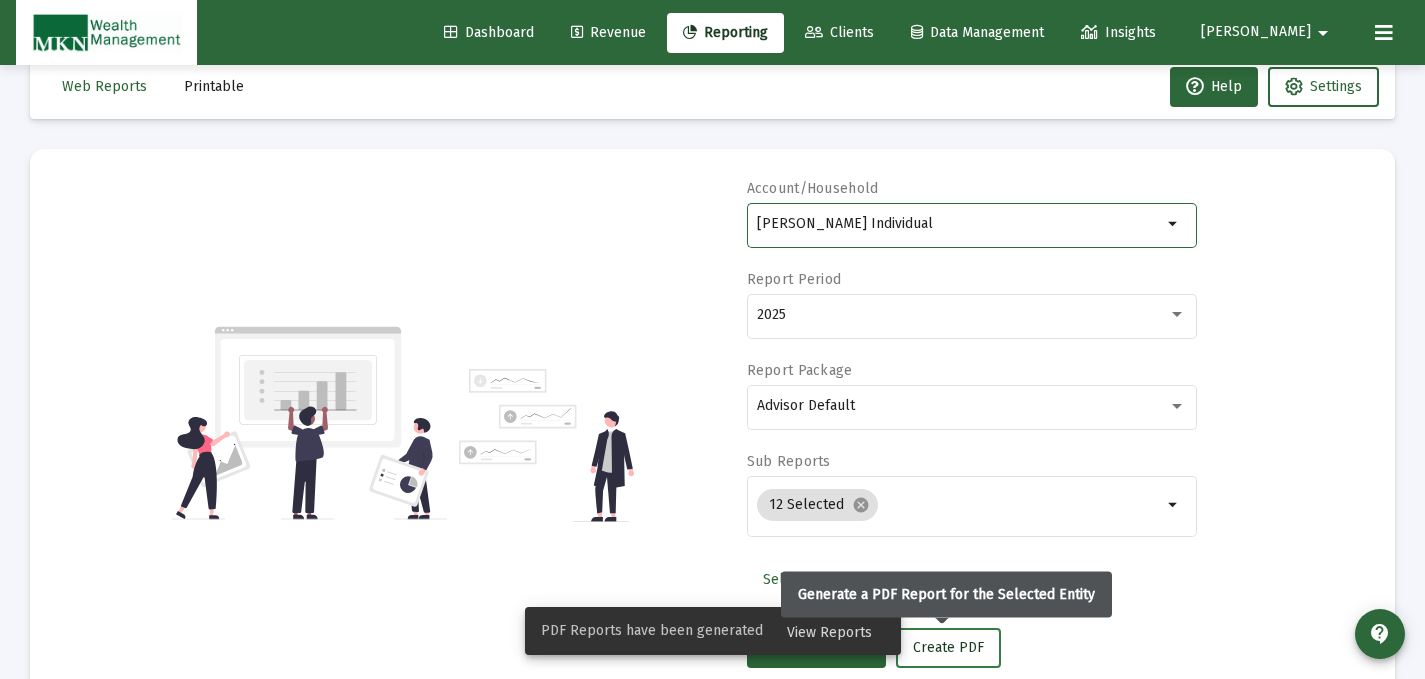 click on "Create PDF" 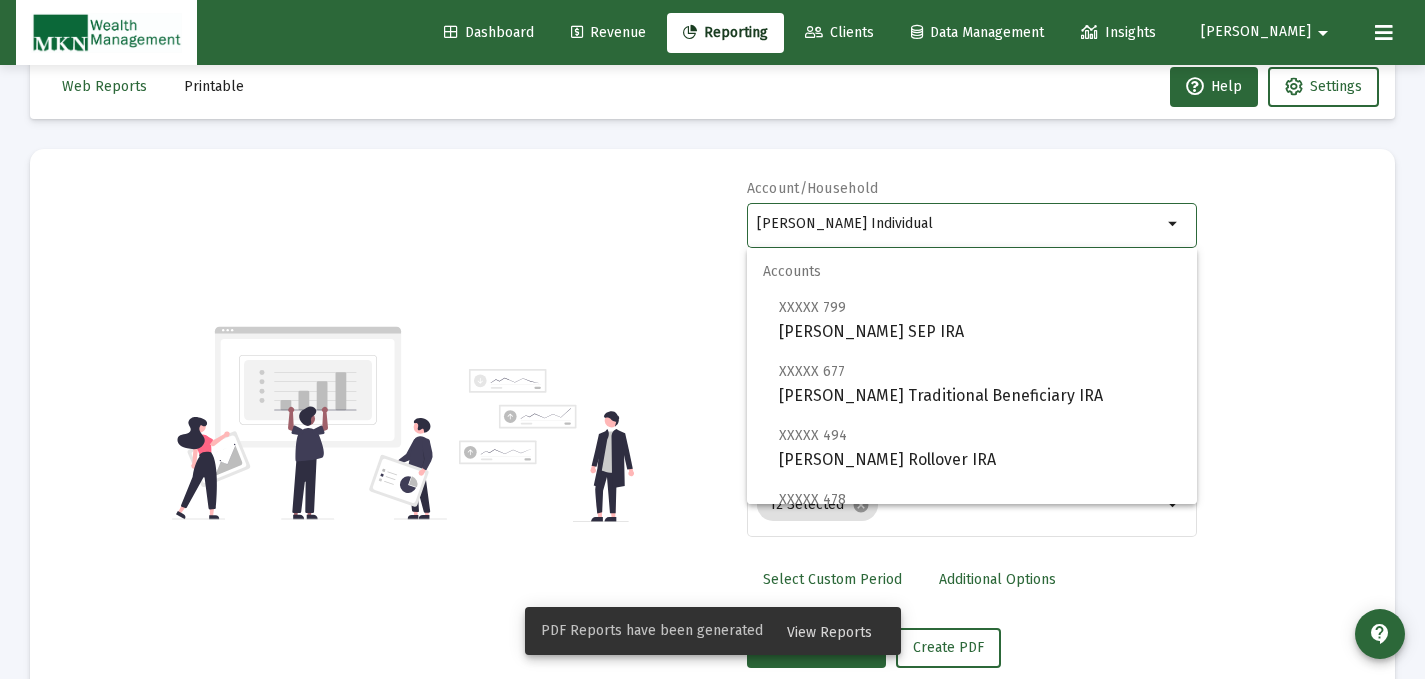 click on "[PERSON_NAME] Individual" at bounding box center (959, 224) 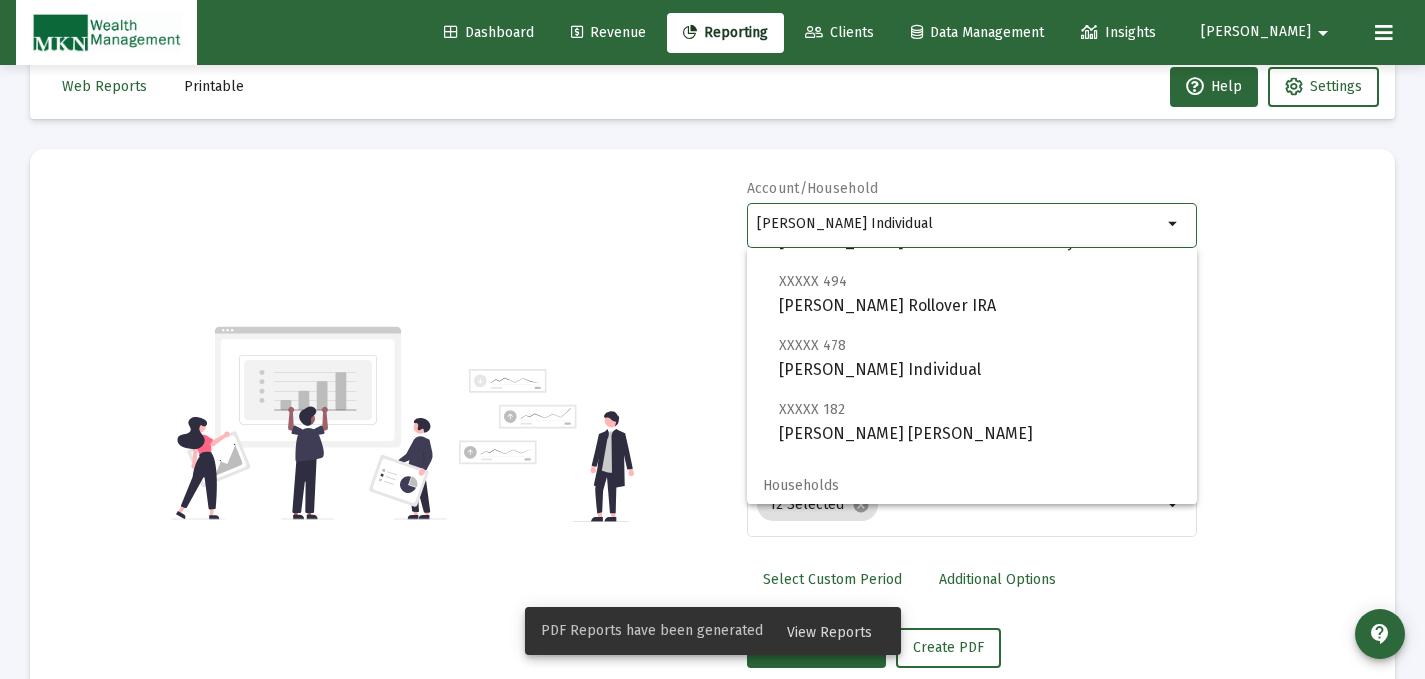 scroll, scrollTop: 157, scrollLeft: 0, axis: vertical 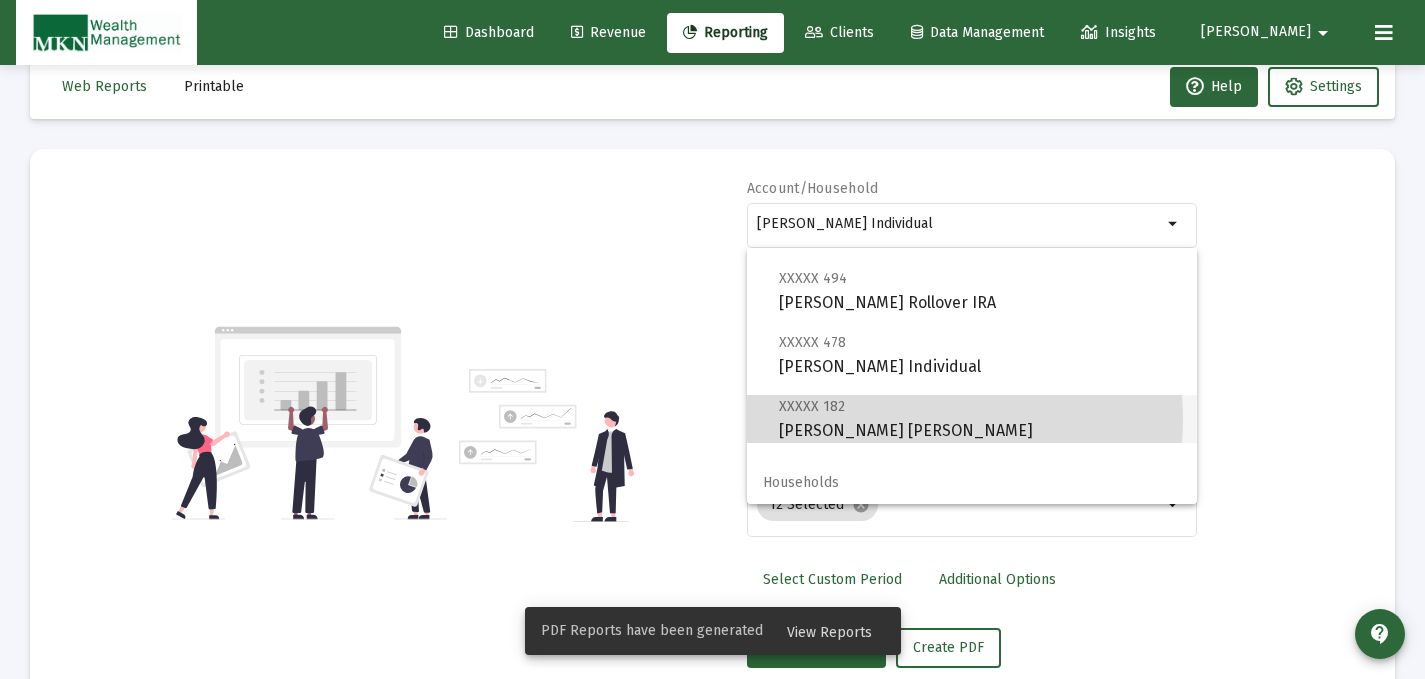 click on "XXXXX 182  [PERSON_NAME] [PERSON_NAME]" at bounding box center (980, 418) 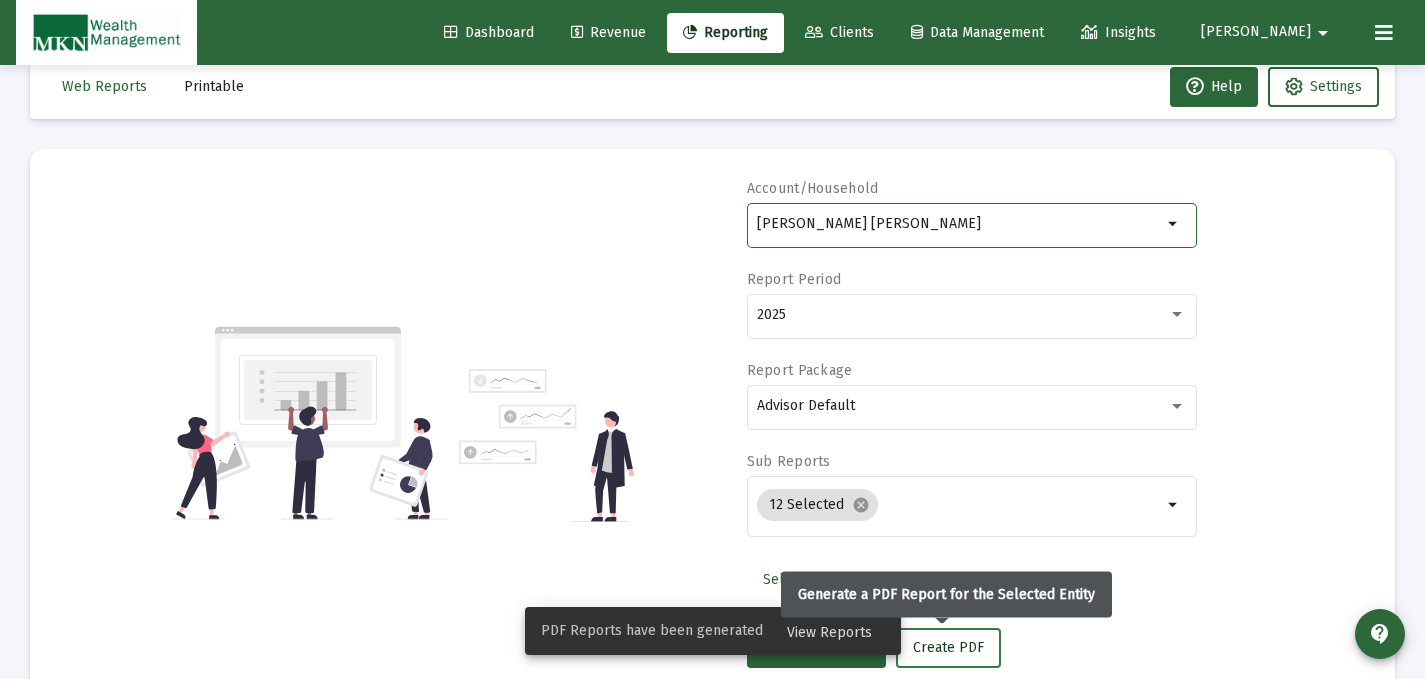 click on "Create PDF" 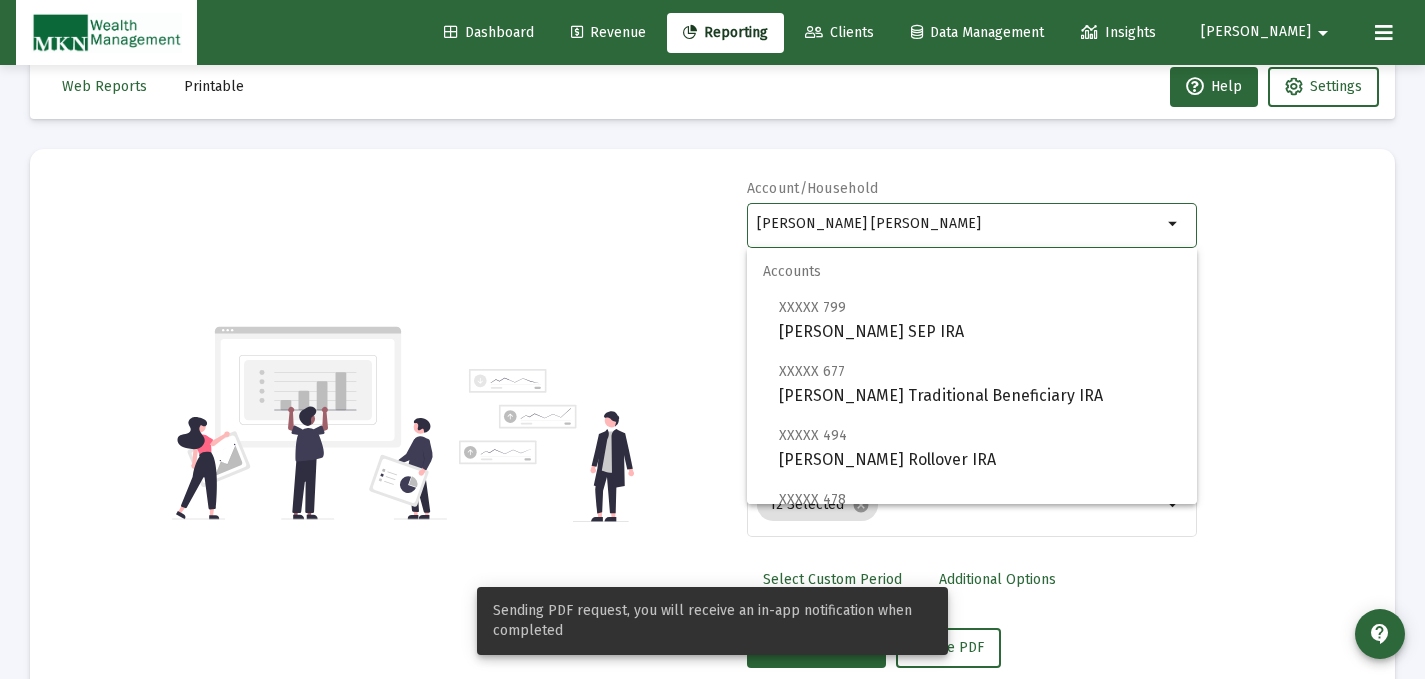 click on "[PERSON_NAME] [PERSON_NAME]" at bounding box center (959, 224) 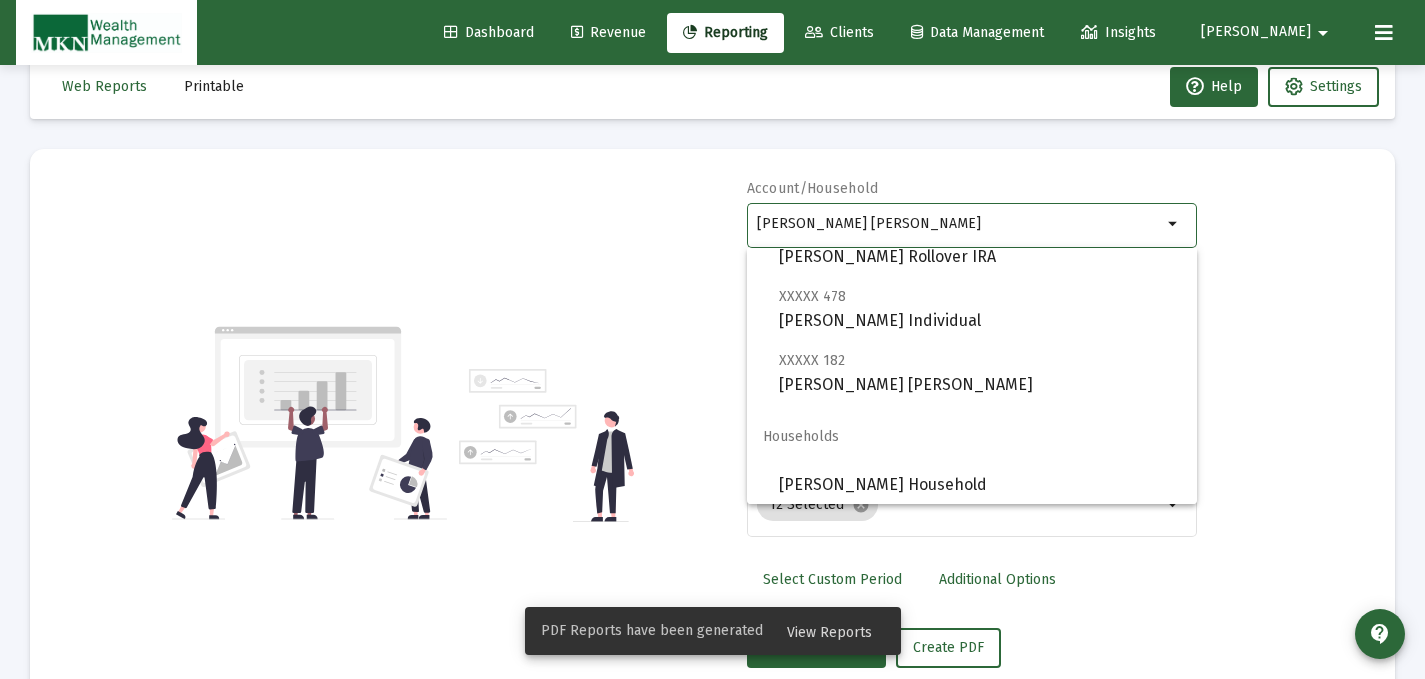 scroll, scrollTop: 208, scrollLeft: 0, axis: vertical 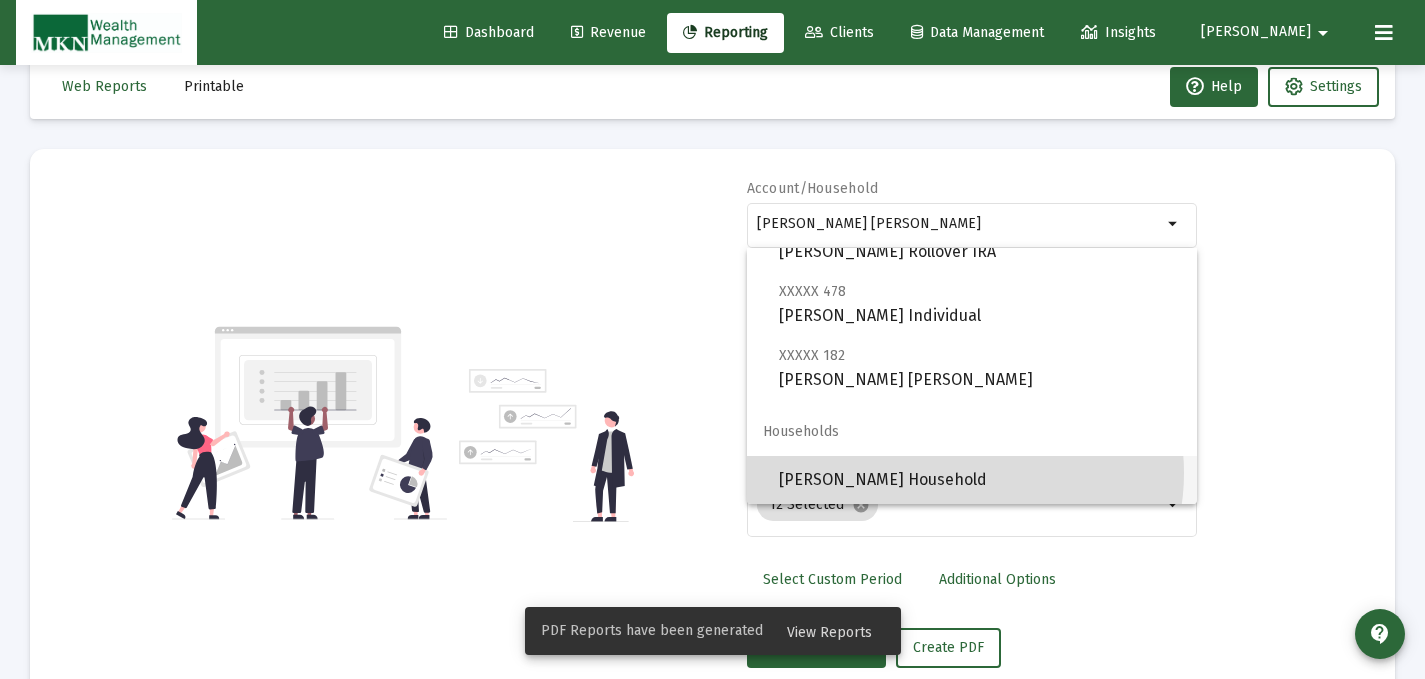 click on "[PERSON_NAME] Household" at bounding box center [980, 480] 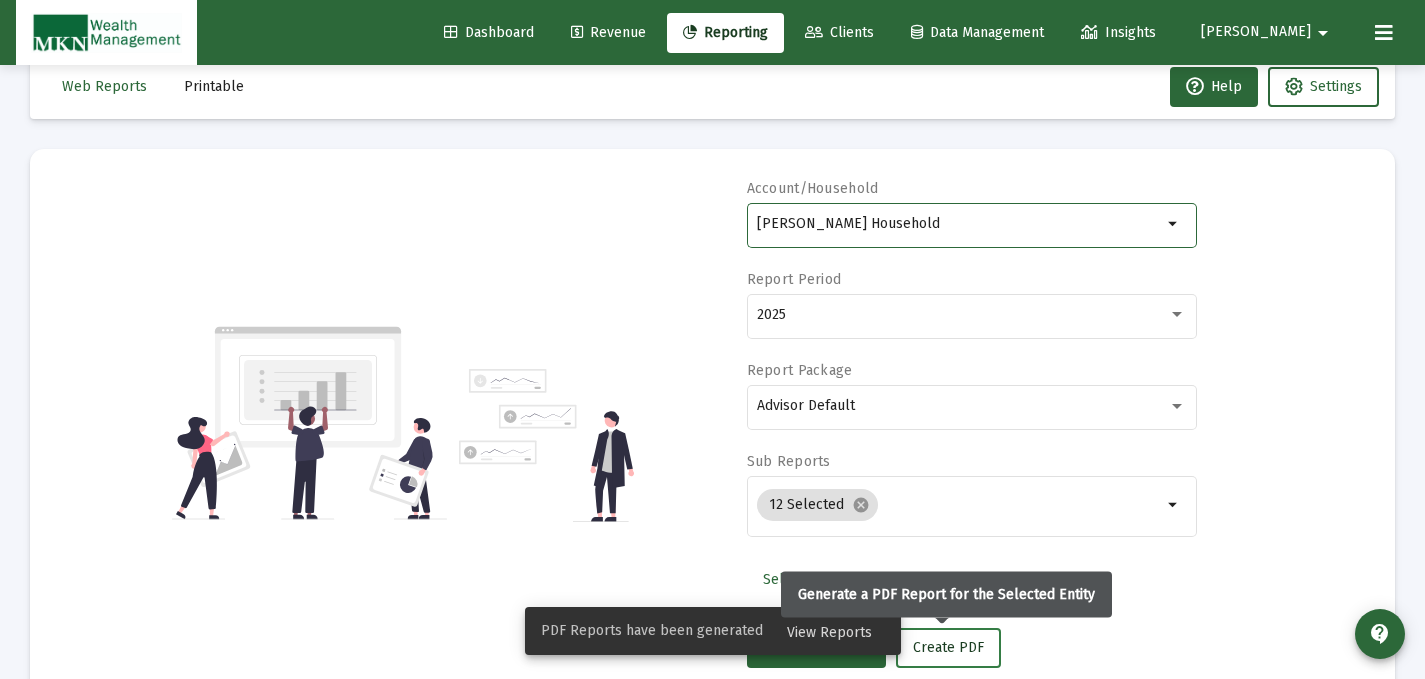 click on "Create PDF" 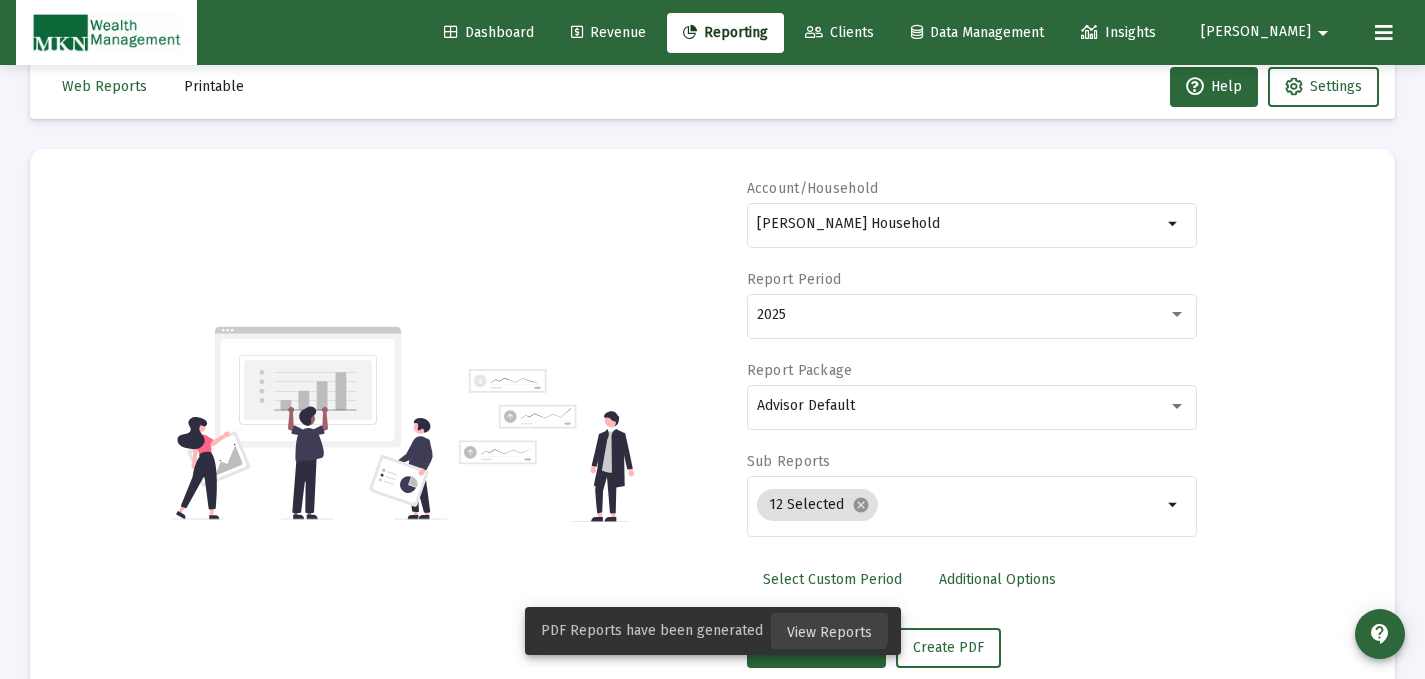 click on "View Reports" at bounding box center [829, 632] 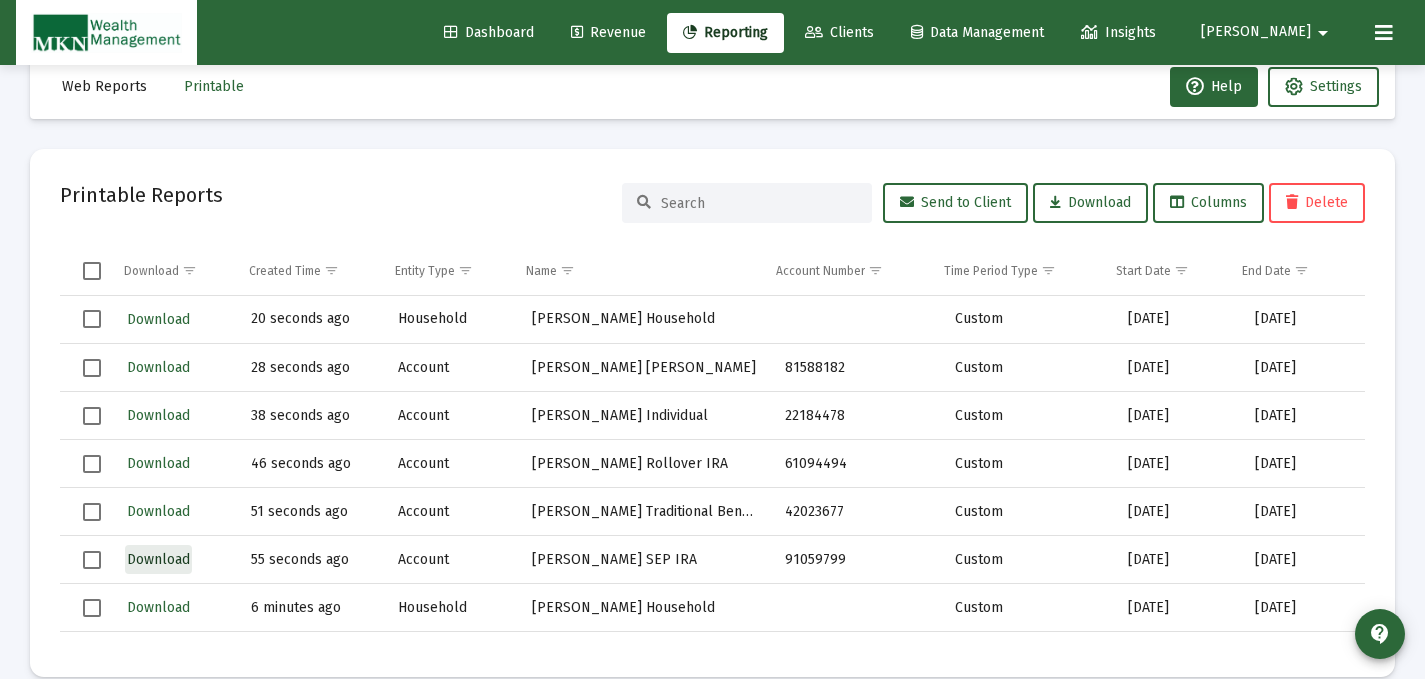 click on "Download" 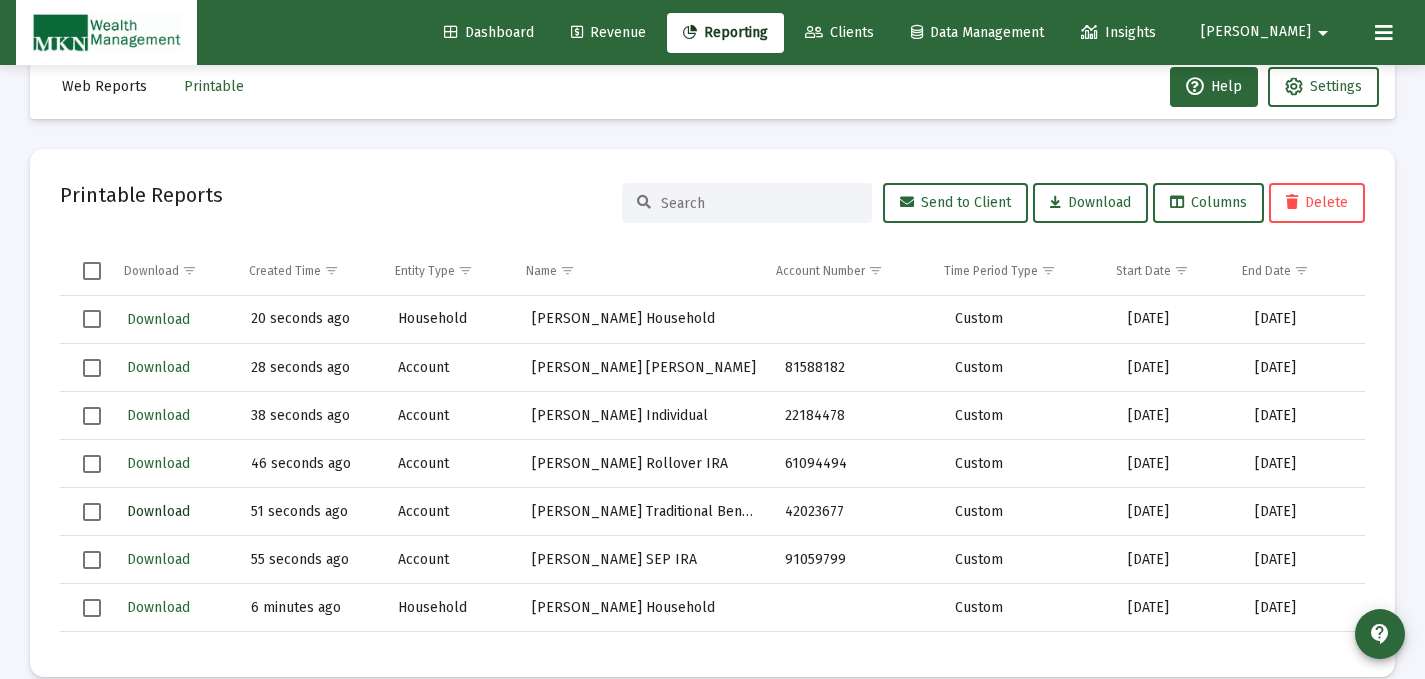 click on "Download" 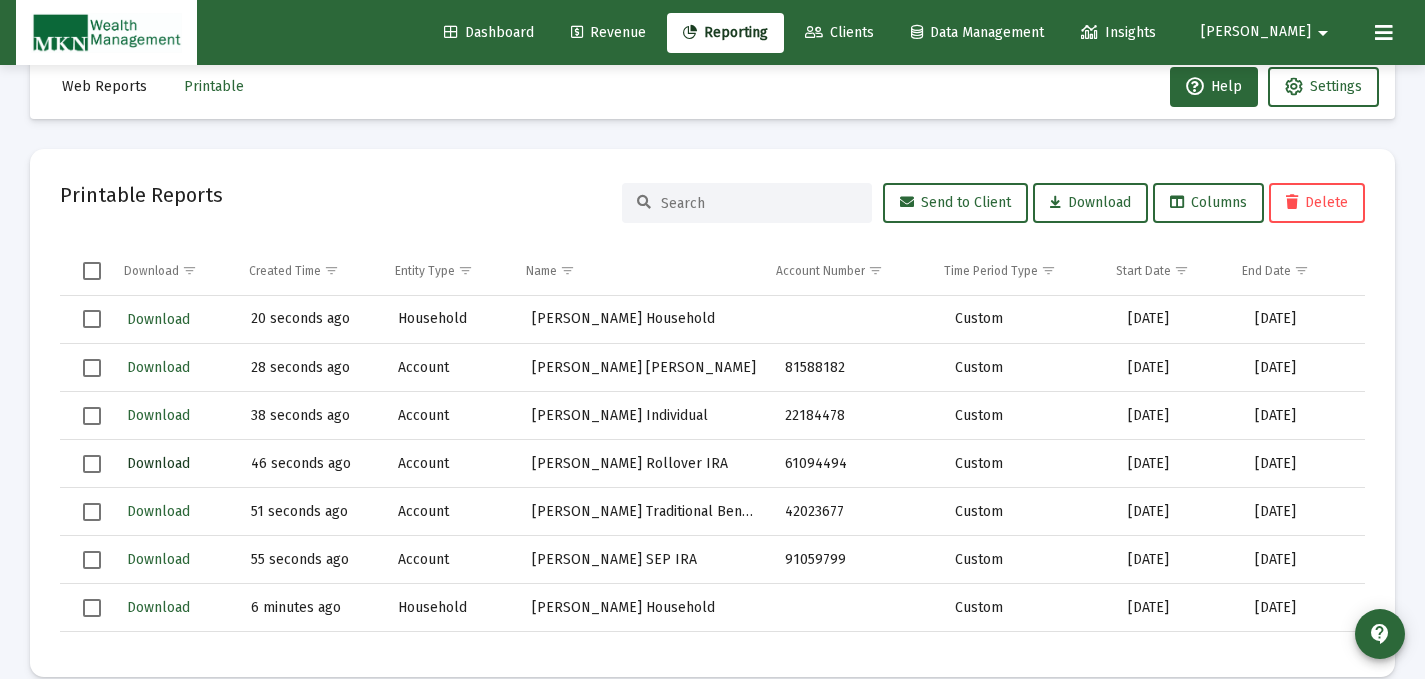 click on "Download" 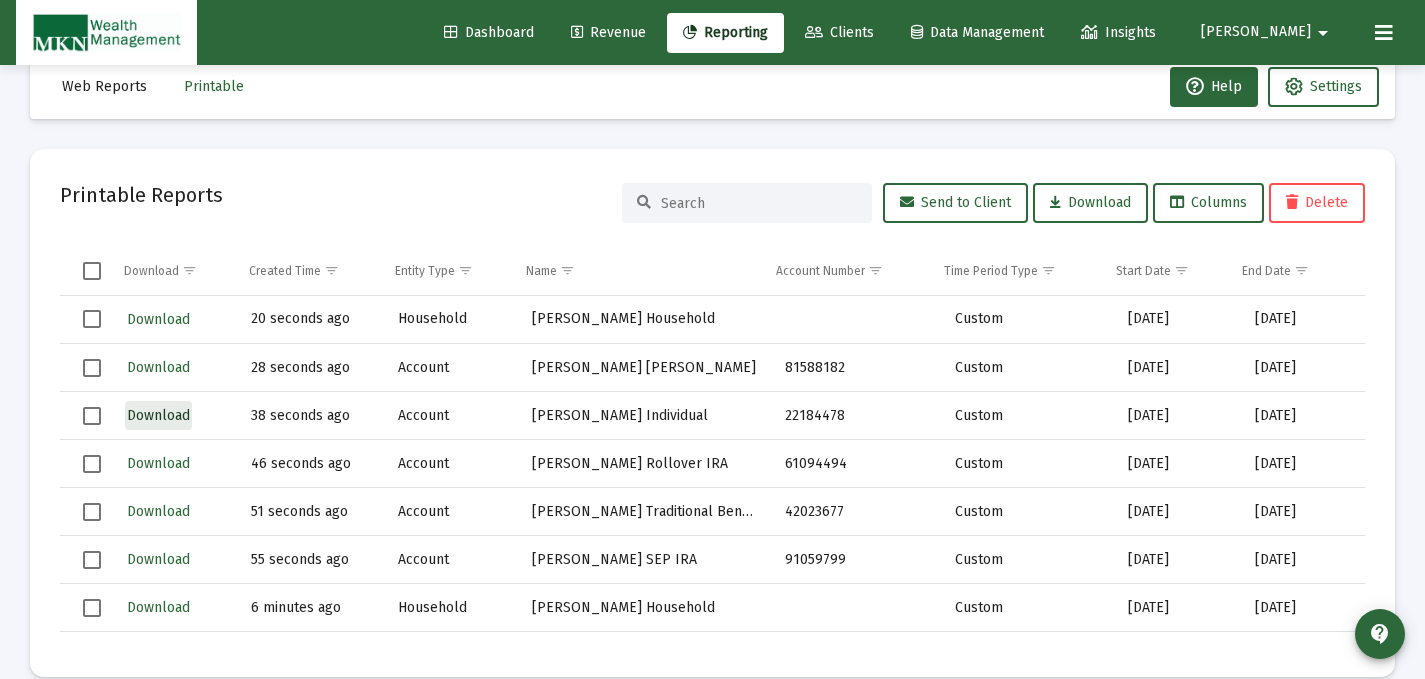 click on "Download" 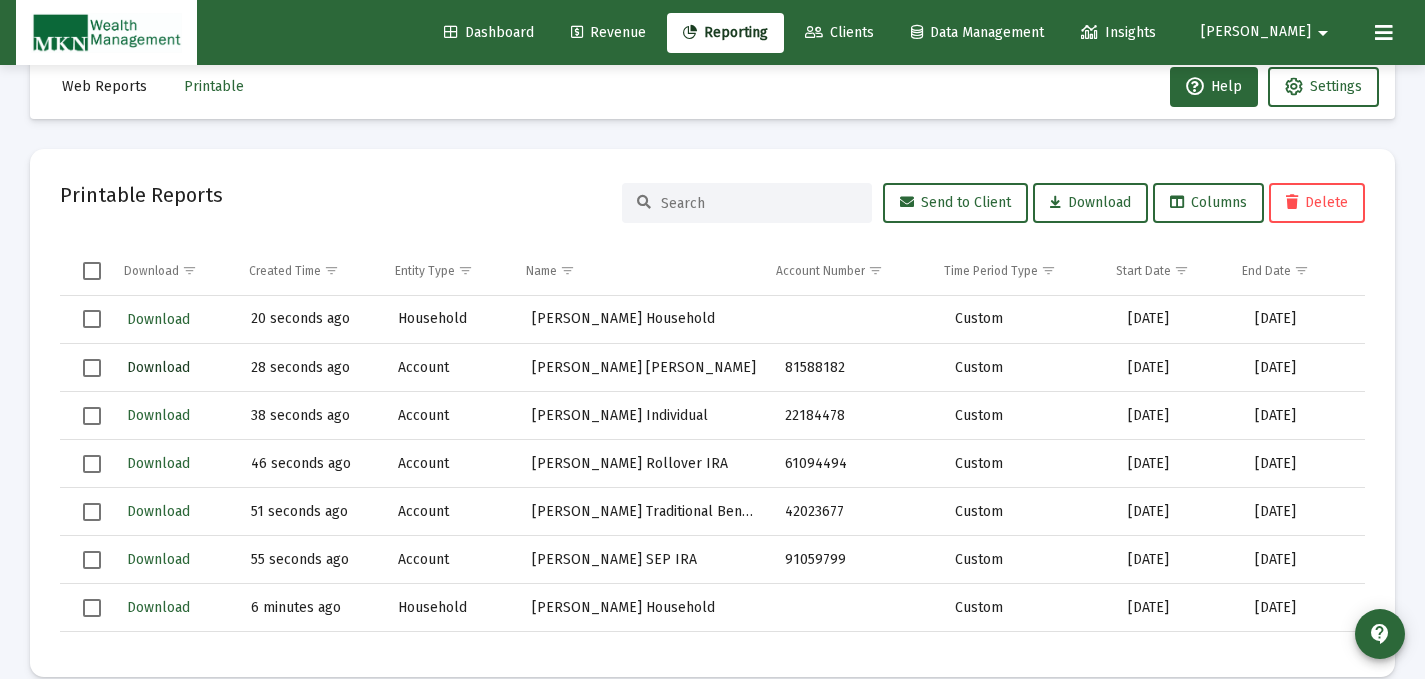 click on "Download" 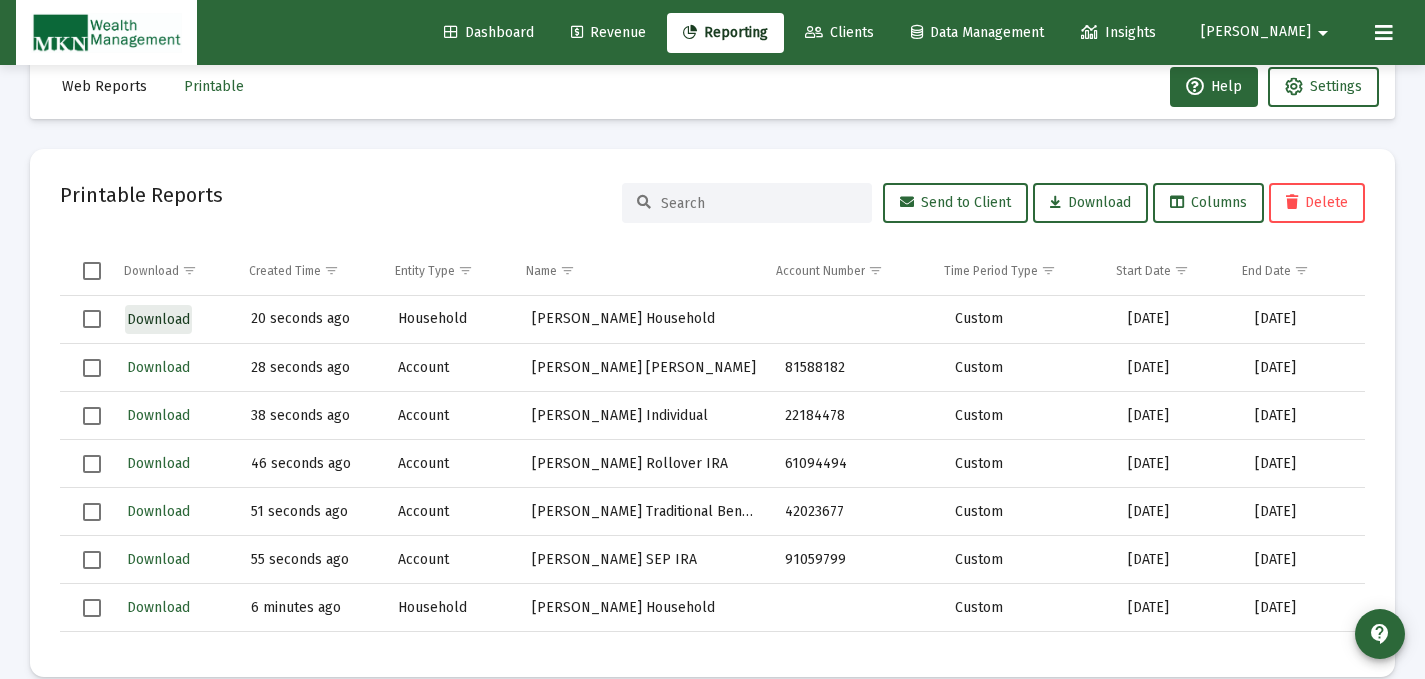 click on "Download" 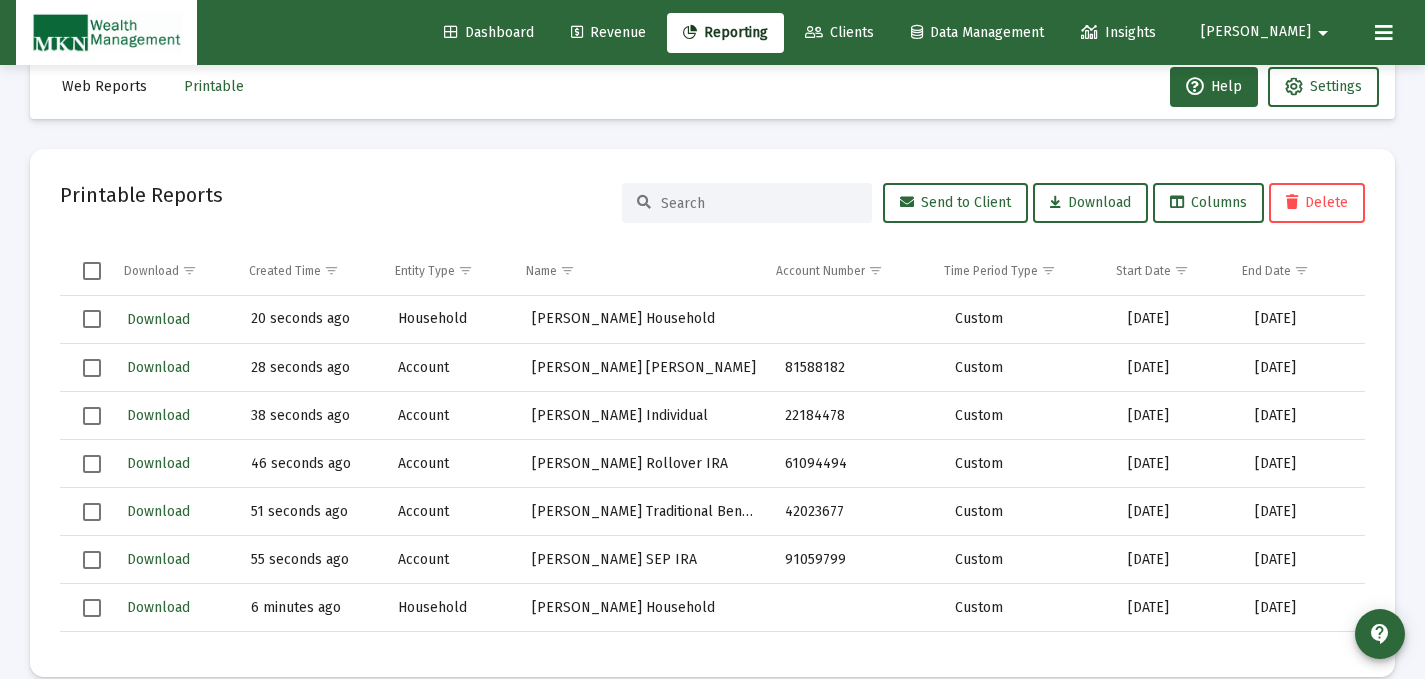 click on "Reporting" 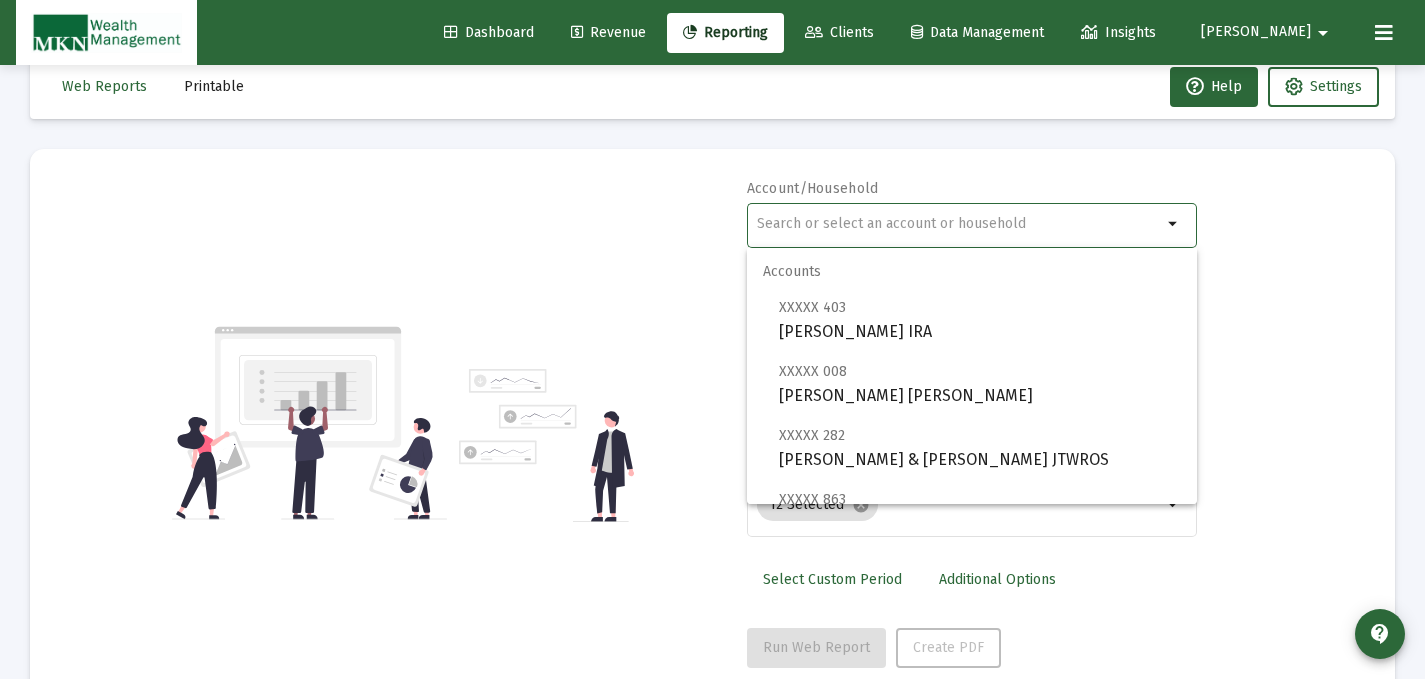 click at bounding box center (959, 224) 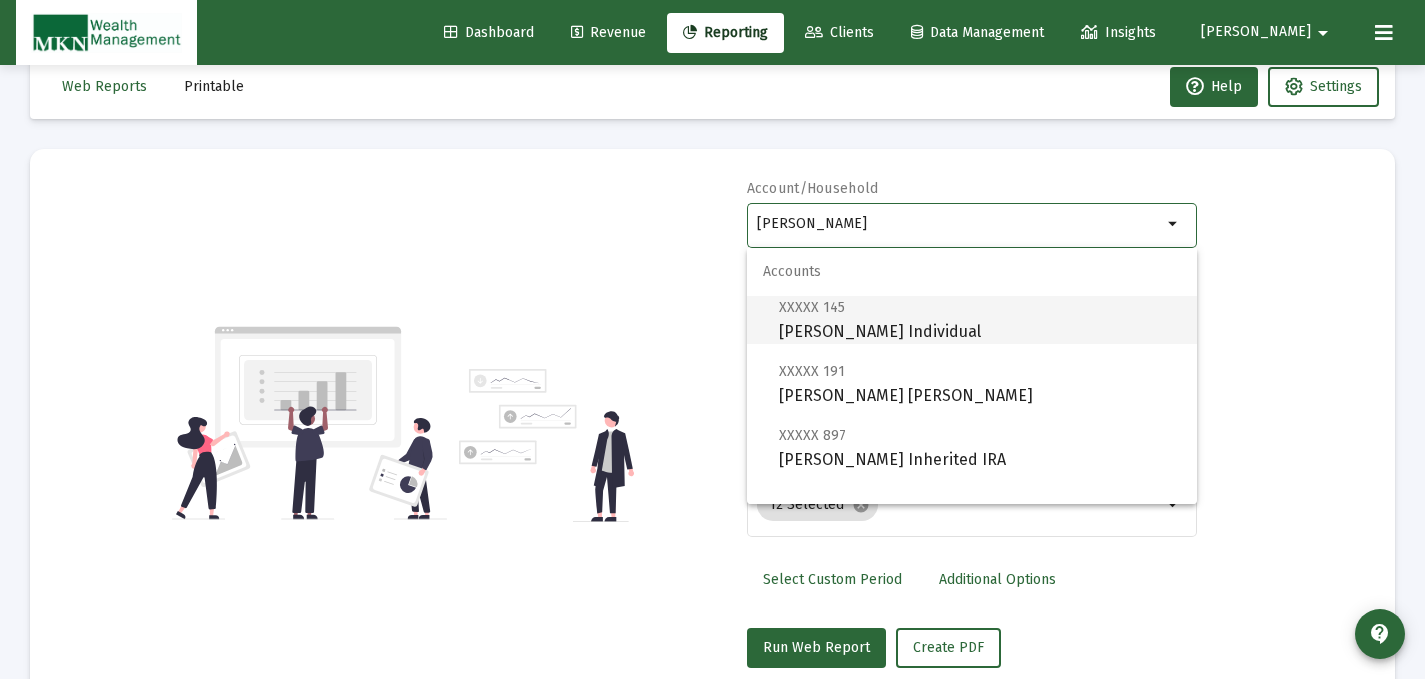 click on "XXXXX 145  [PERSON_NAME] Individual" at bounding box center [980, 319] 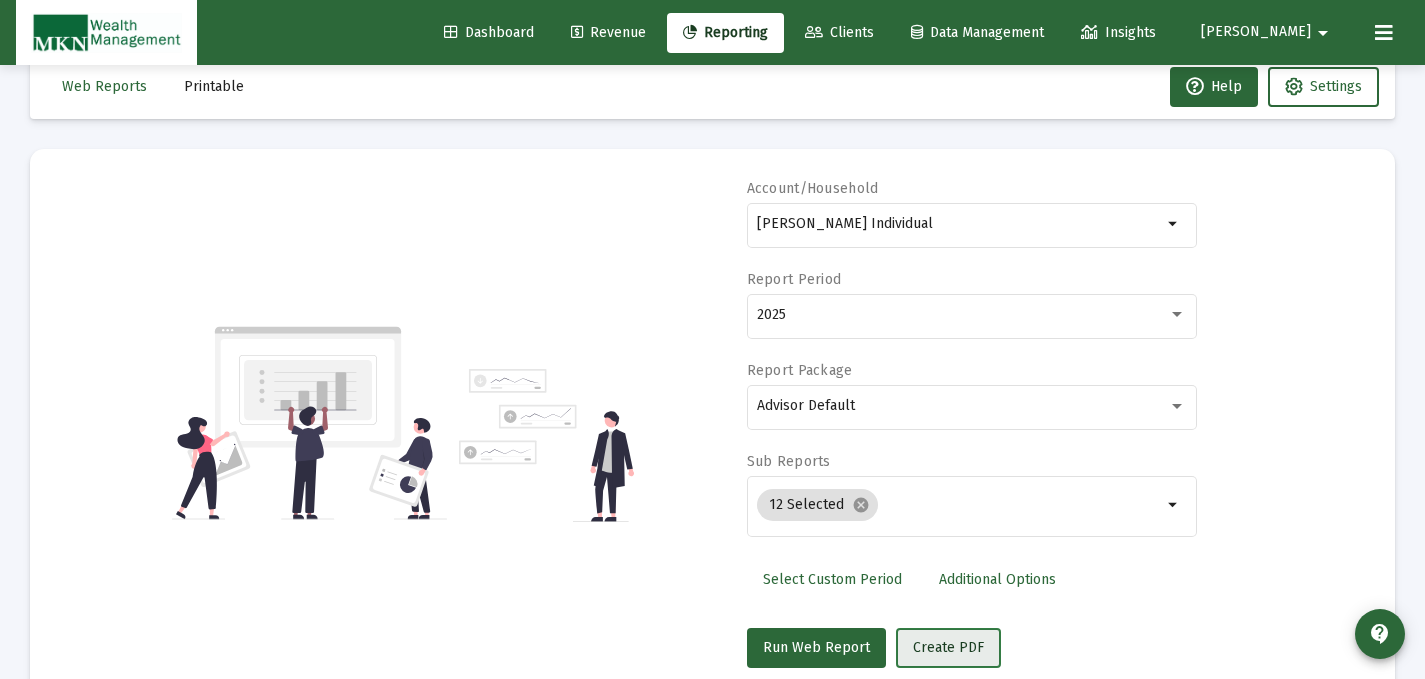 click on "Create PDF" 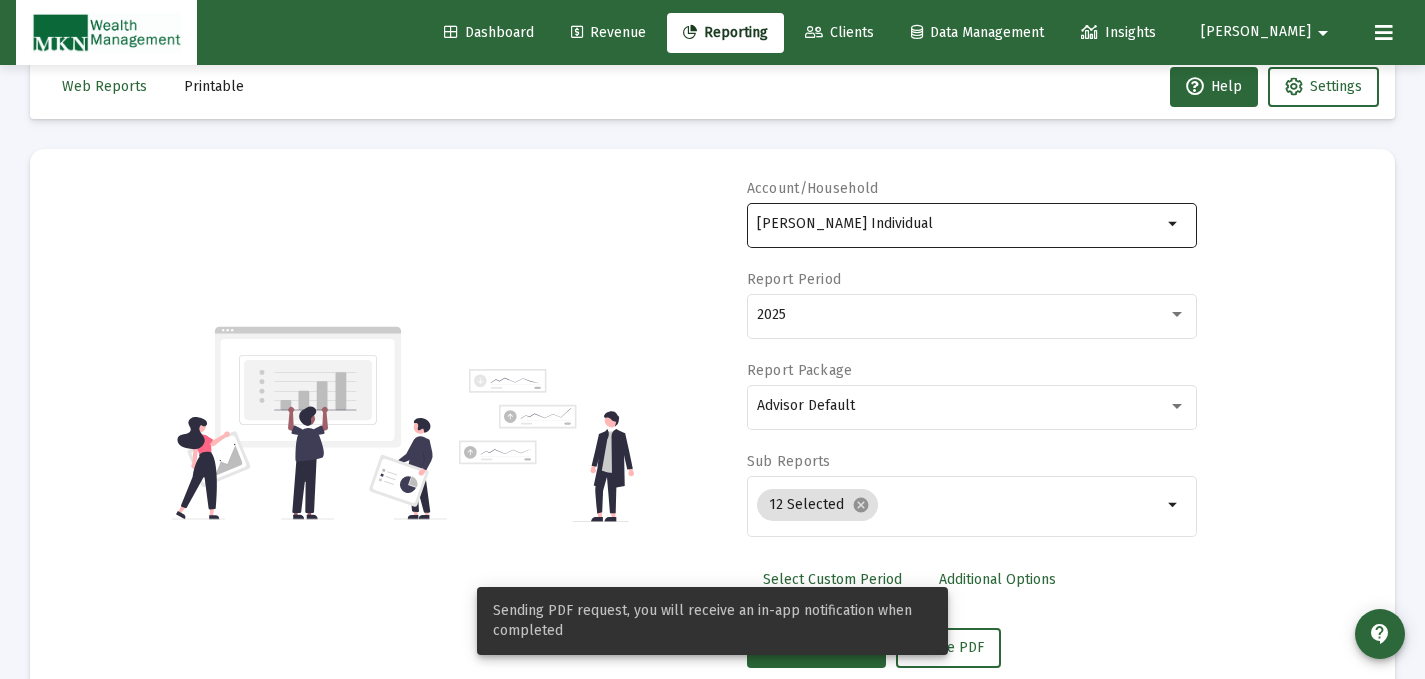 click on "[PERSON_NAME] Individual" 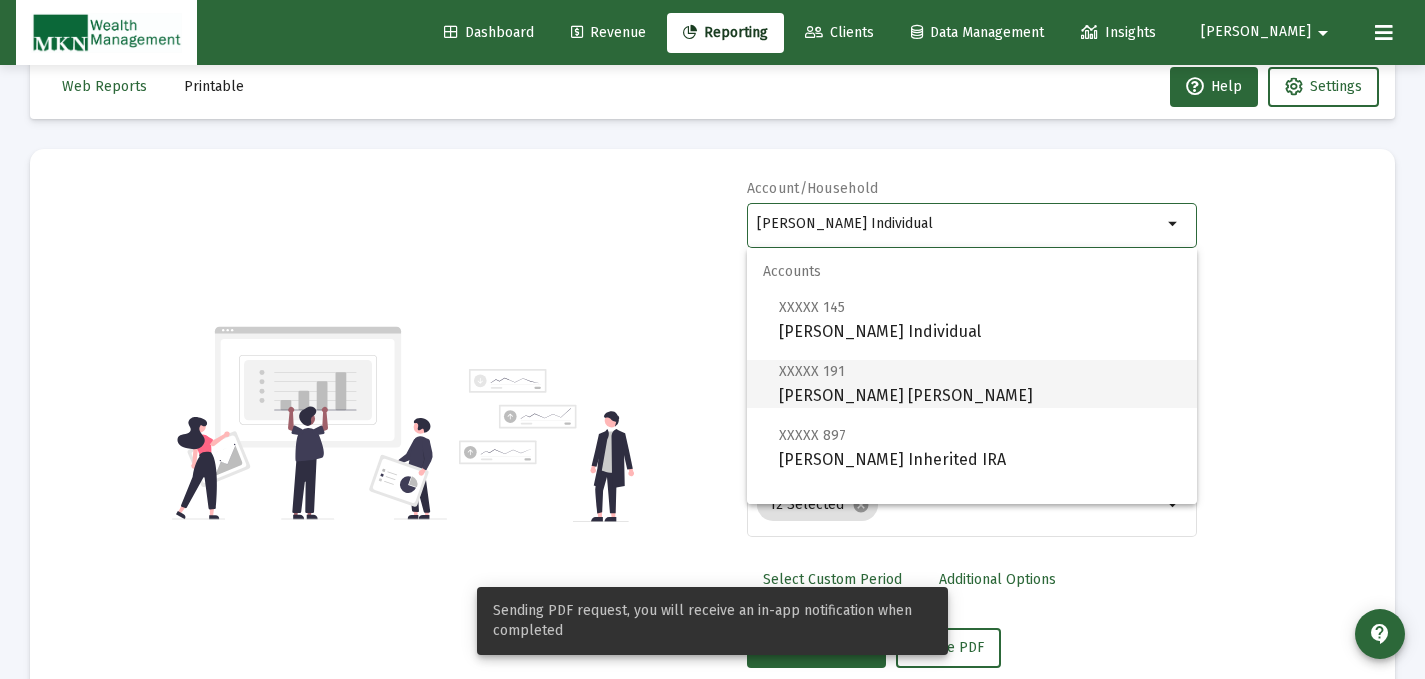 click on "XXXXX 191  [PERSON_NAME] [PERSON_NAME]" at bounding box center (980, 383) 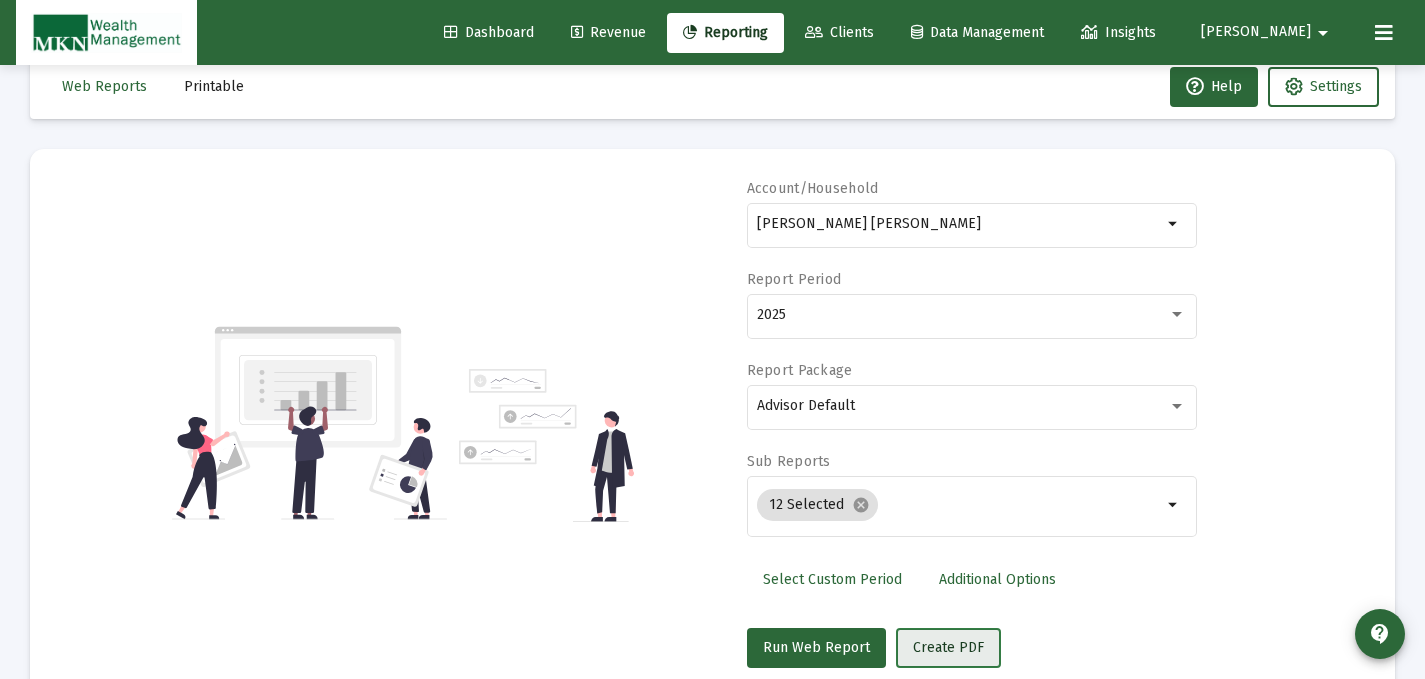 click on "Create PDF" 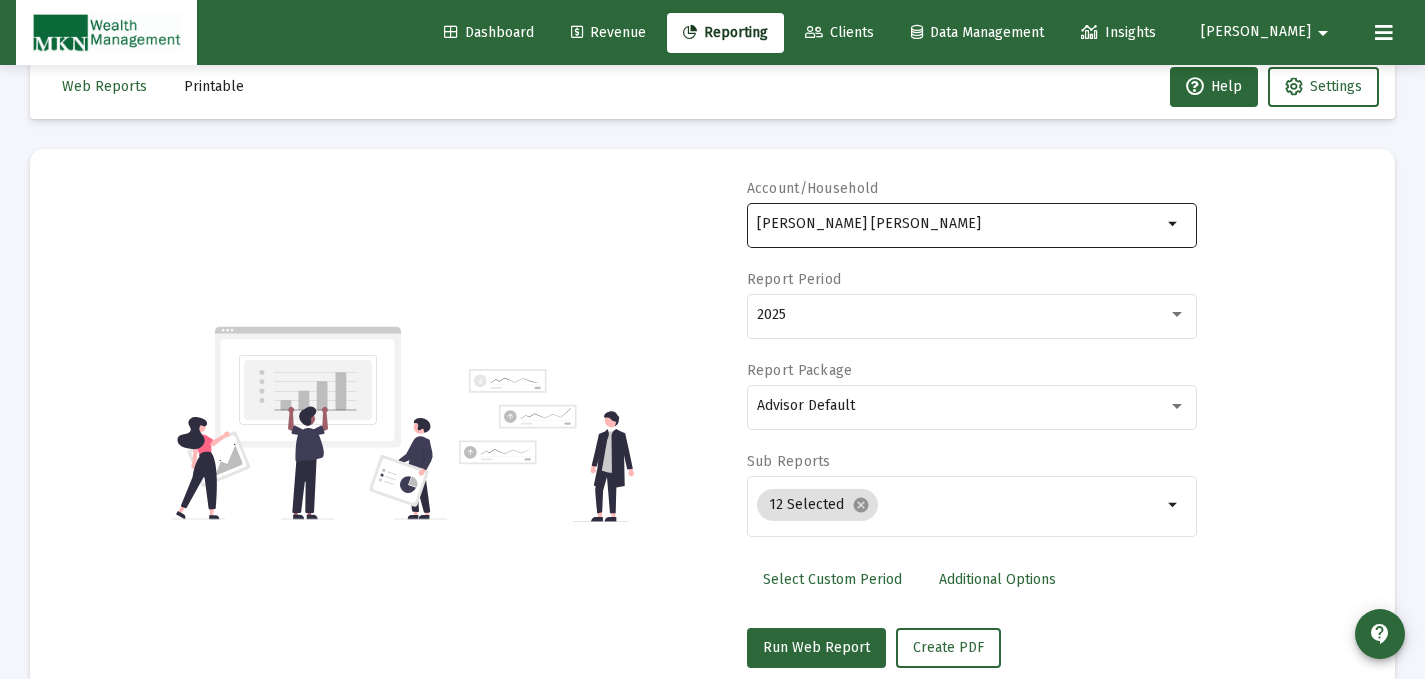 click on "[PERSON_NAME] [PERSON_NAME]" at bounding box center (959, 224) 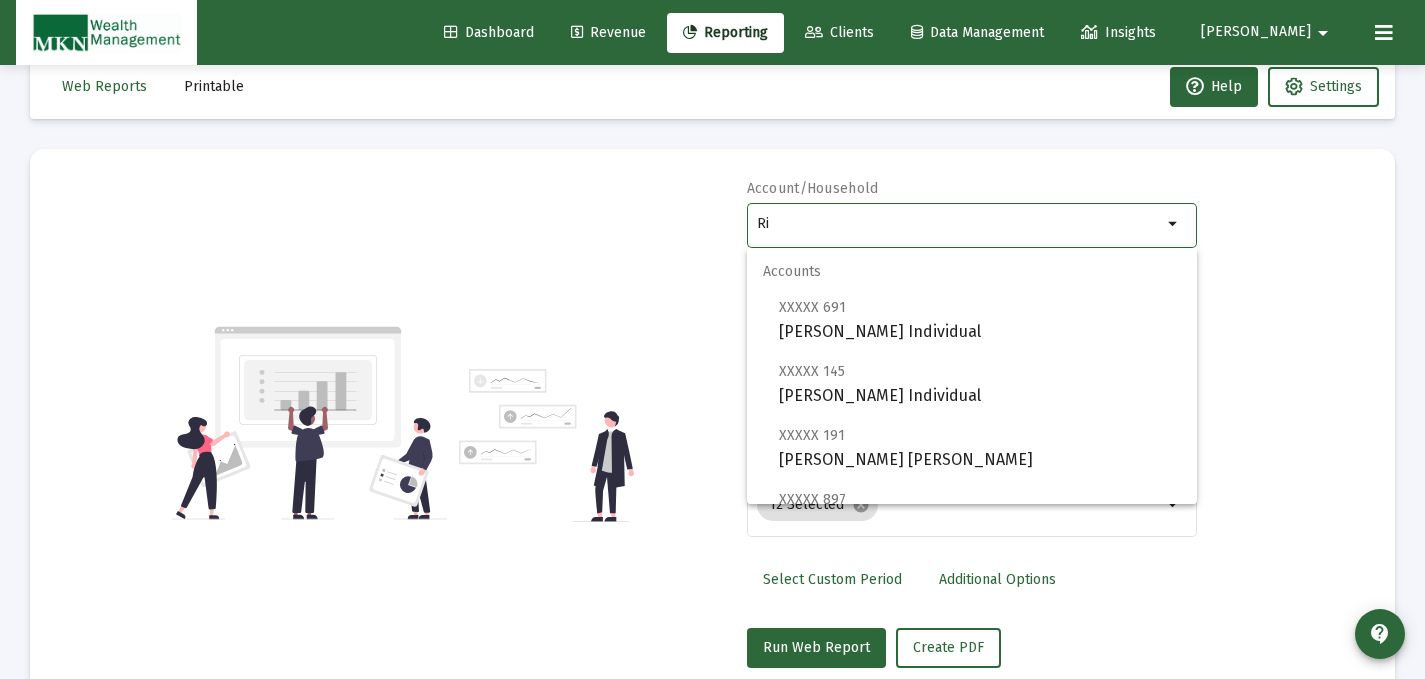 type on "R" 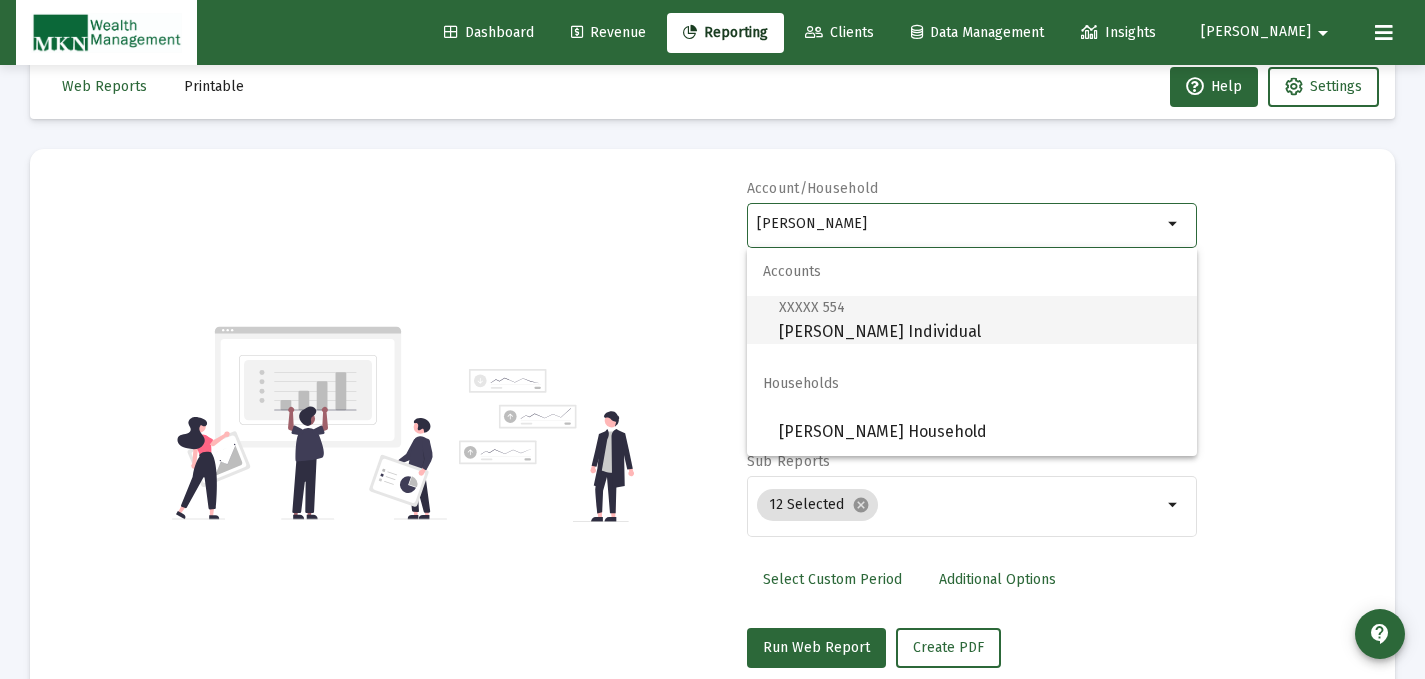 click on "XXXXX 554  [PERSON_NAME] Individual" at bounding box center (980, 319) 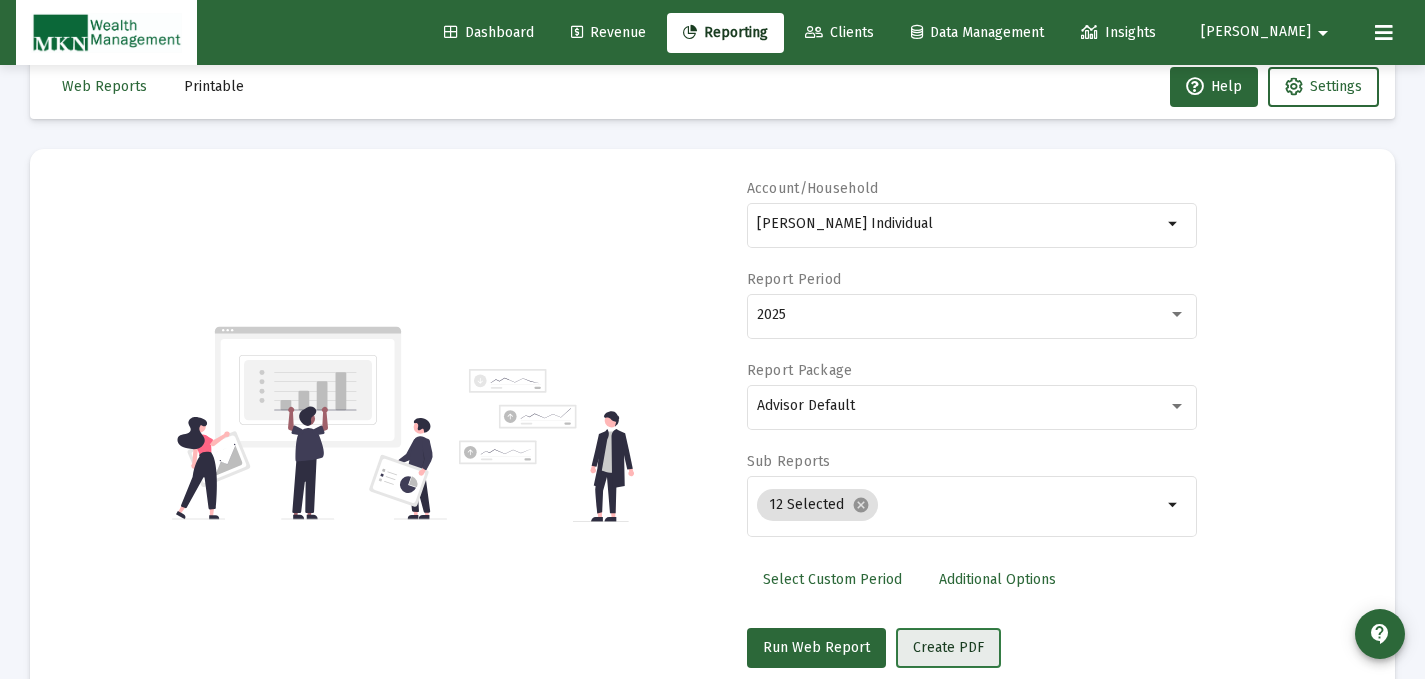 click on "Create PDF" 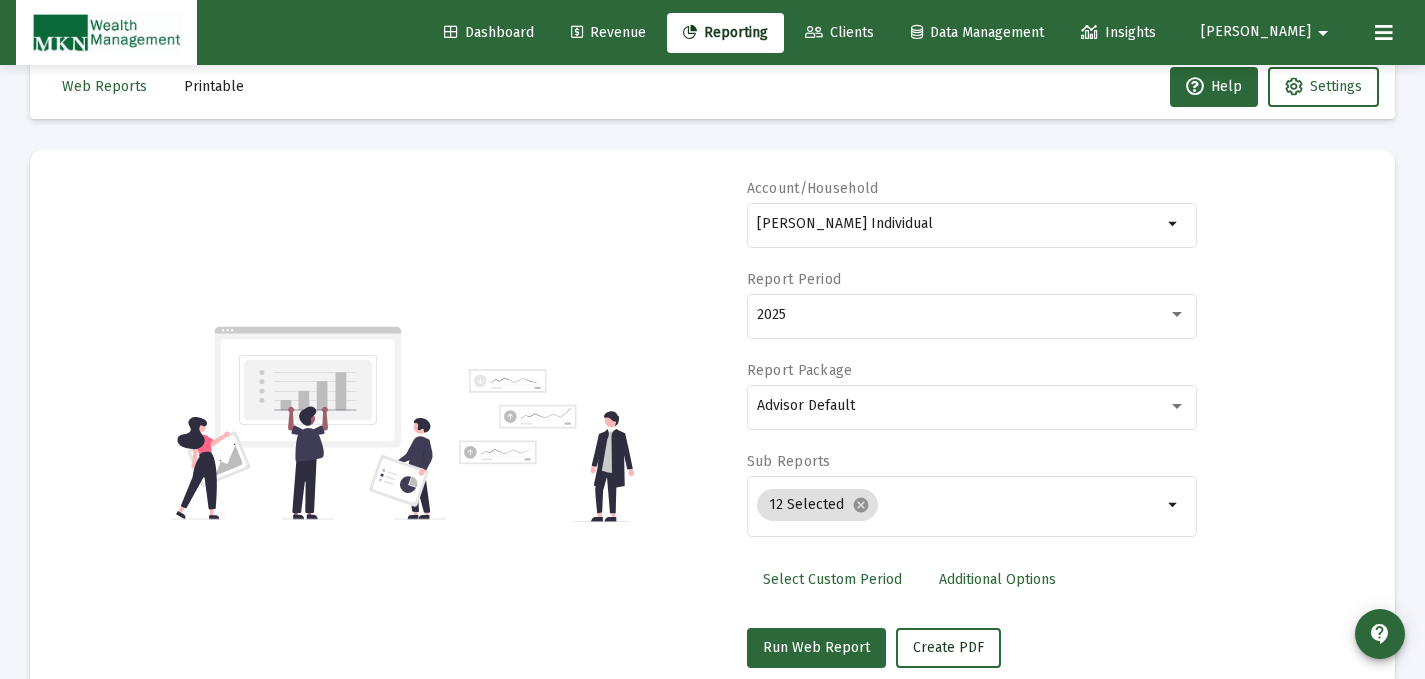 drag, startPoint x: 939, startPoint y: 659, endPoint x: 291, endPoint y: 352, distance: 717.0446 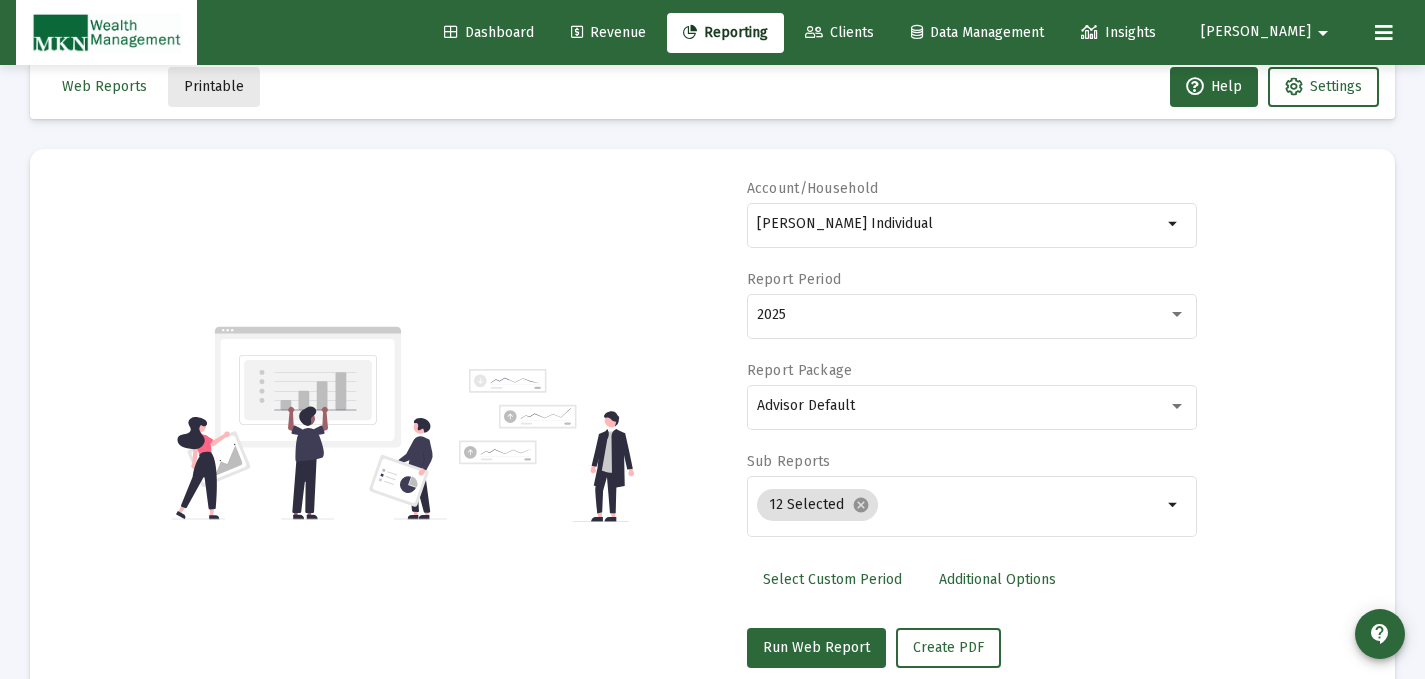 click on "Printable" 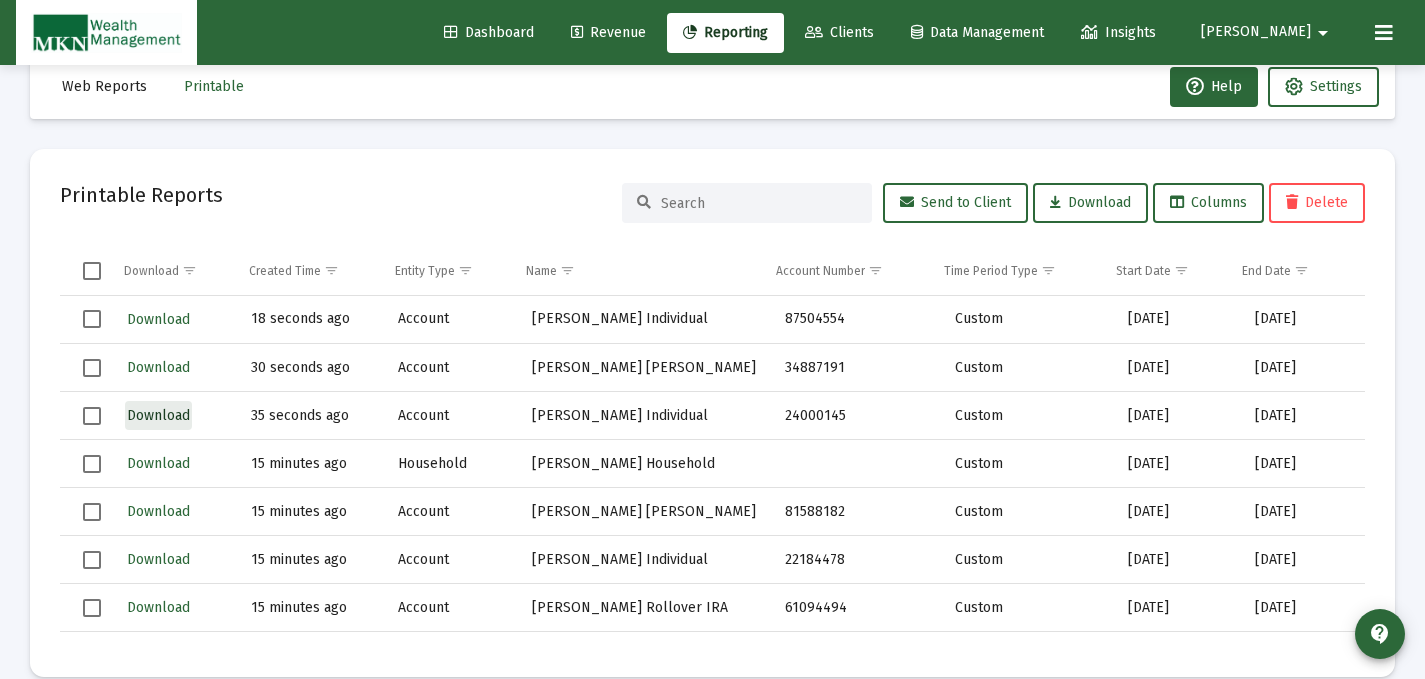 click on "Download" 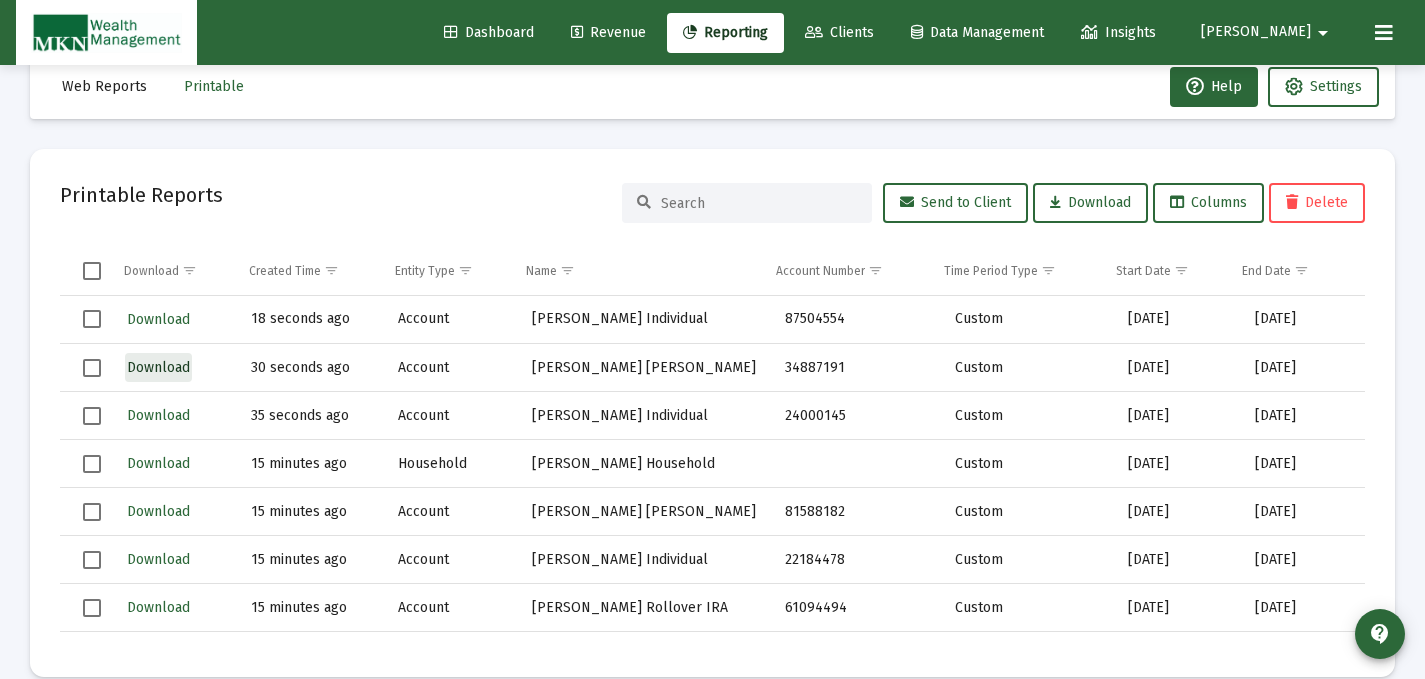 click on "Download" 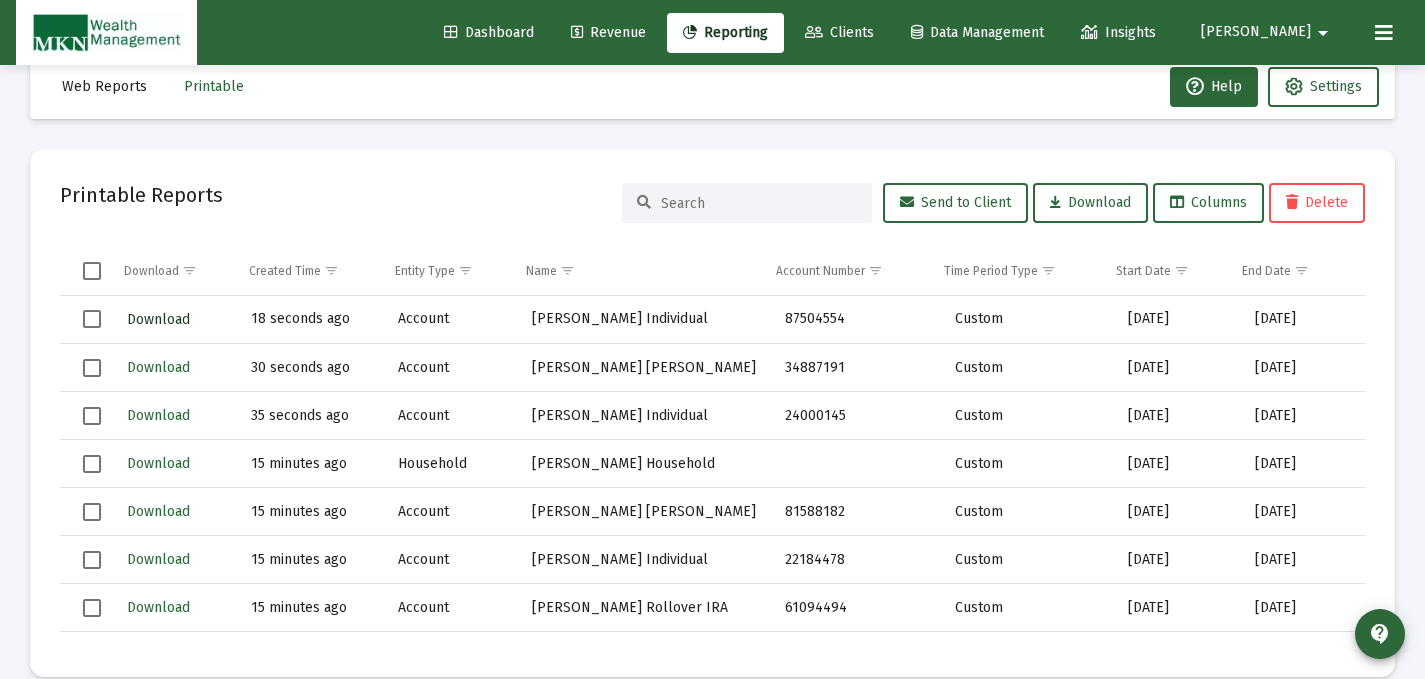click on "Download" 